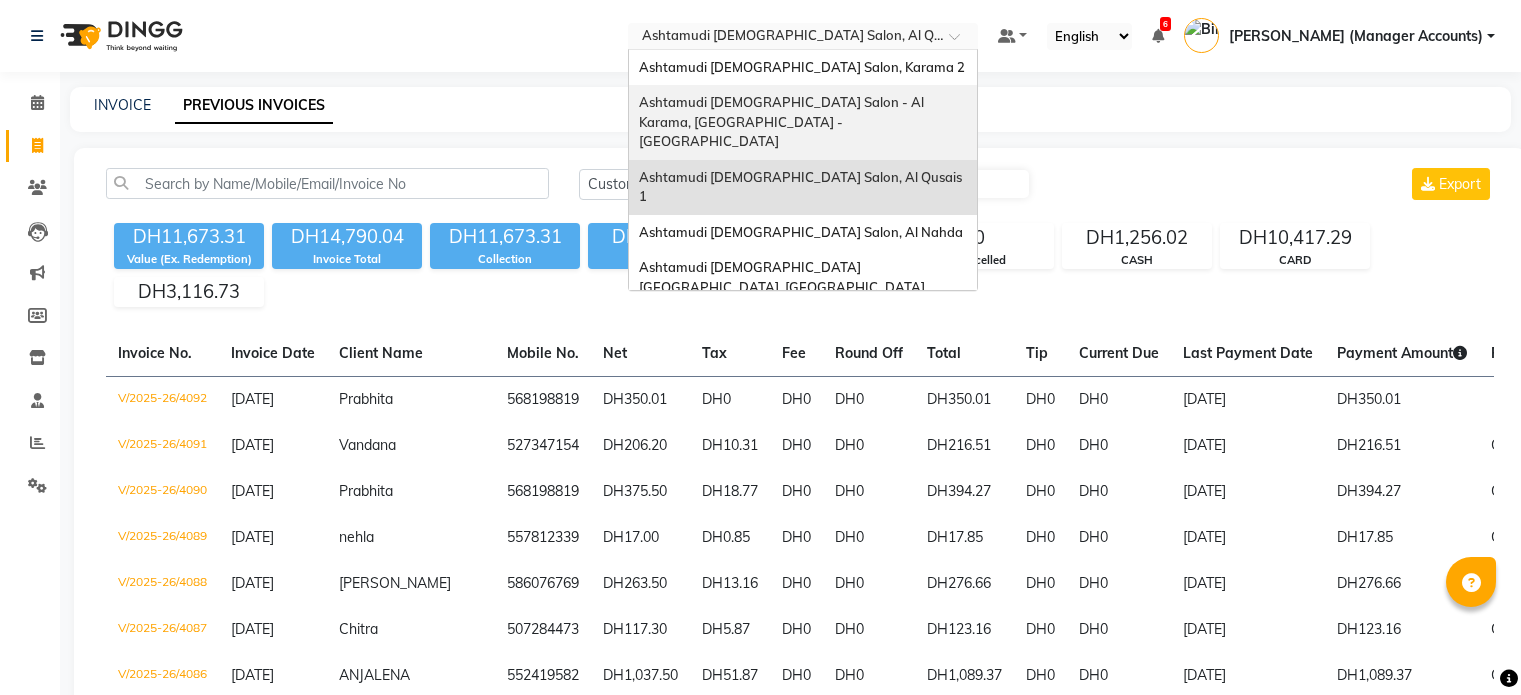 select on "range" 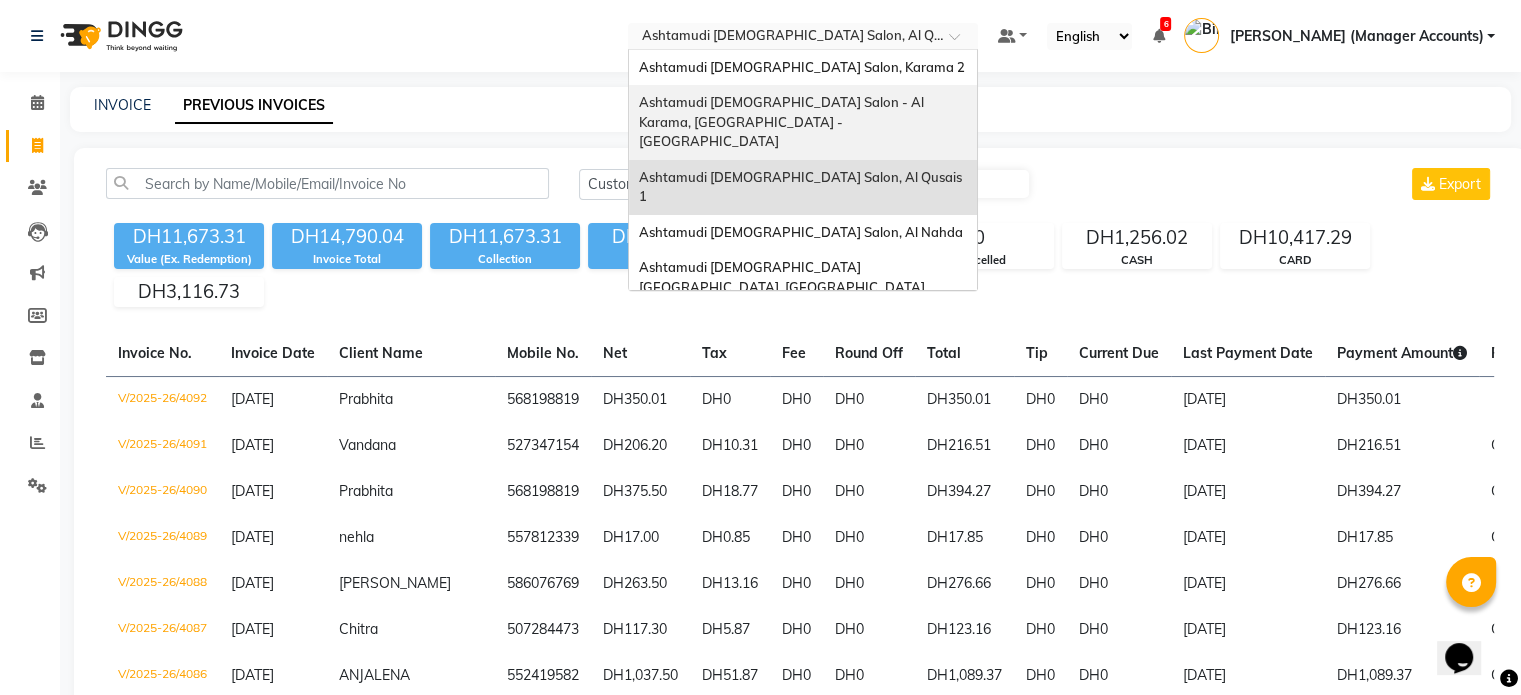 scroll, scrollTop: 0, scrollLeft: 0, axis: both 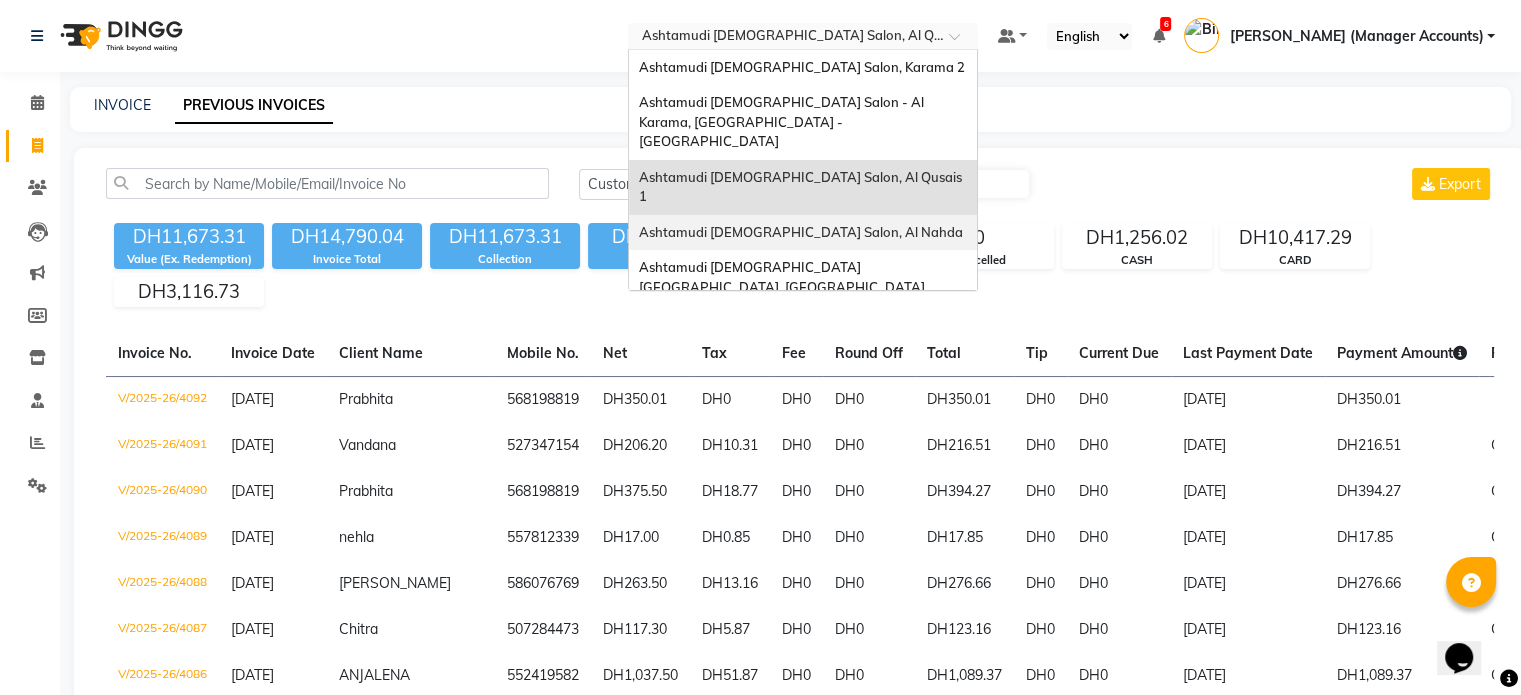 click on "Ashtamudi [DEMOGRAPHIC_DATA] Salon, Al Nahda" at bounding box center (801, 232) 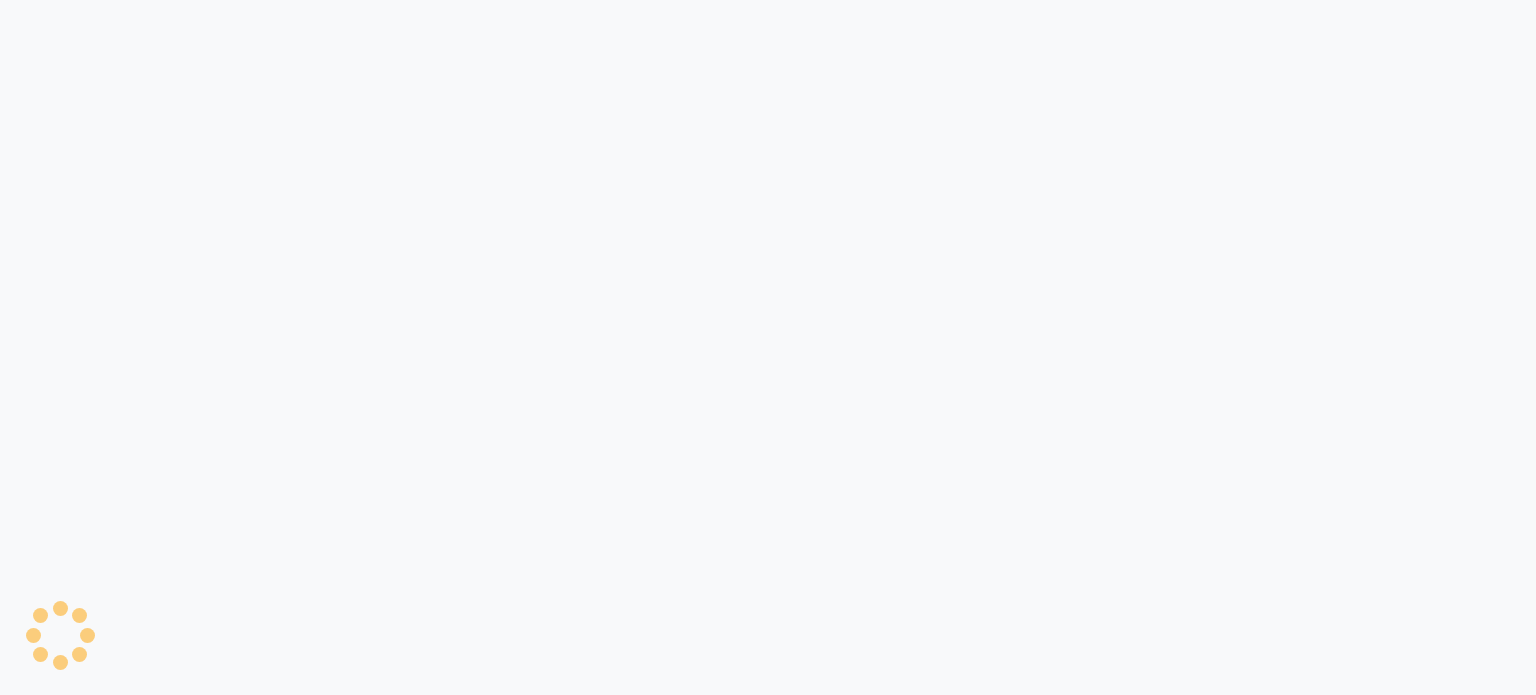 scroll, scrollTop: 0, scrollLeft: 0, axis: both 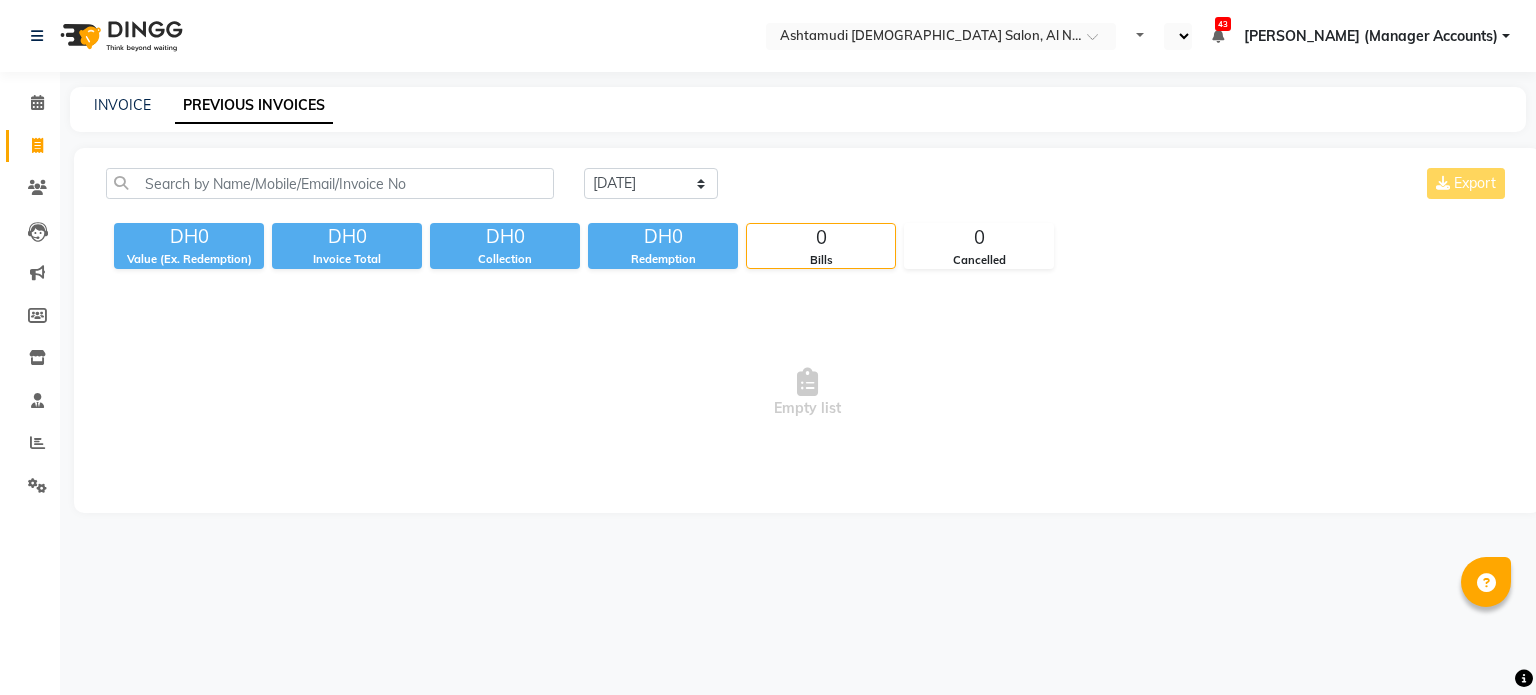 select on "en" 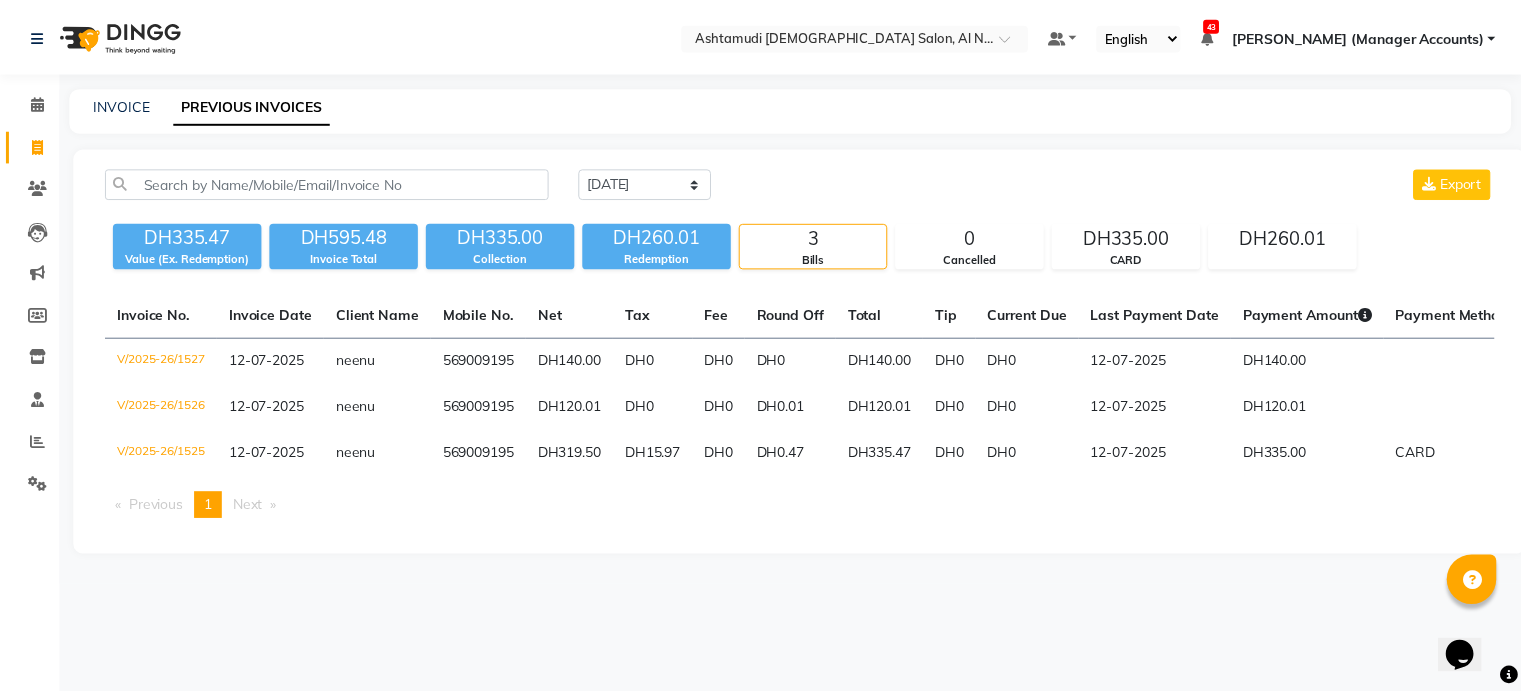 scroll, scrollTop: 0, scrollLeft: 0, axis: both 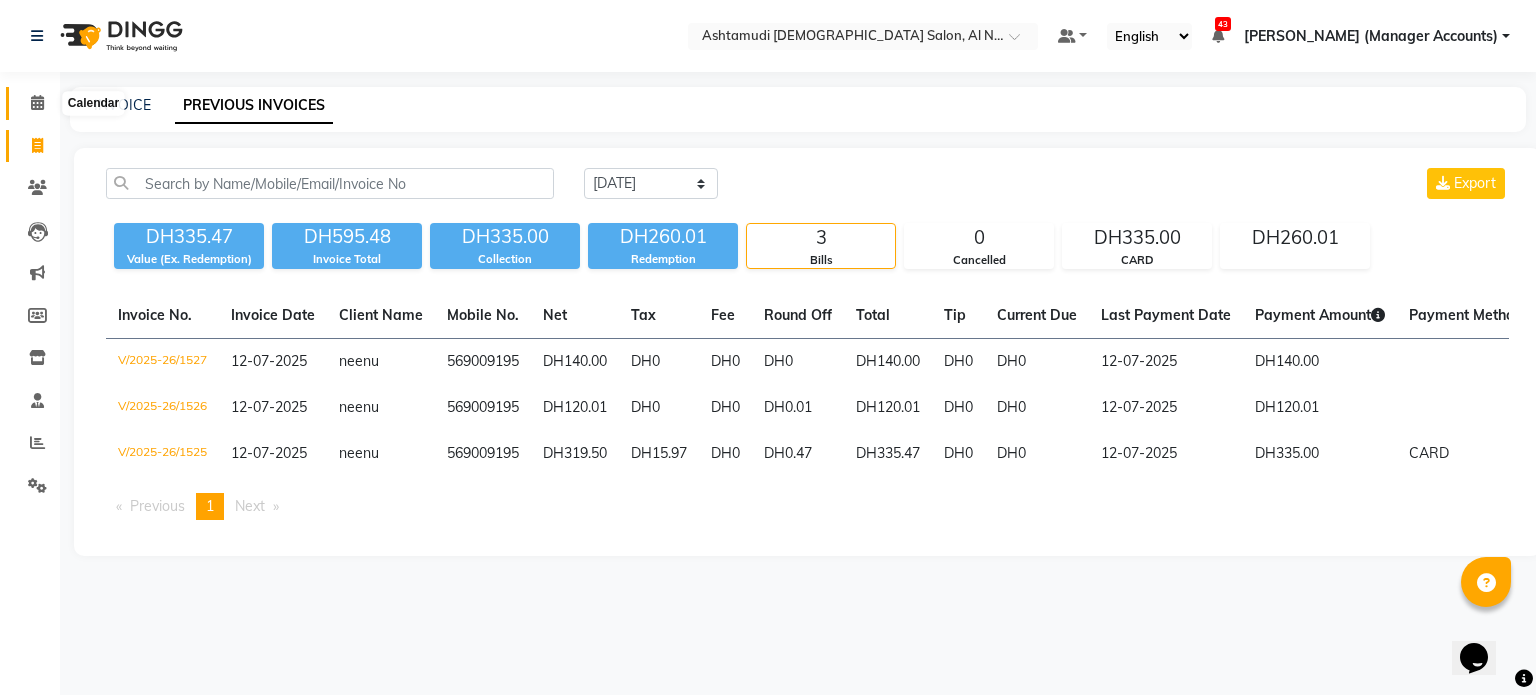 click 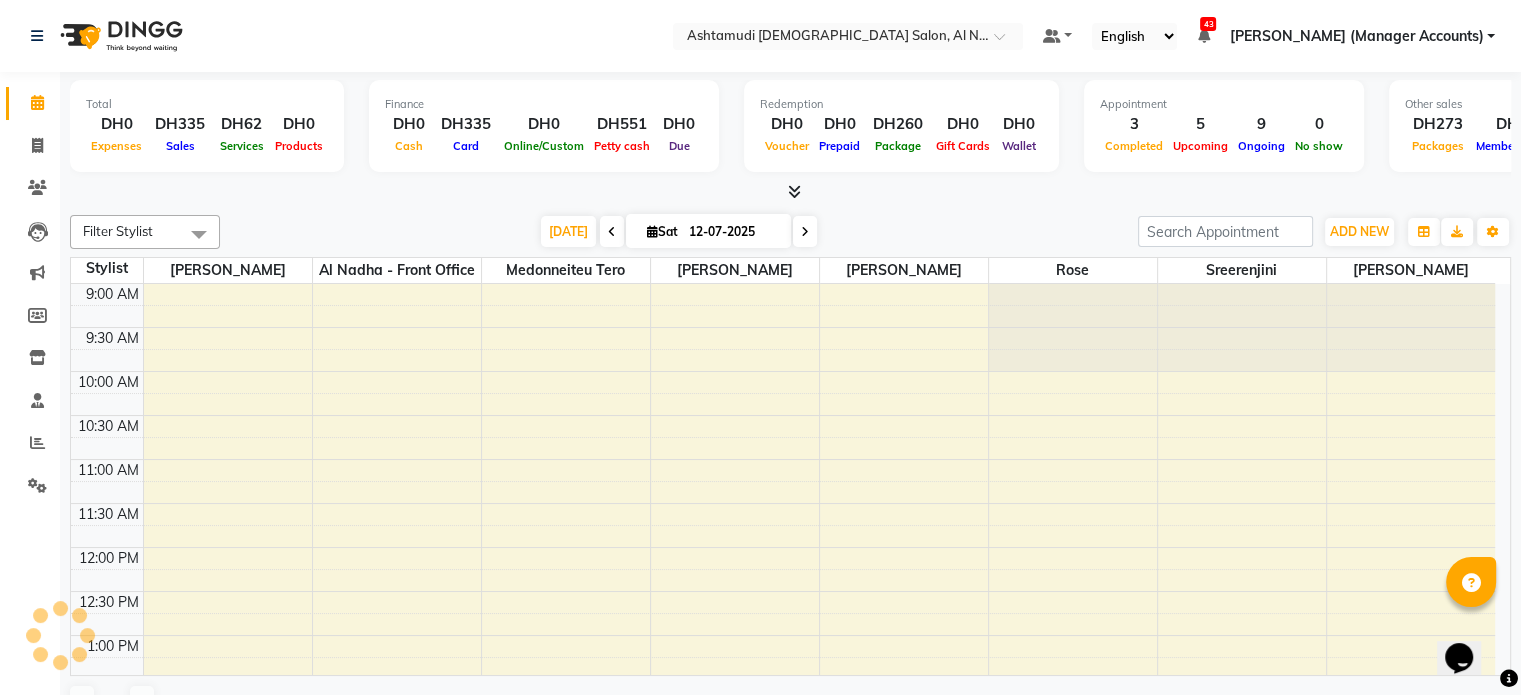 scroll, scrollTop: 0, scrollLeft: 0, axis: both 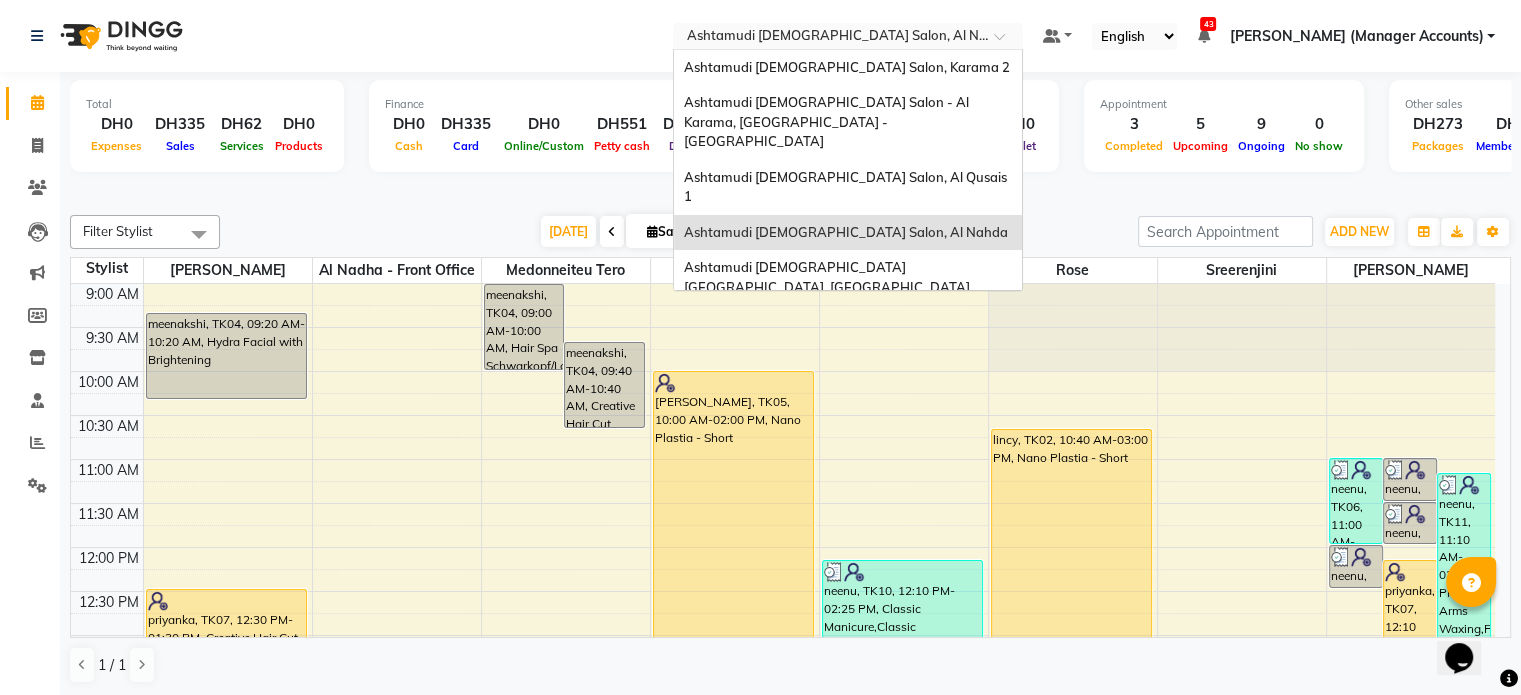 click on "Select Location × Ashtamudi Ladies Salon, Al Nahda" at bounding box center [848, 36] 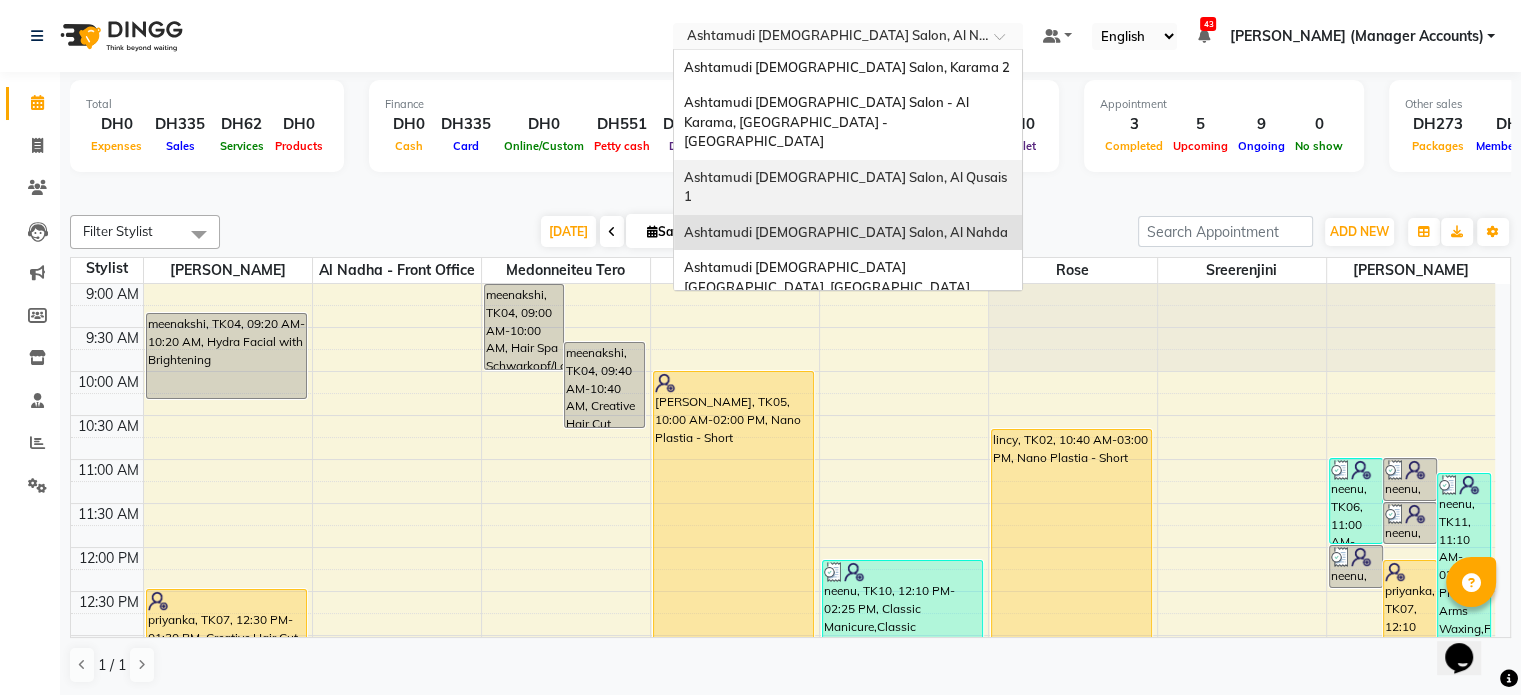 click on "Ashtamudi [DEMOGRAPHIC_DATA] Salon, Al Qusais 1" at bounding box center [847, 187] 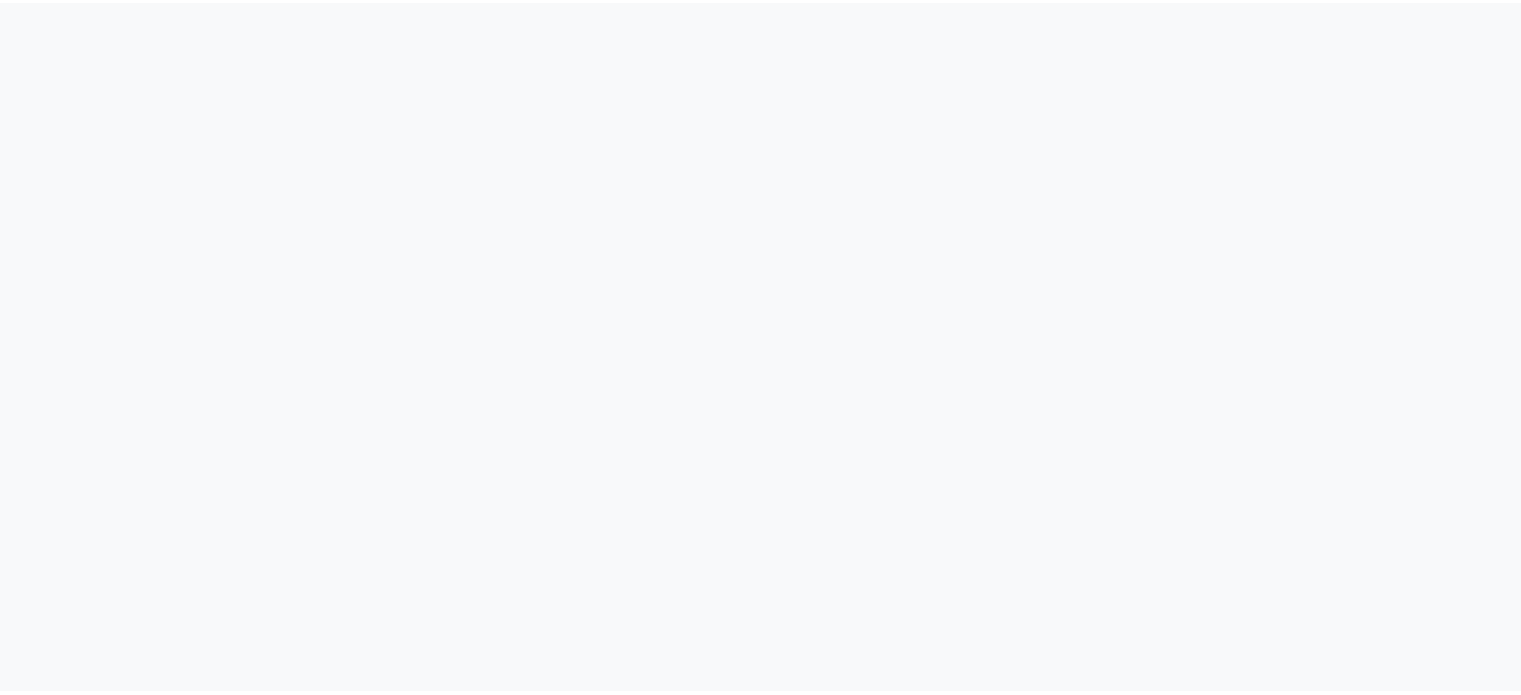 scroll, scrollTop: 0, scrollLeft: 0, axis: both 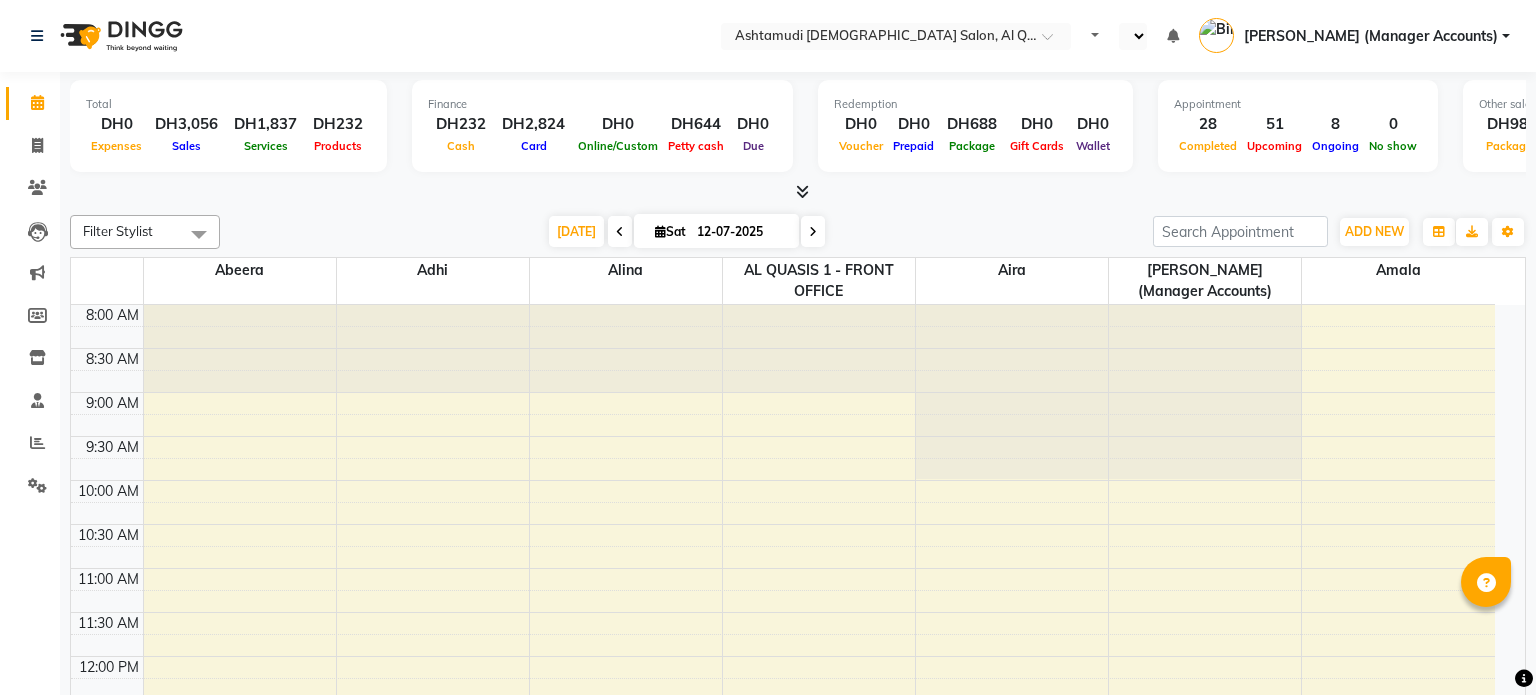select on "en" 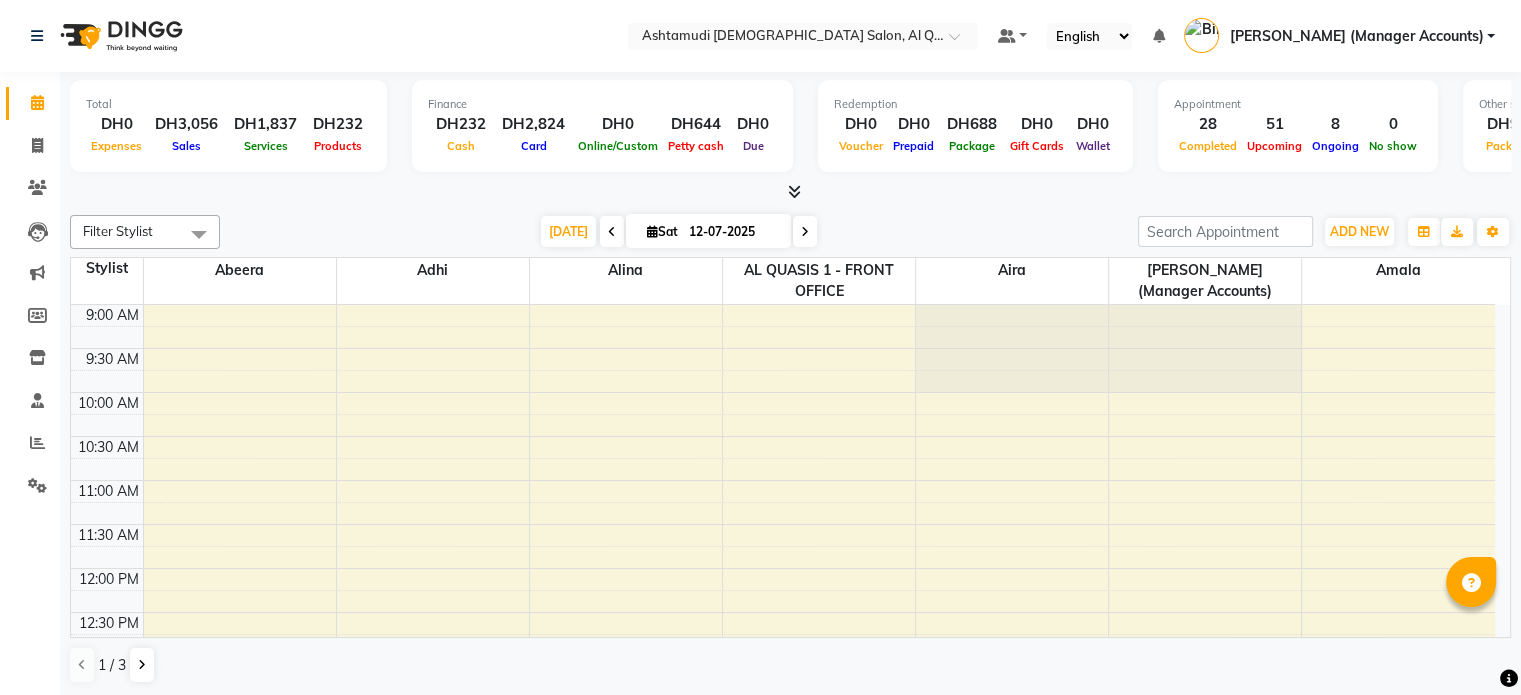 scroll, scrollTop: 0, scrollLeft: 0, axis: both 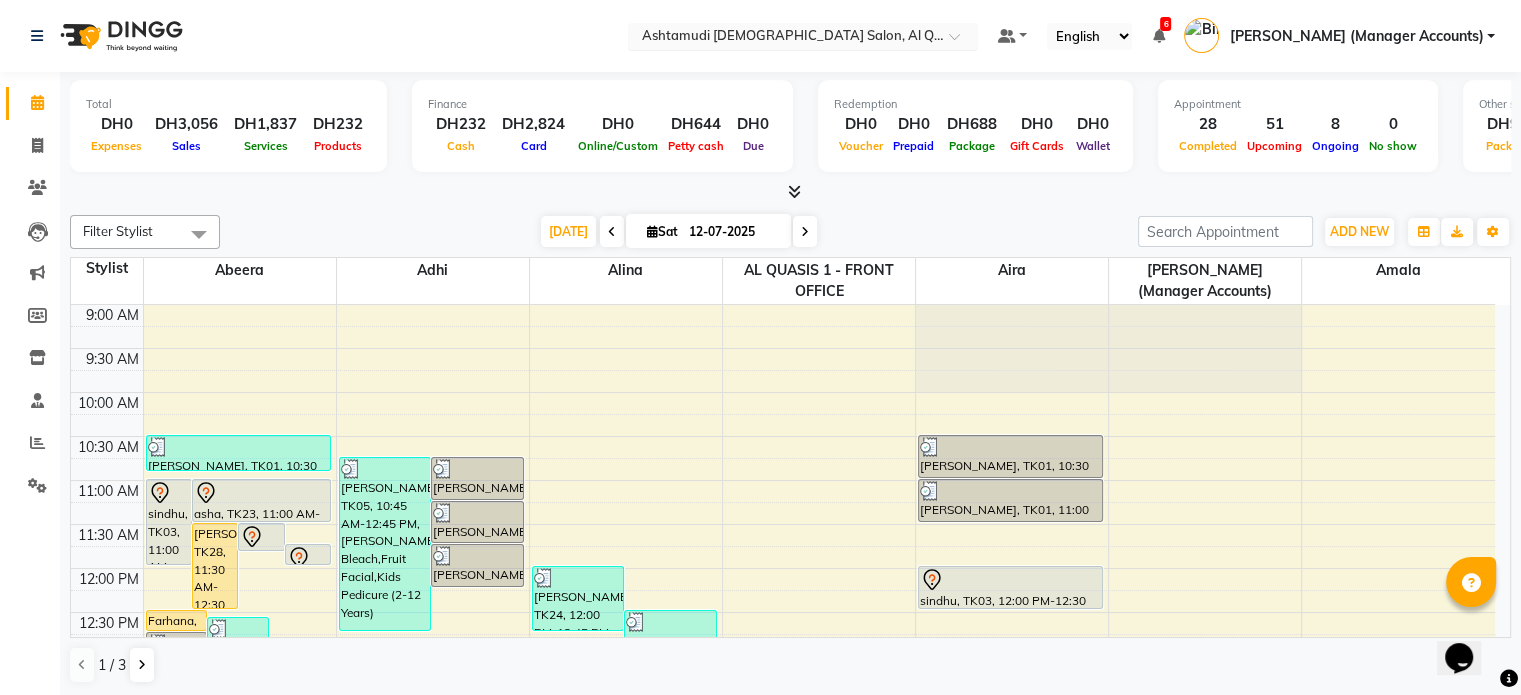 click at bounding box center (783, 38) 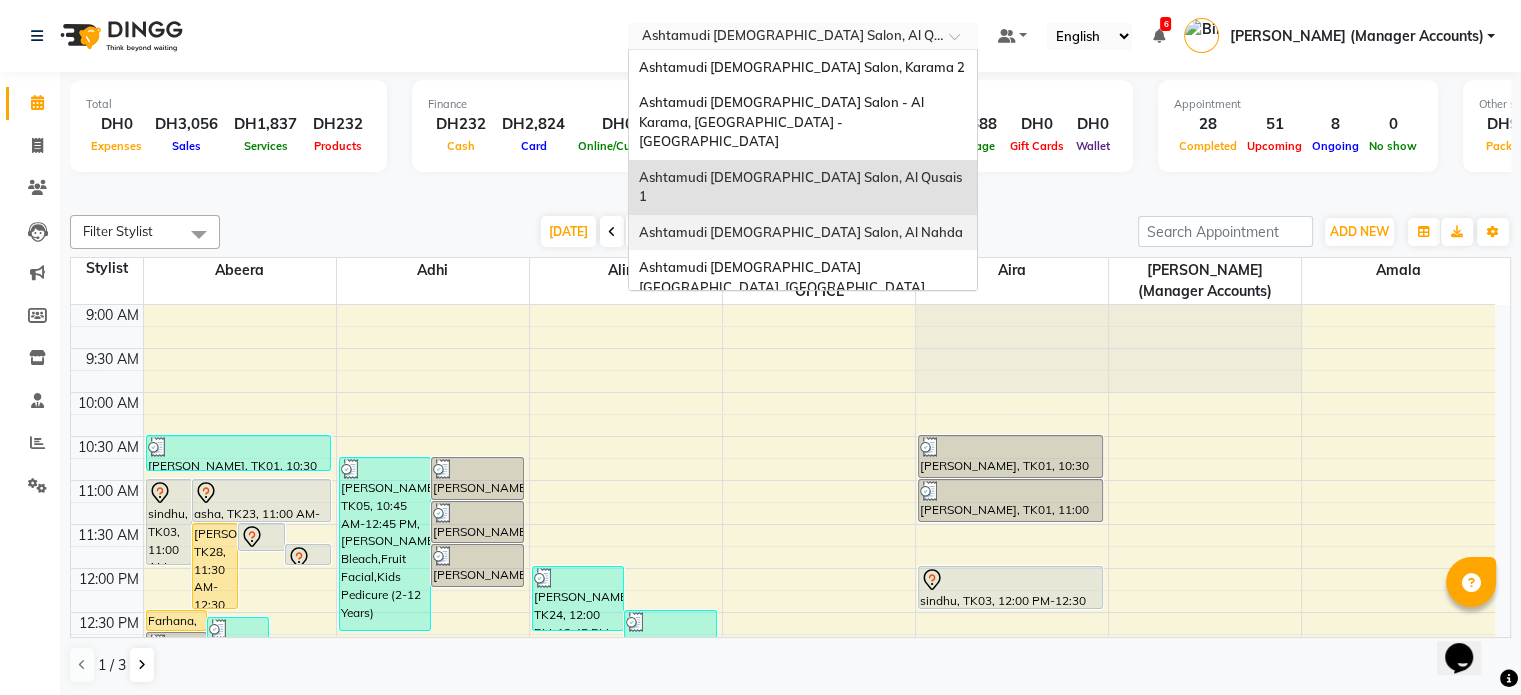 click on "Ashtamudi [DEMOGRAPHIC_DATA] Salon, Al Nahda" at bounding box center [803, 233] 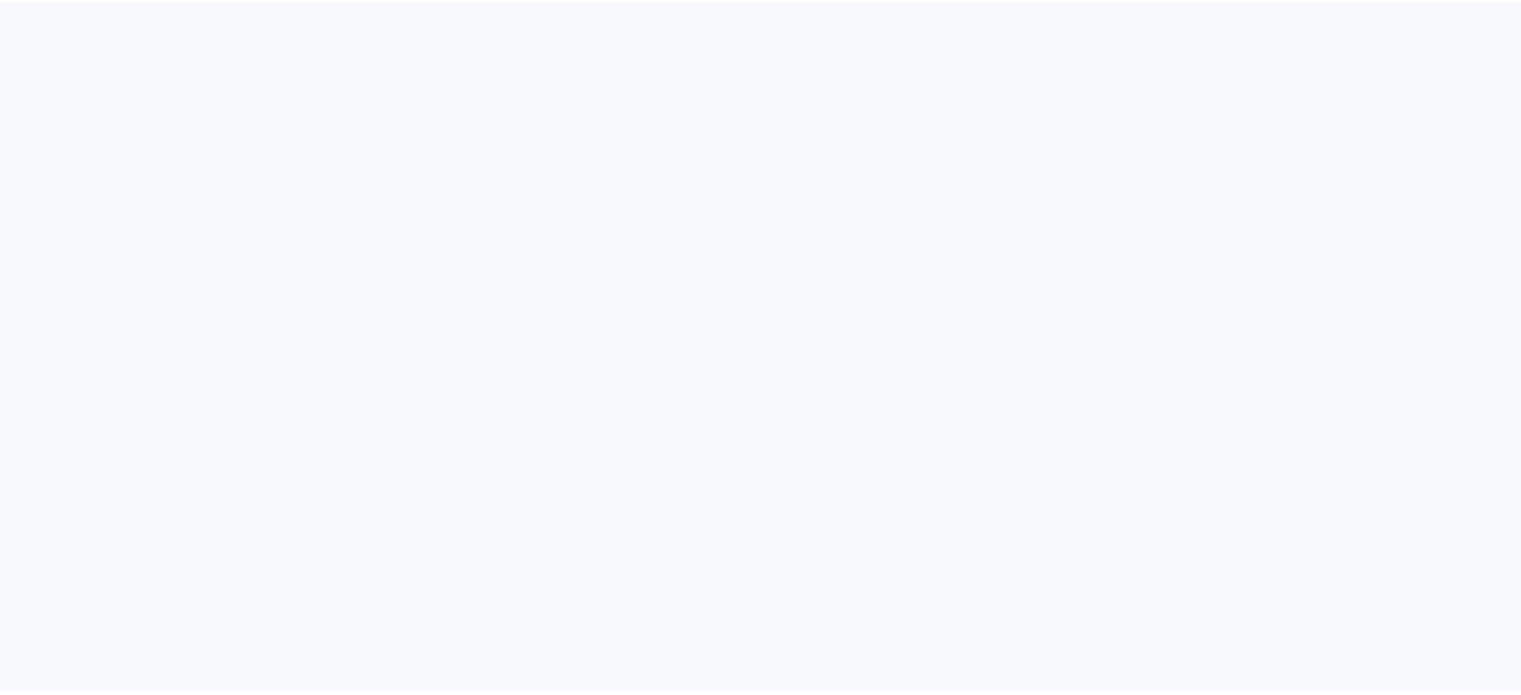 scroll, scrollTop: 0, scrollLeft: 0, axis: both 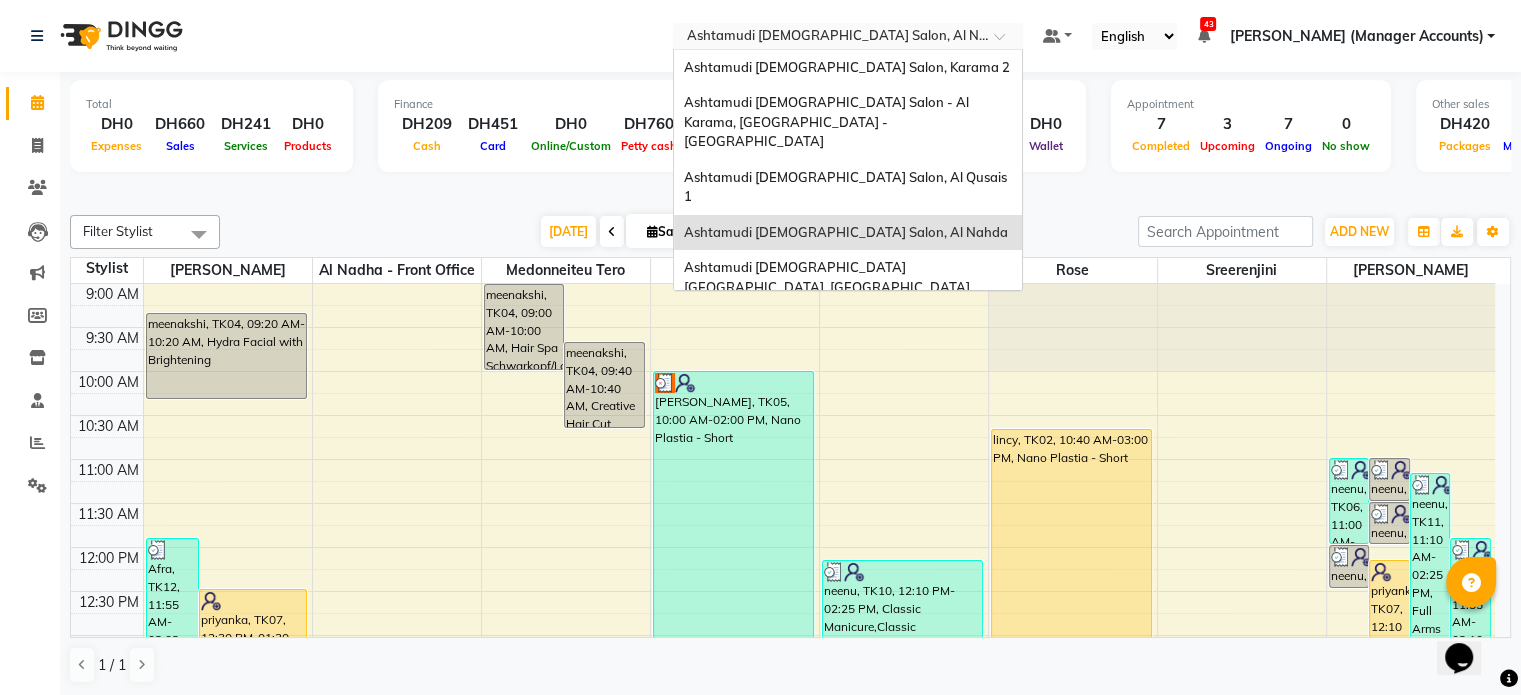 click at bounding box center [828, 38] 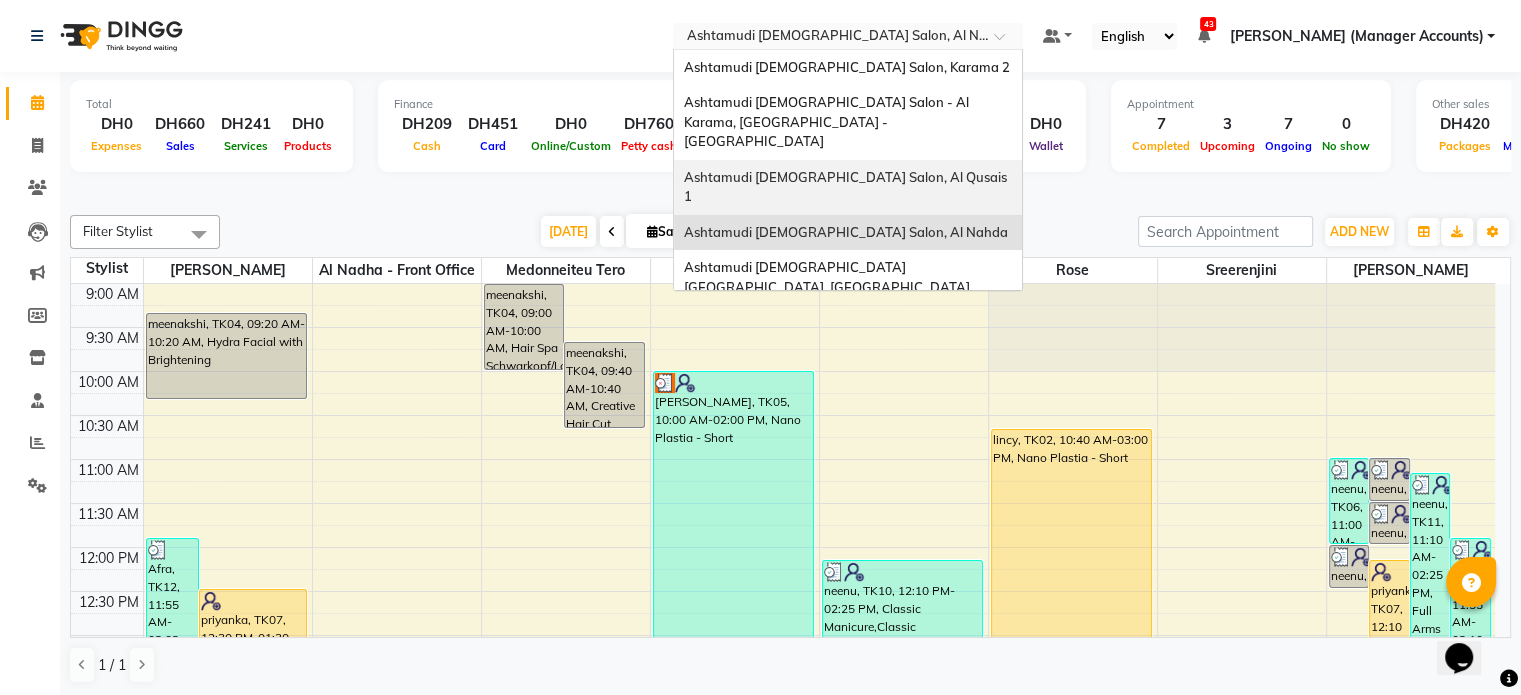 click on "Ashtamudi [DEMOGRAPHIC_DATA] Salon, Al Qusais 1" at bounding box center [847, 187] 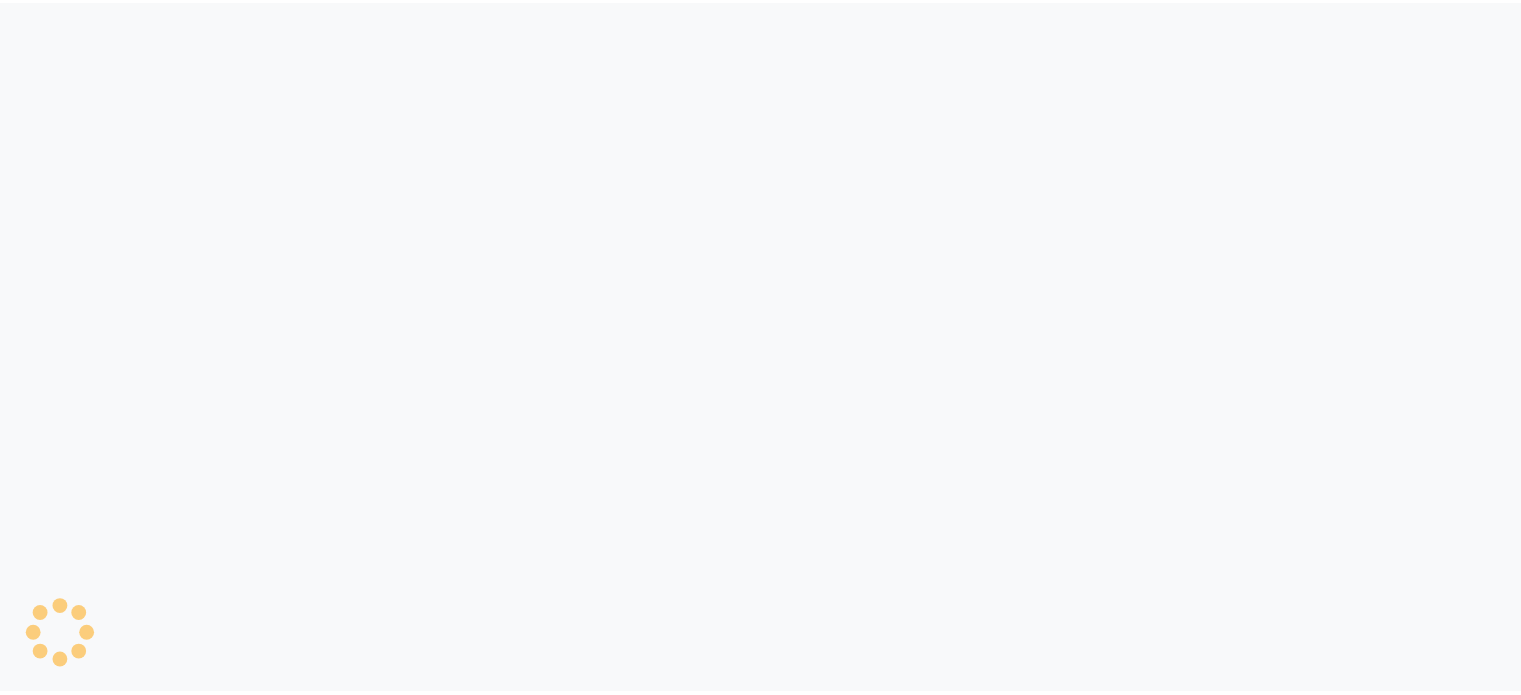 scroll, scrollTop: 0, scrollLeft: 0, axis: both 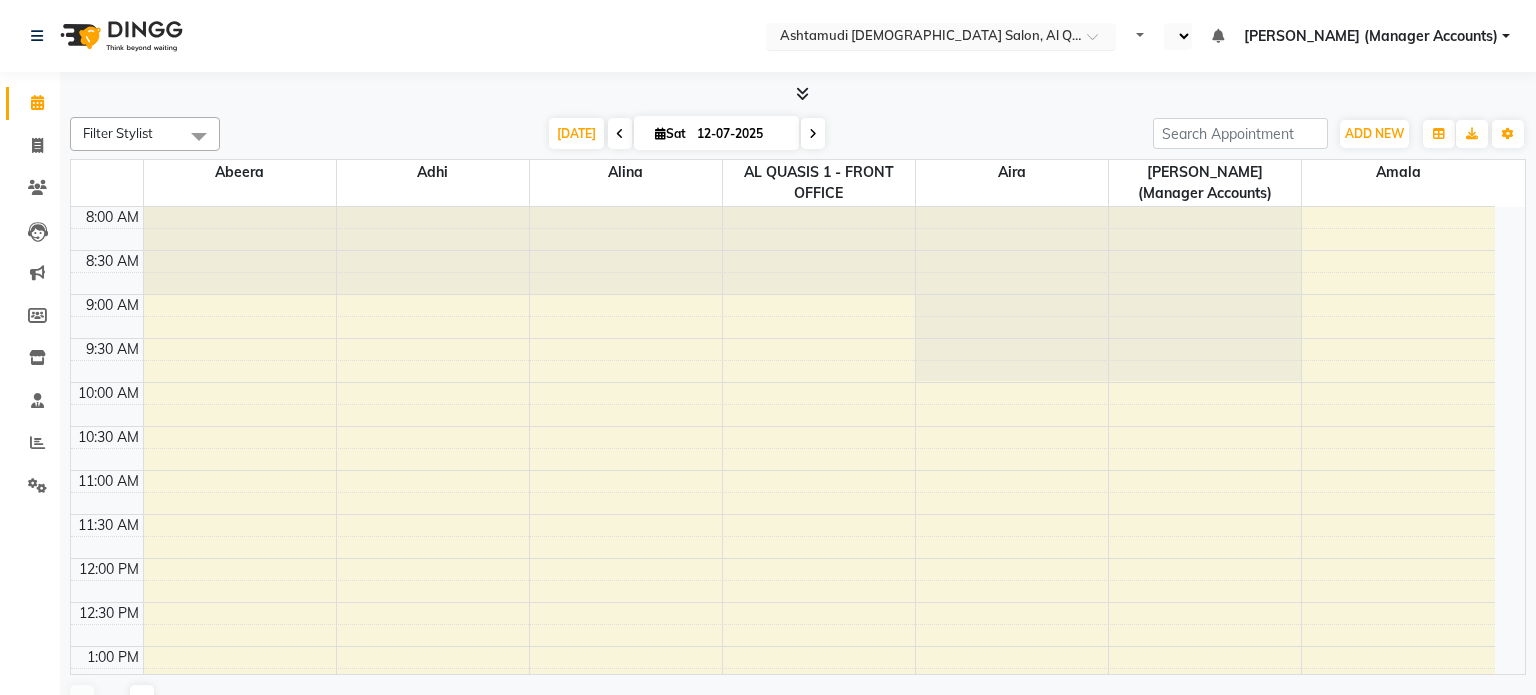 select on "en" 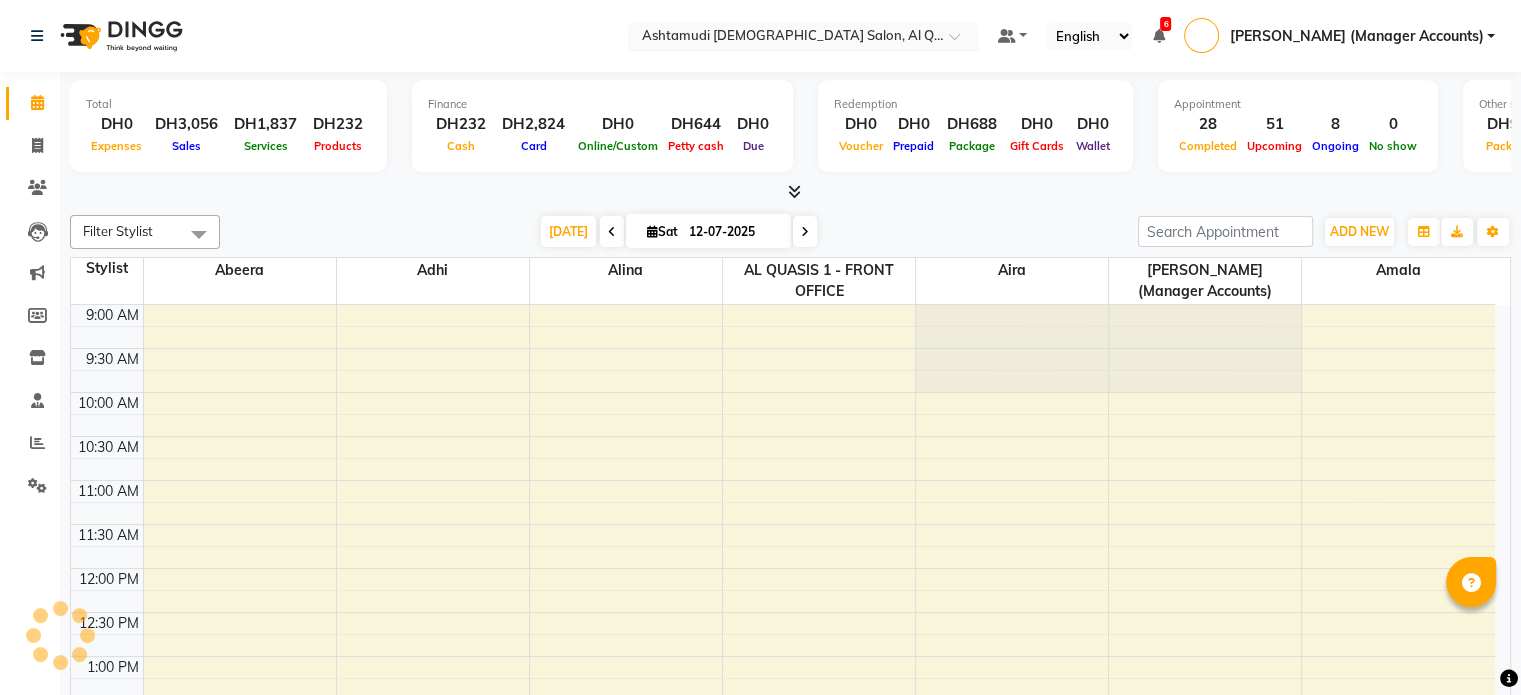 scroll, scrollTop: 0, scrollLeft: 0, axis: both 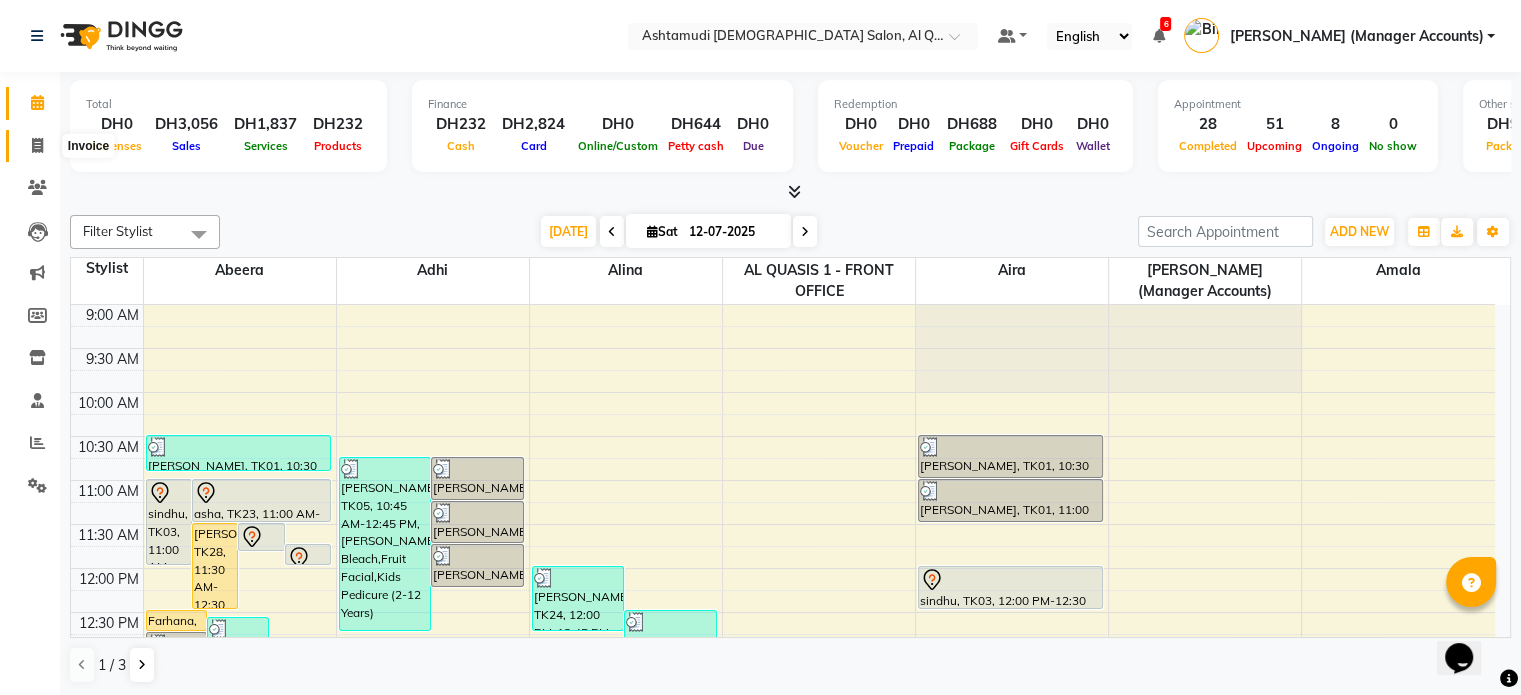 click 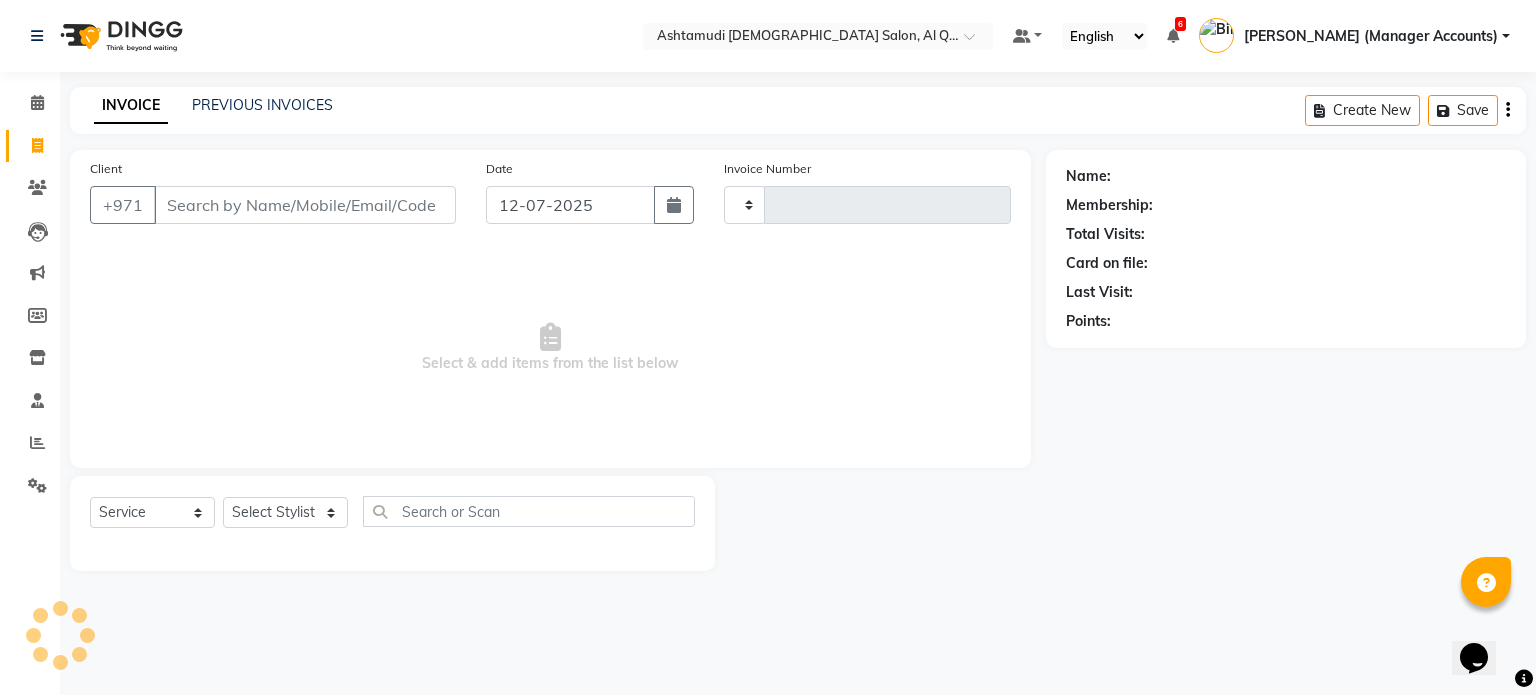 type on "4303" 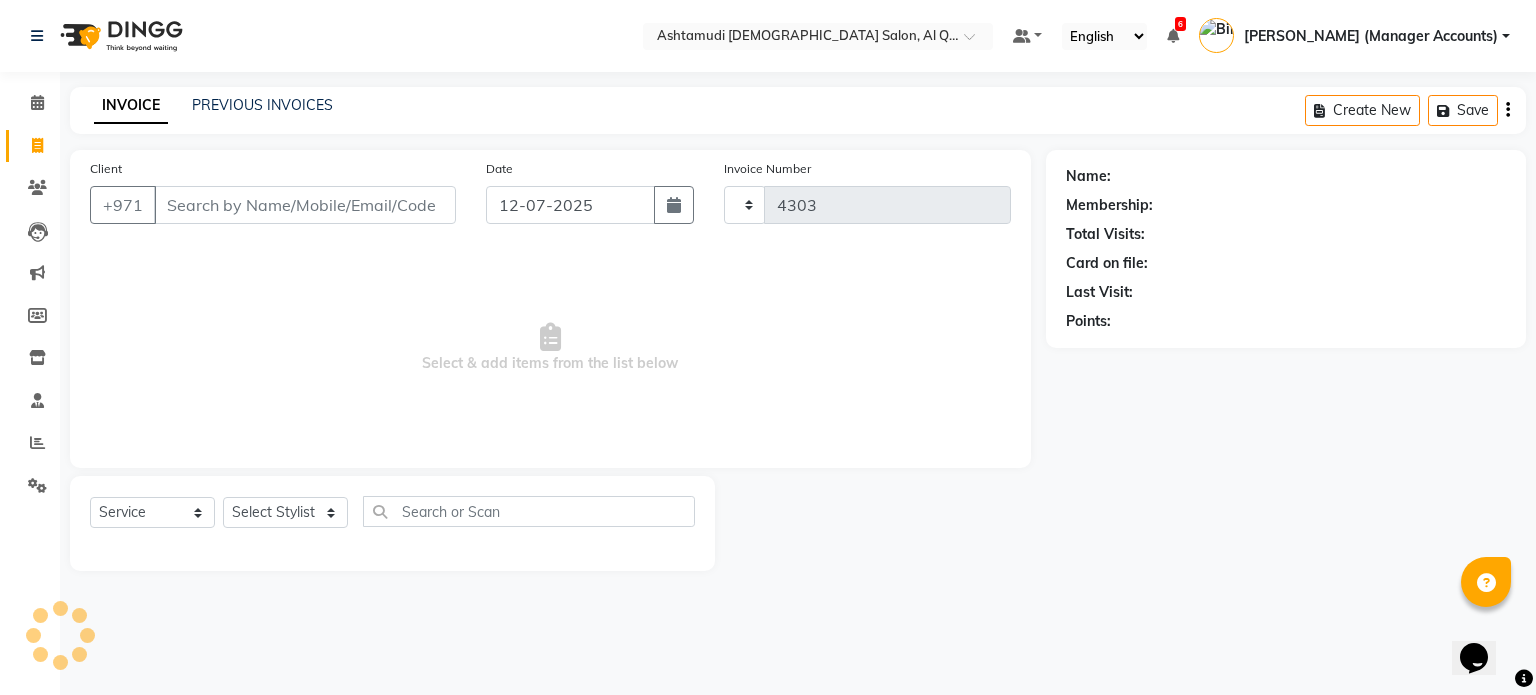 select on "6848" 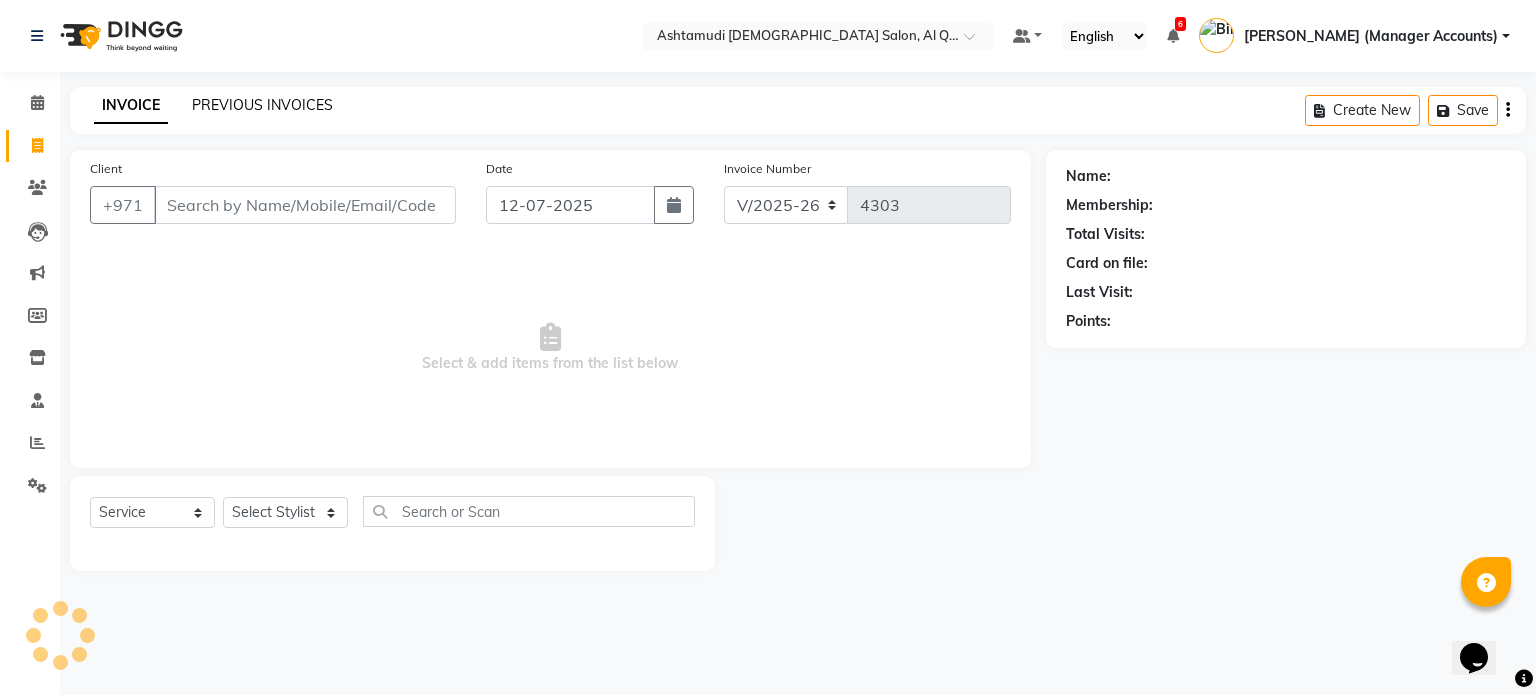 click on "PREVIOUS INVOICES" 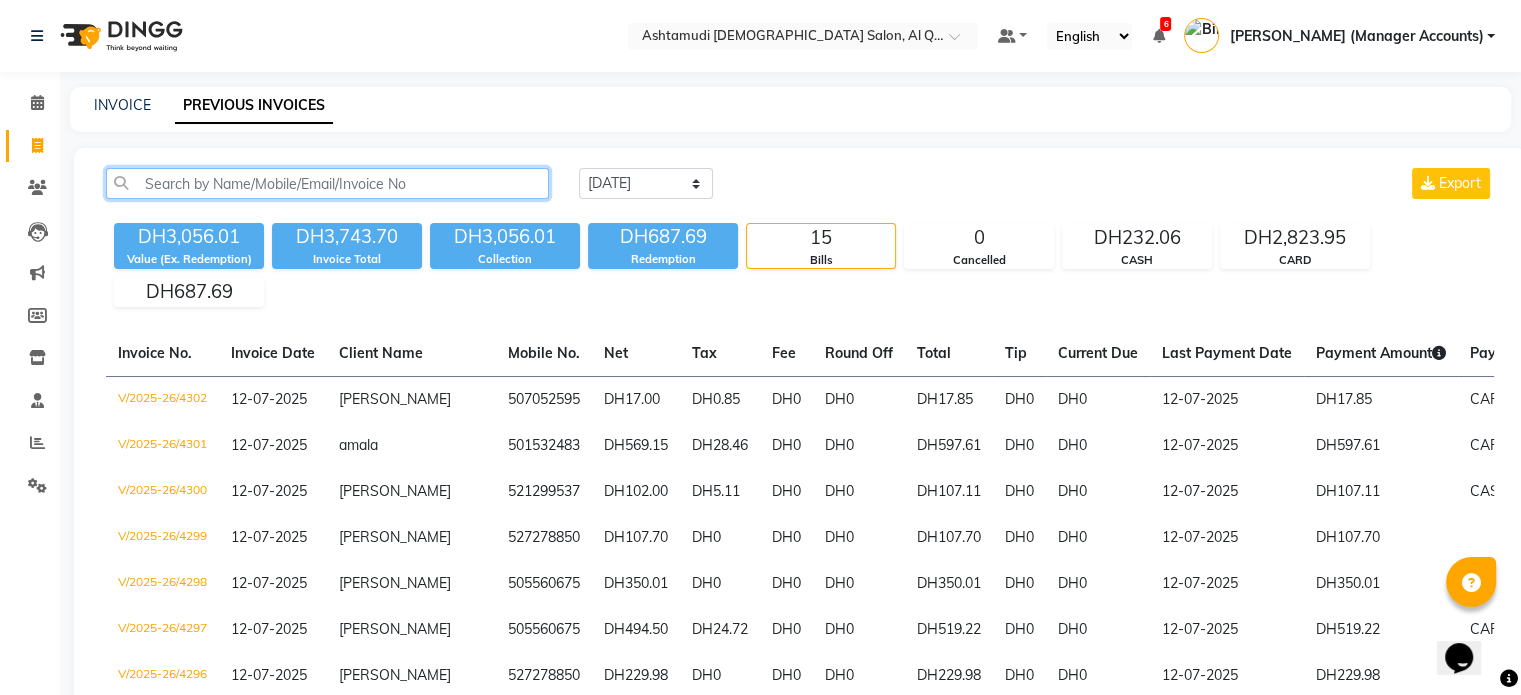 click 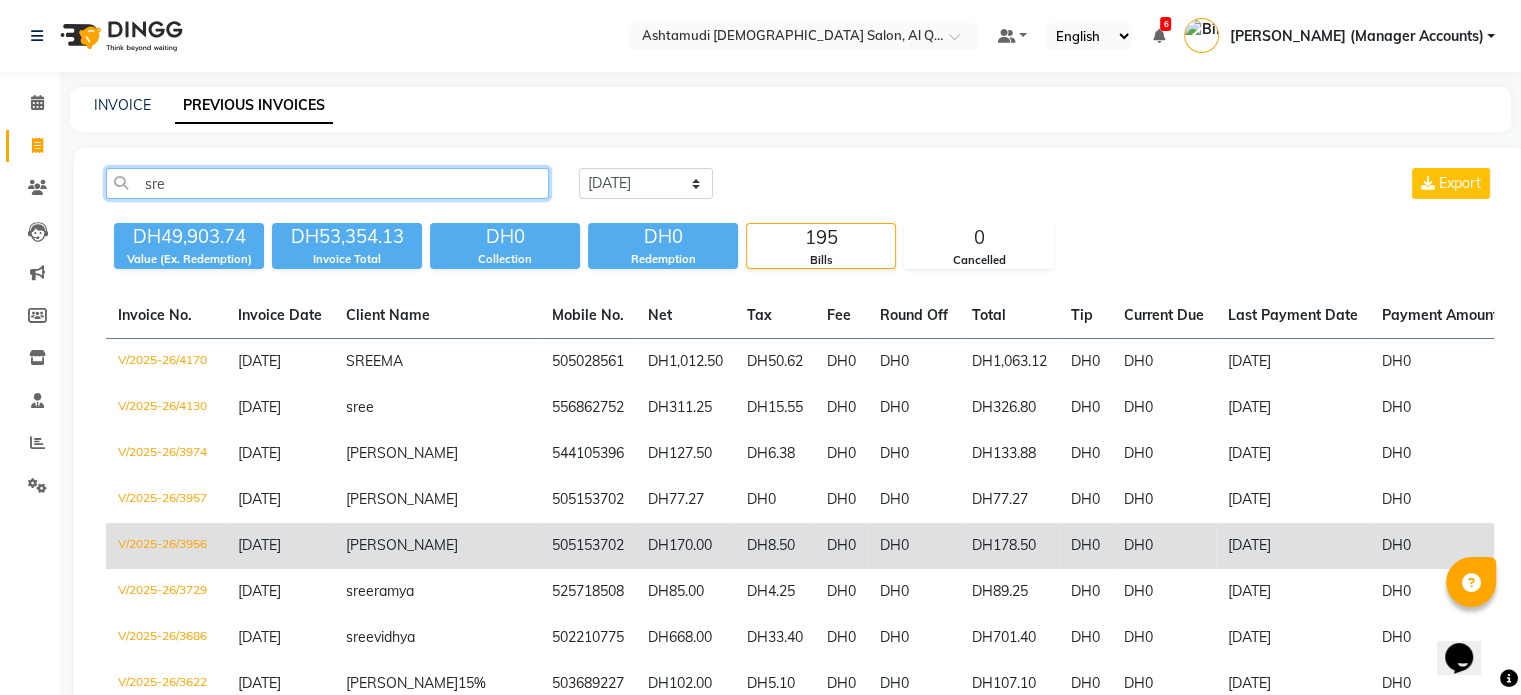 scroll, scrollTop: 200, scrollLeft: 0, axis: vertical 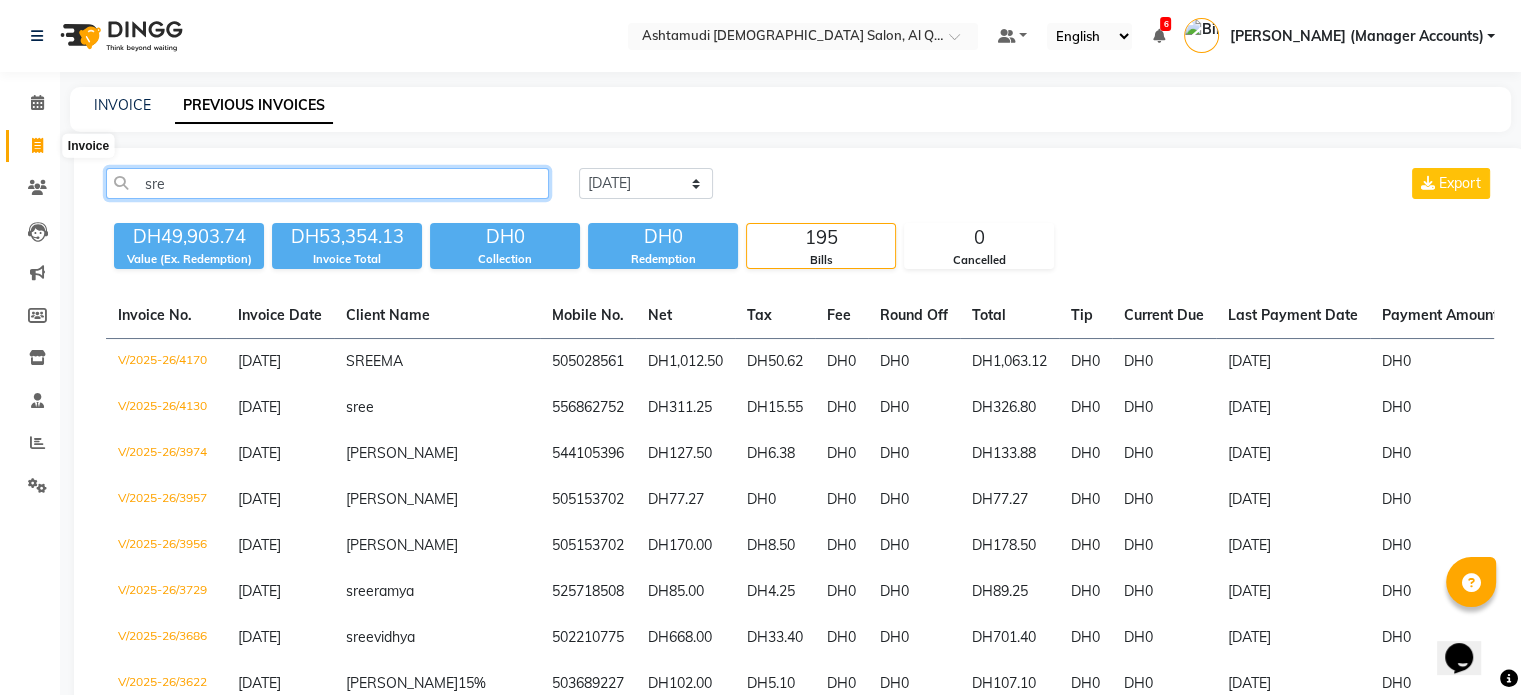 drag, startPoint x: 179, startPoint y: 187, endPoint x: 36, endPoint y: 154, distance: 146.7583 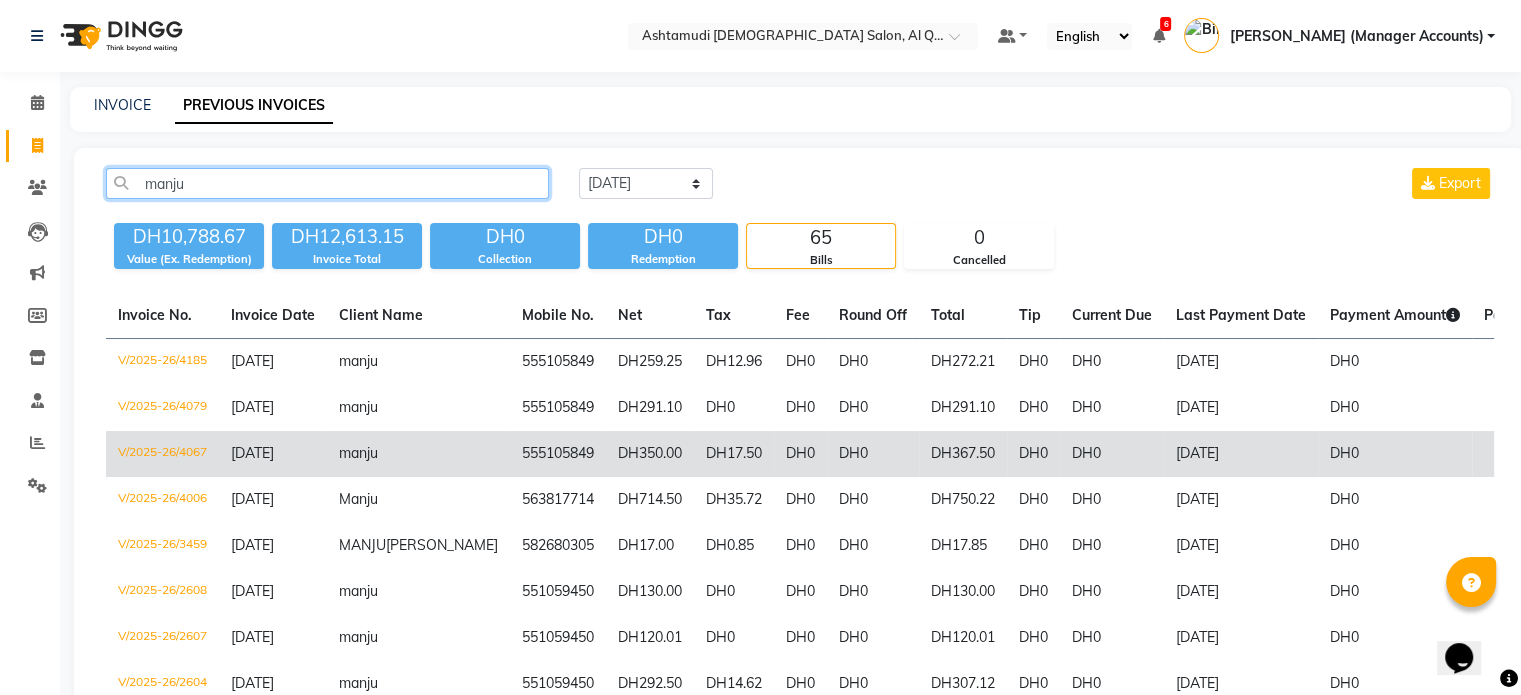 type on "manju" 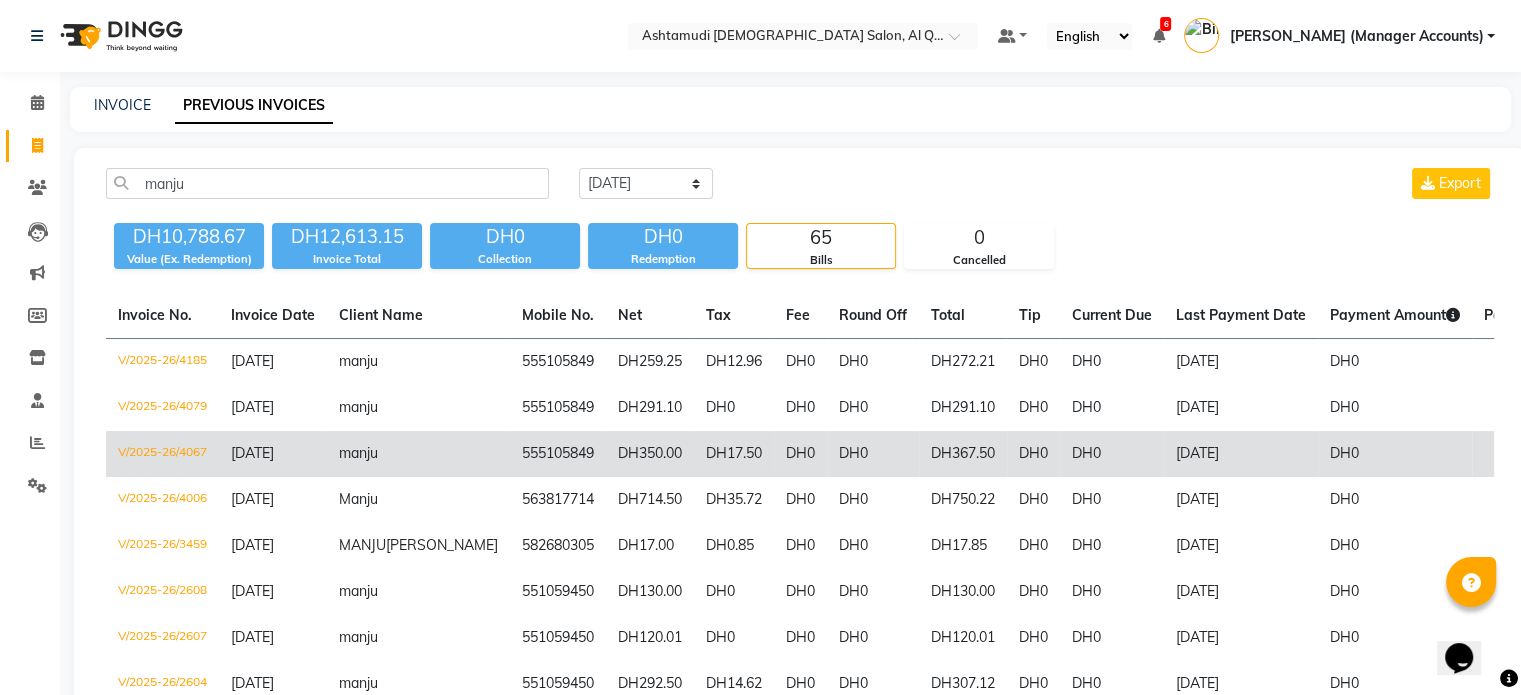 click on "DH350.00" 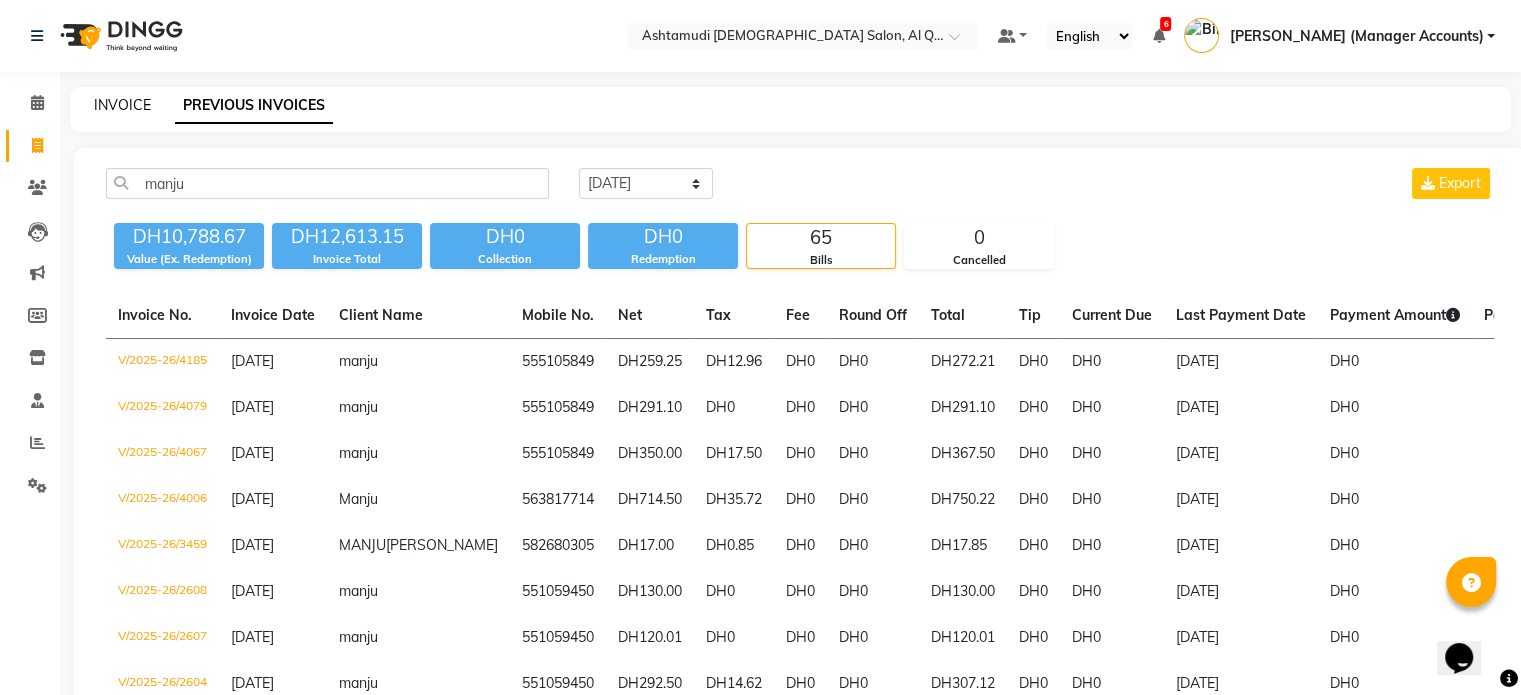 click on "INVOICE" 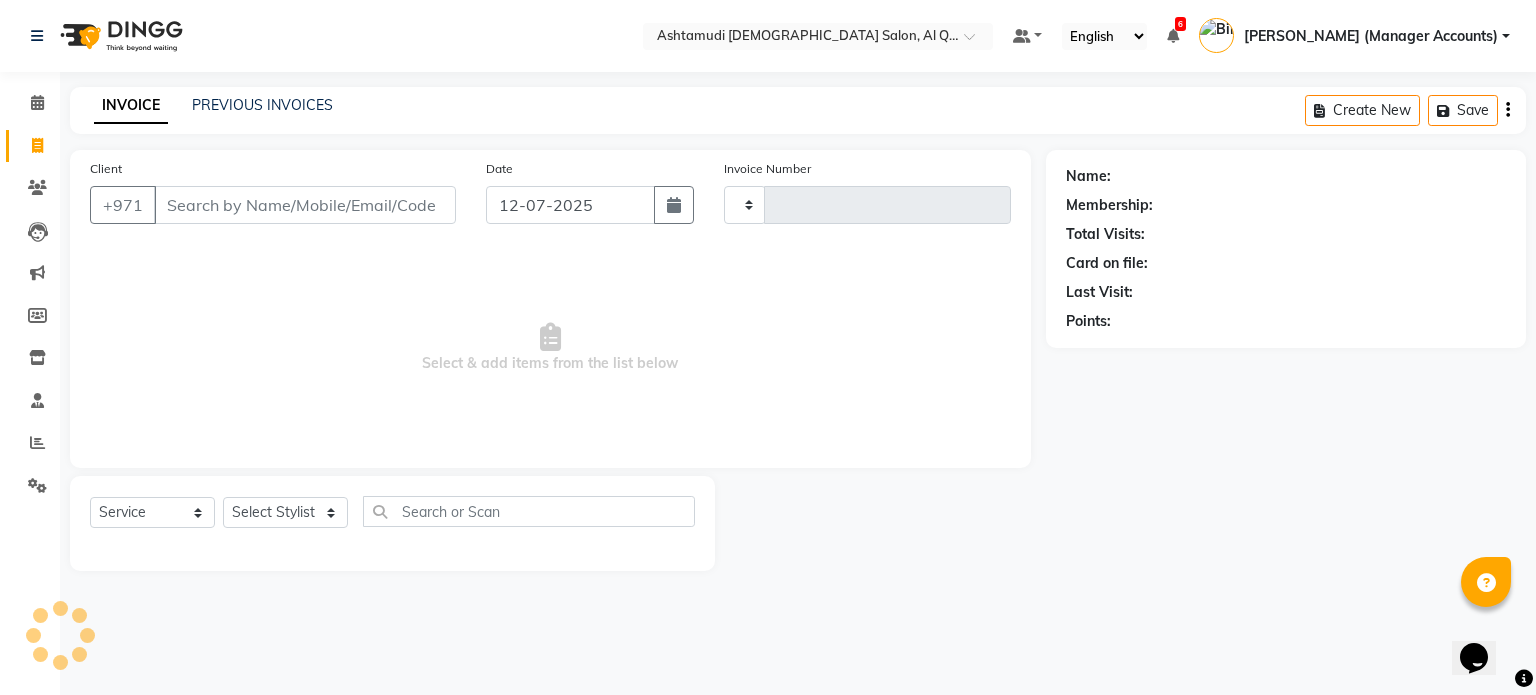 type on "4303" 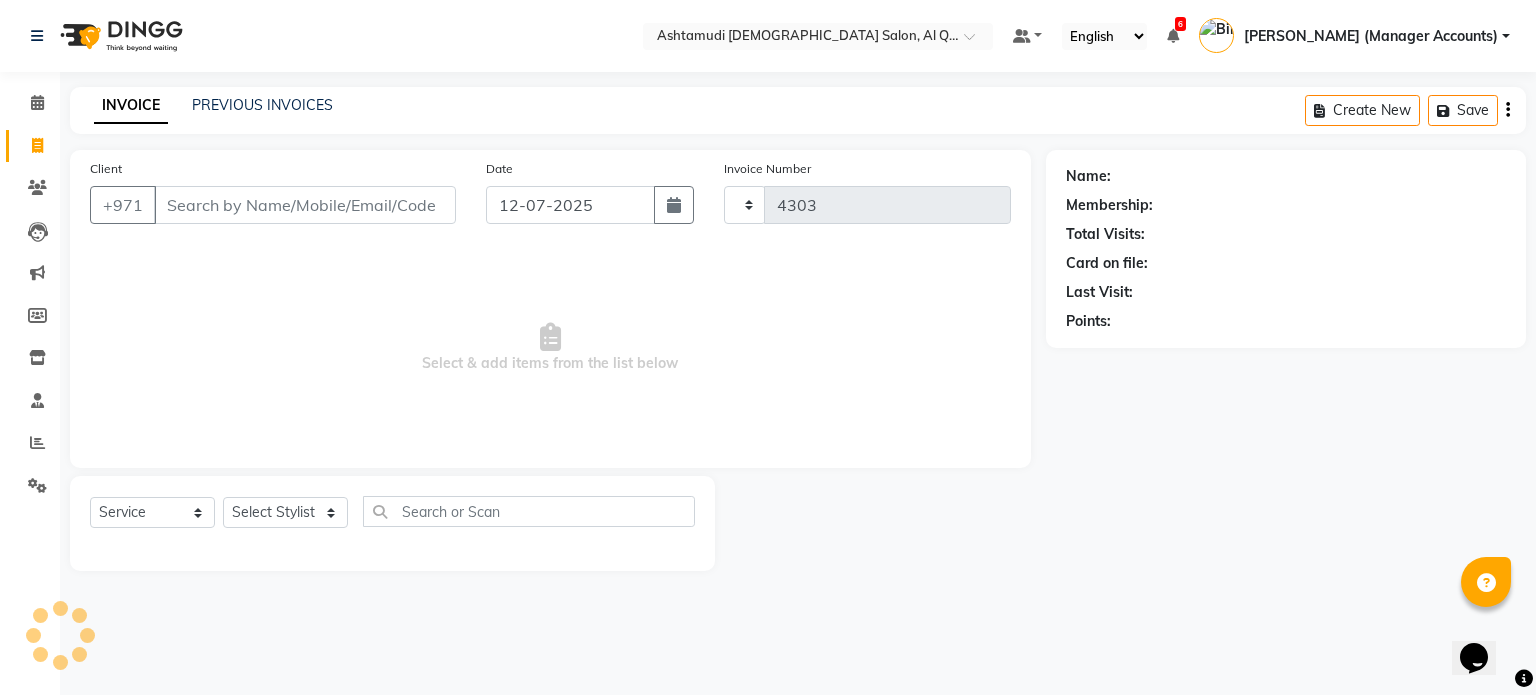 select on "6848" 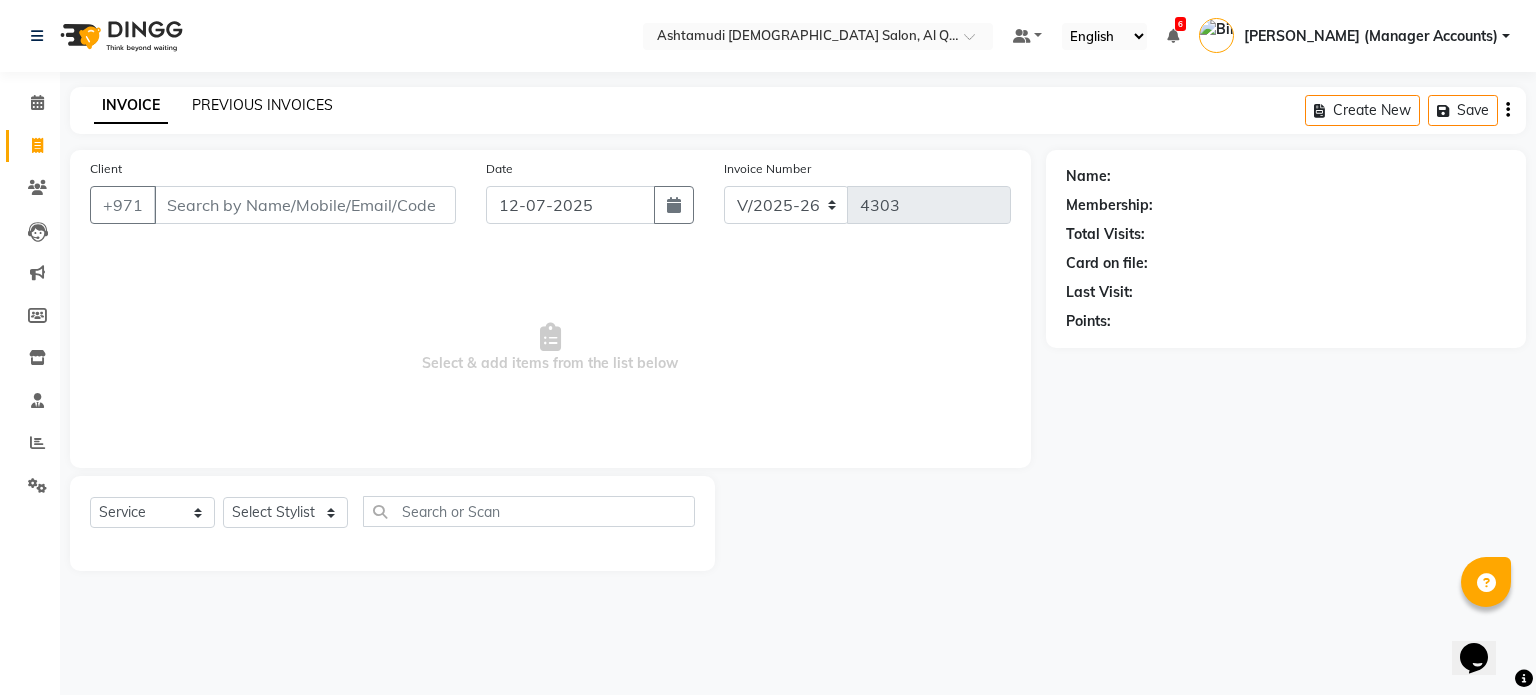 click on "PREVIOUS INVOICES" 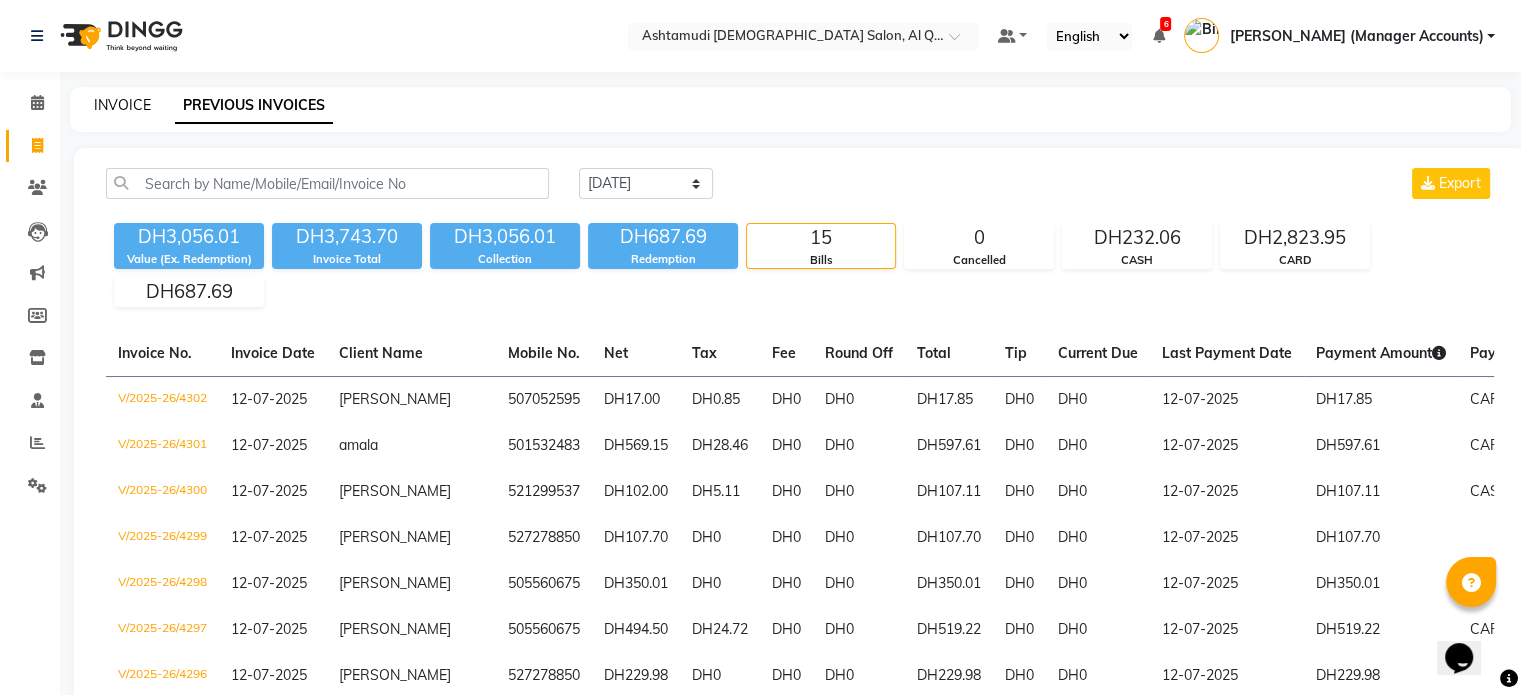 click on "INVOICE" 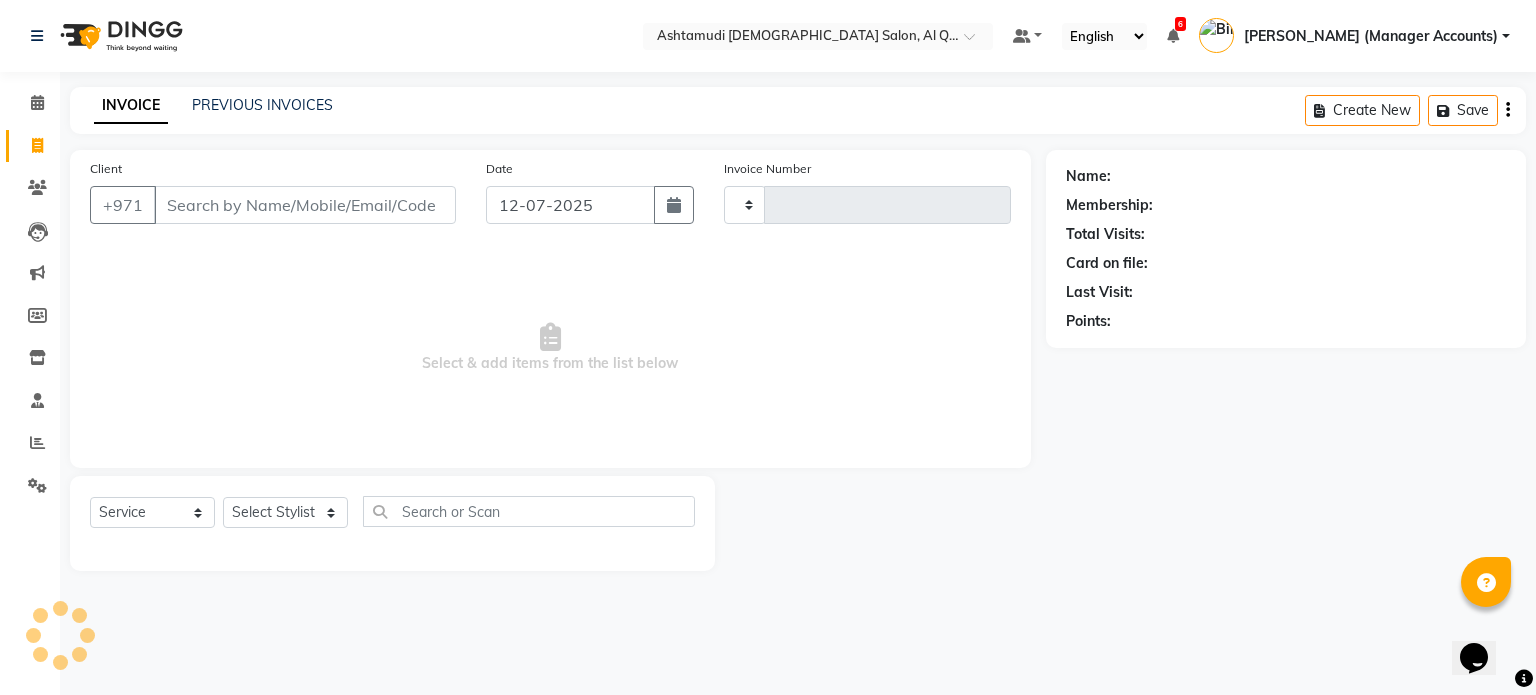 type on "4303" 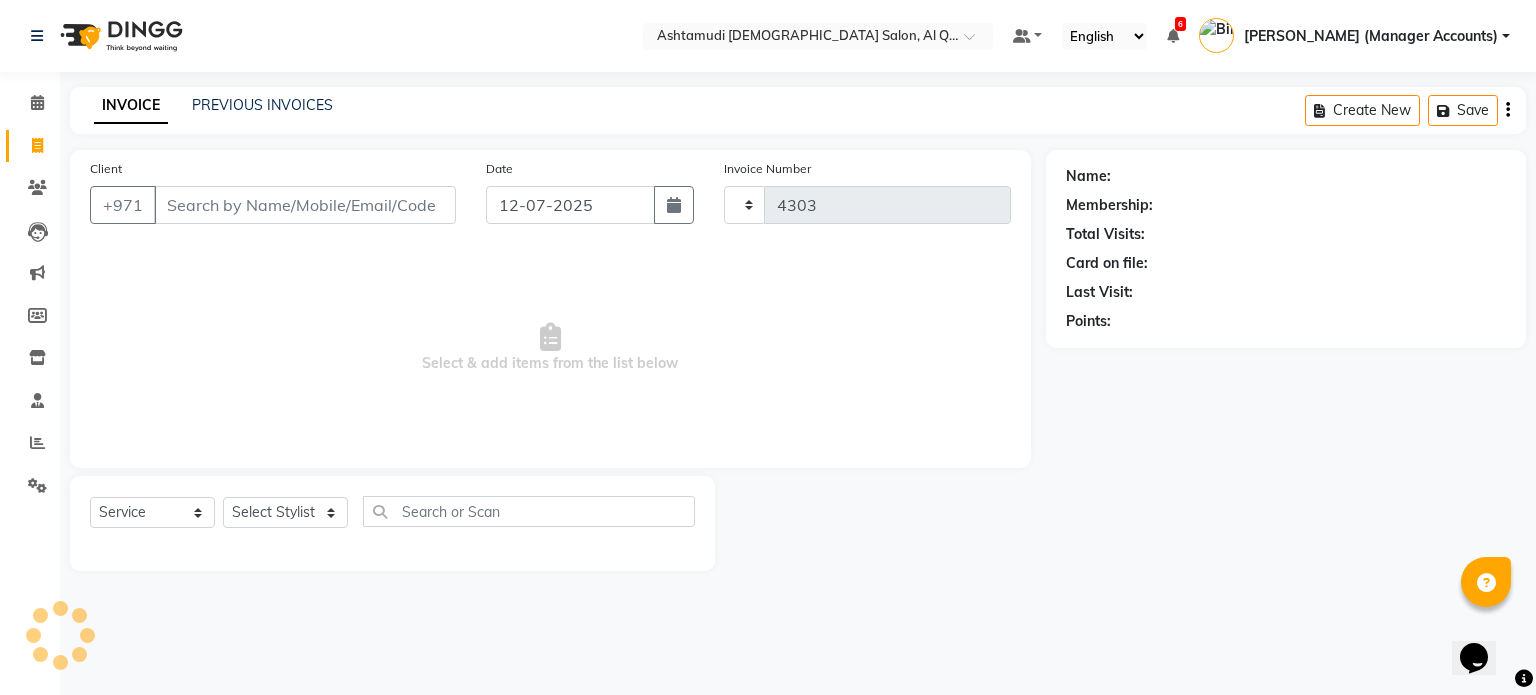 select on "6848" 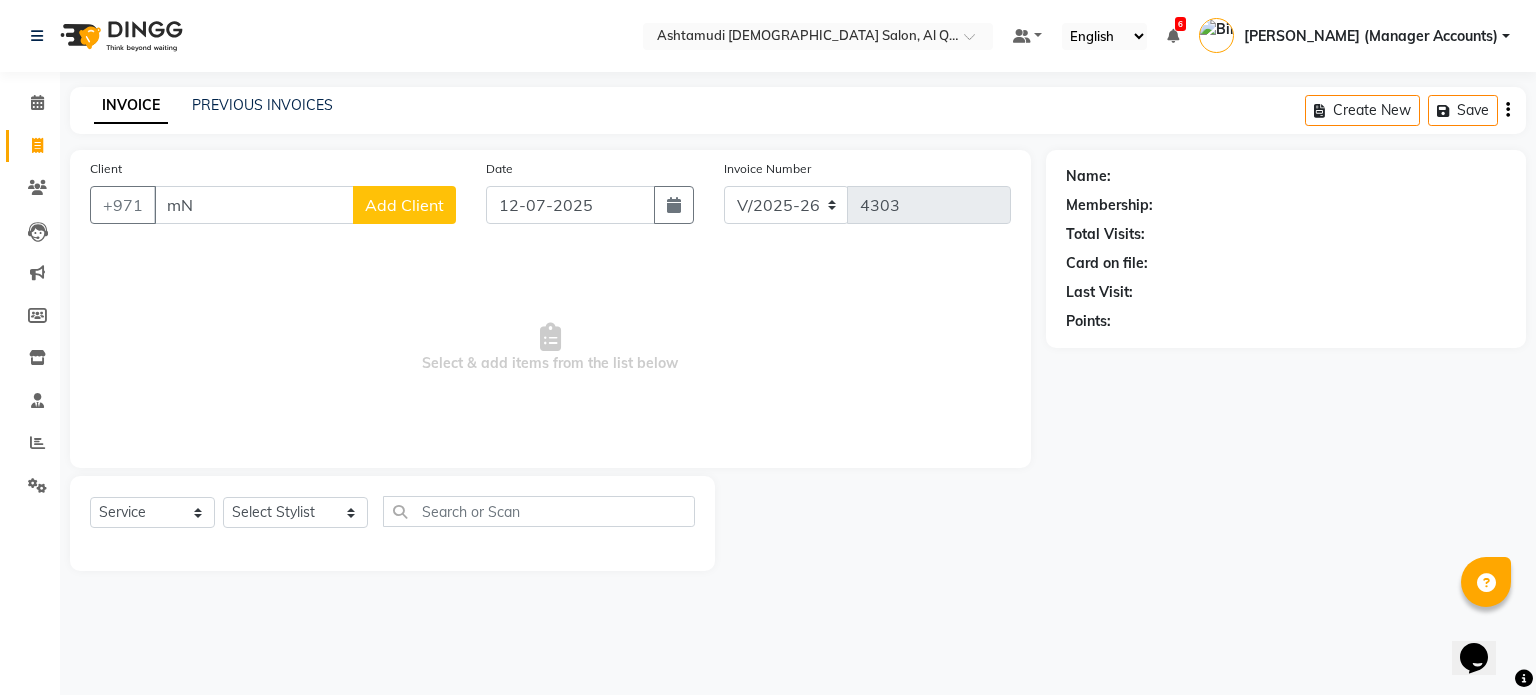 type on "m" 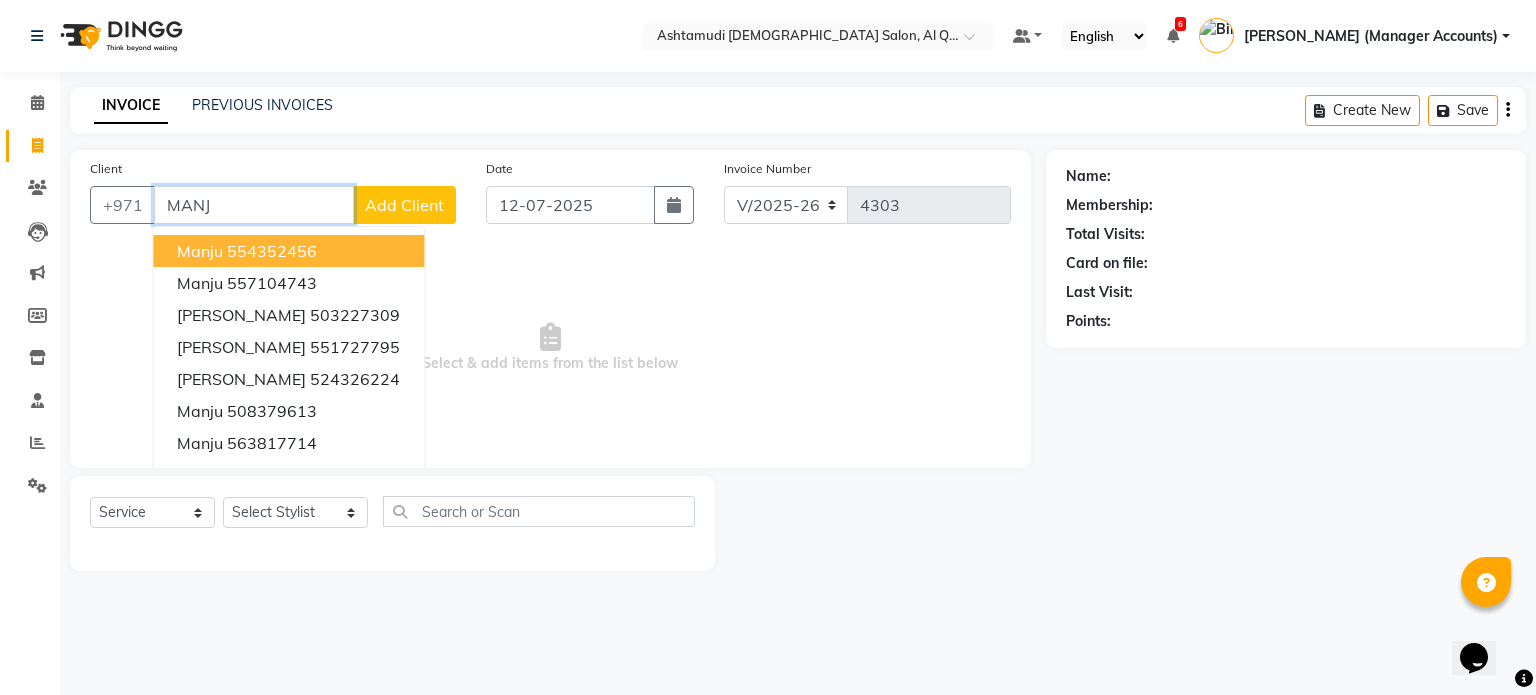 drag, startPoint x: 232, startPoint y: 203, endPoint x: 159, endPoint y: 197, distance: 73.24616 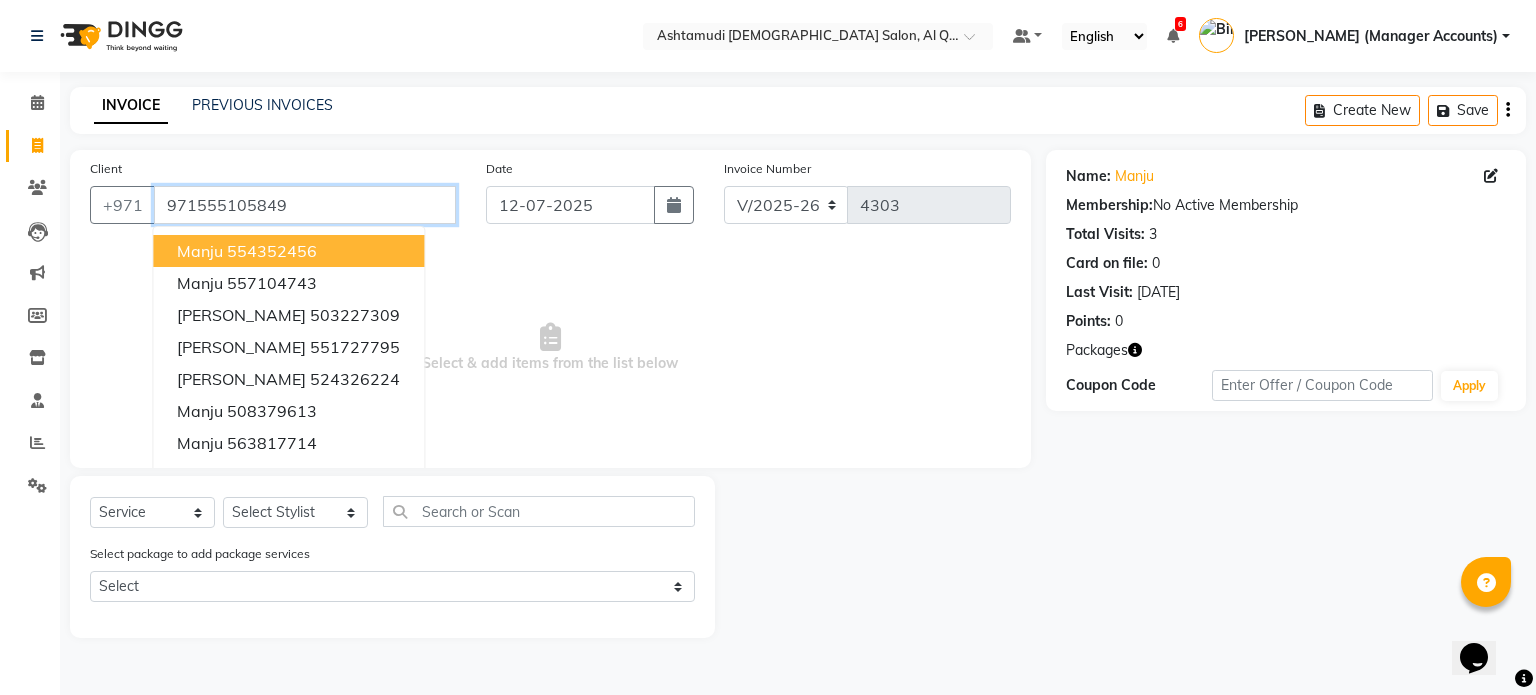 click on "971555105849" at bounding box center (305, 205) 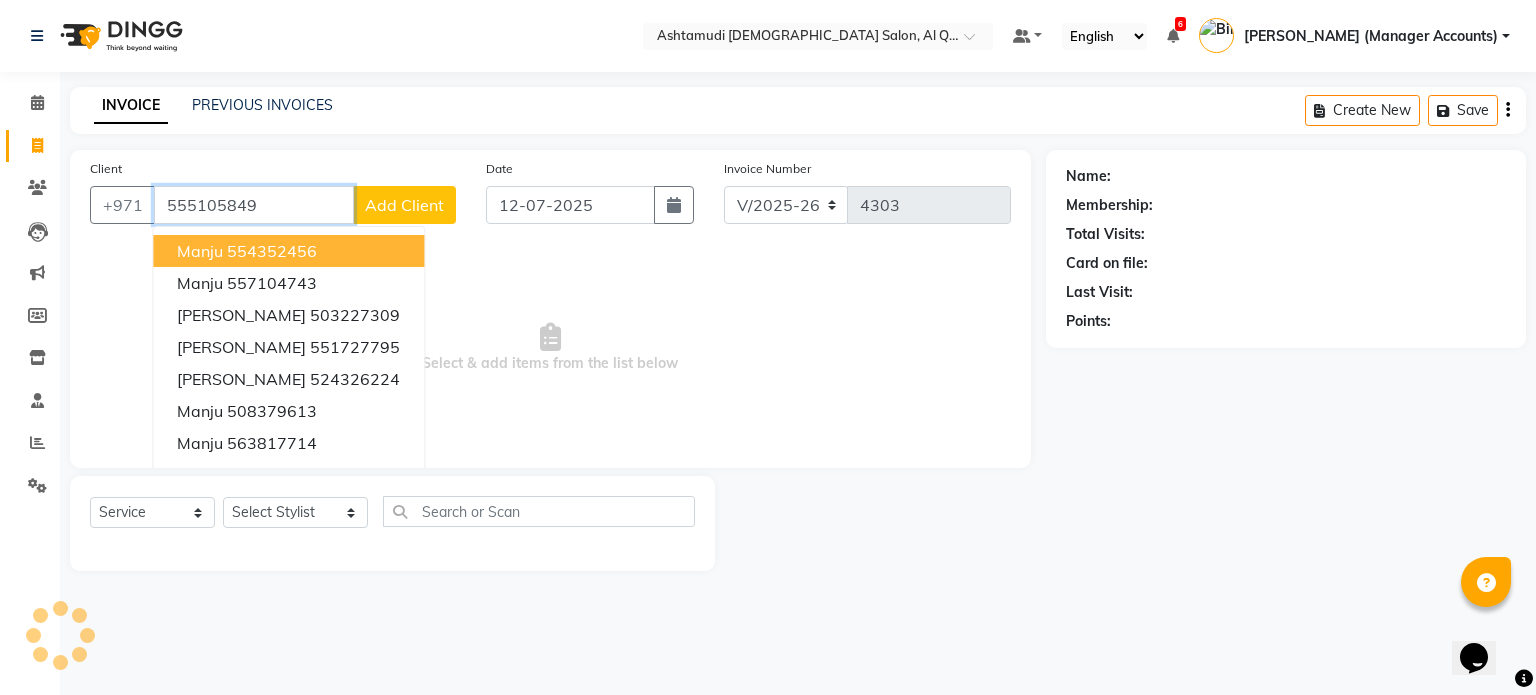 type on "555105849" 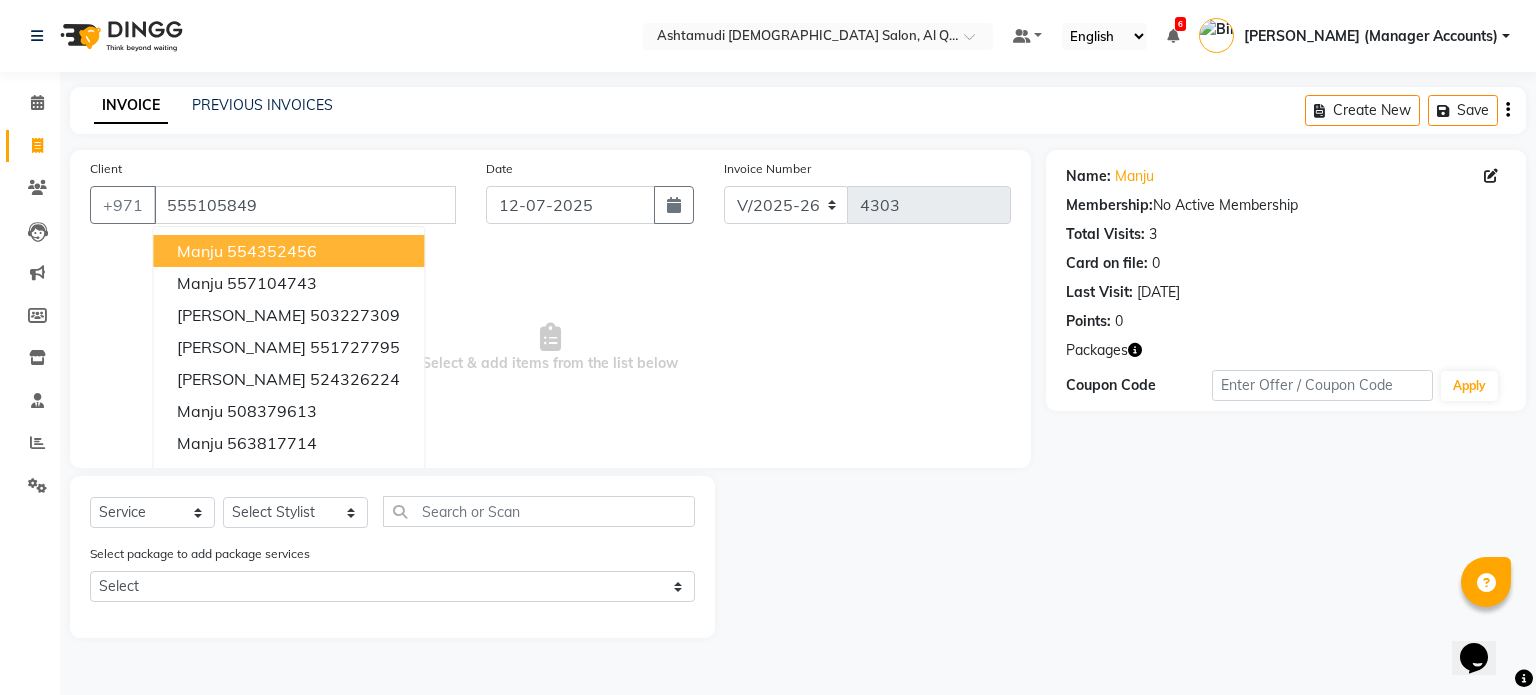 click on "Name: Manju  Membership:  No Active Membership  Total Visits:  3 Card on file:  0 Last Visit:   09-07-2025 Points:   0  Packages Coupon Code Apply" 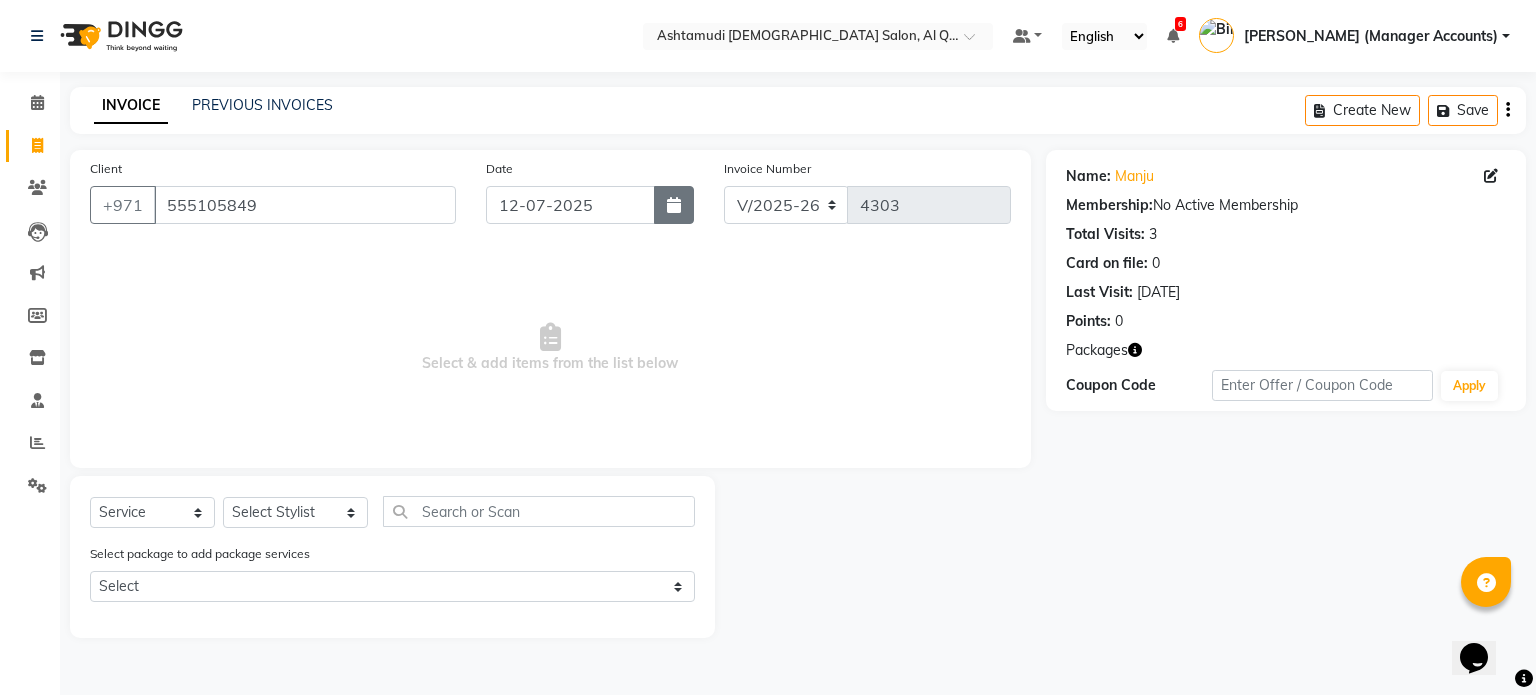 click 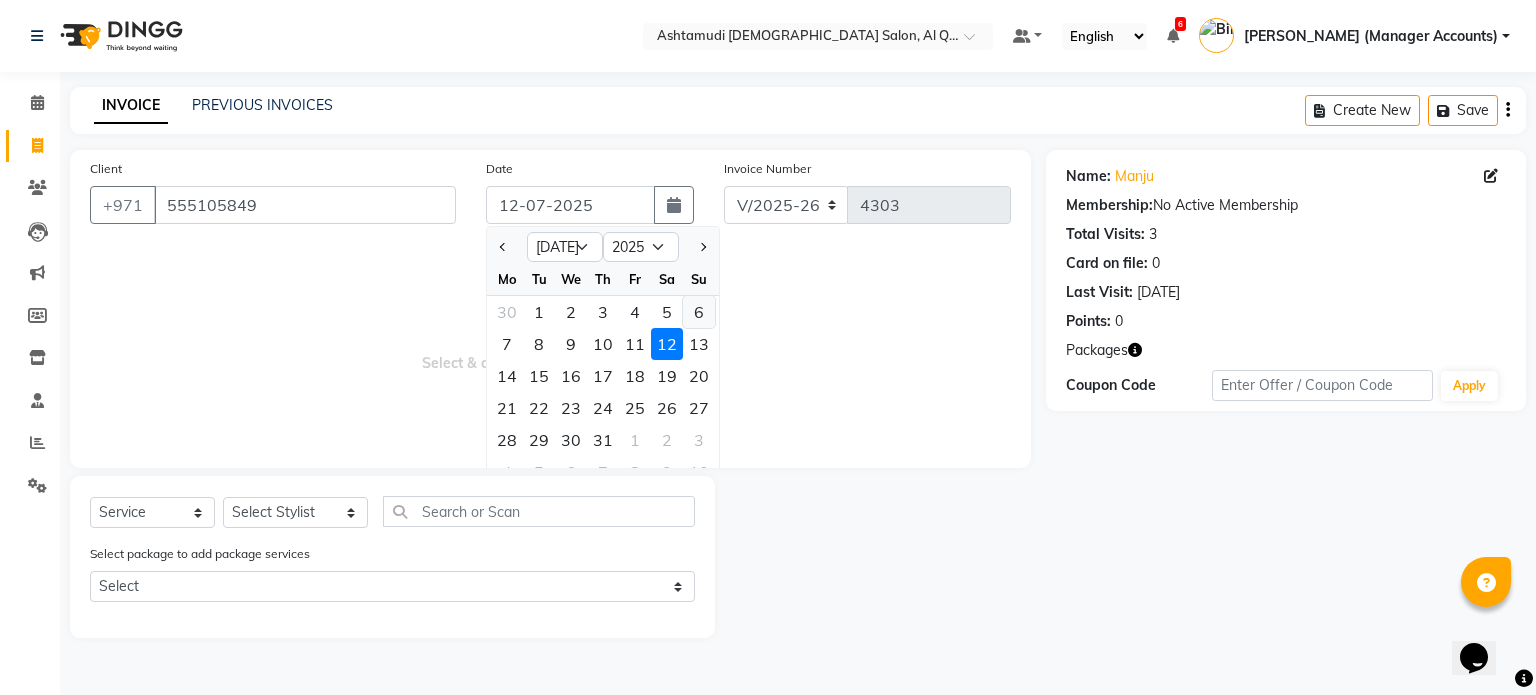 click on "6" 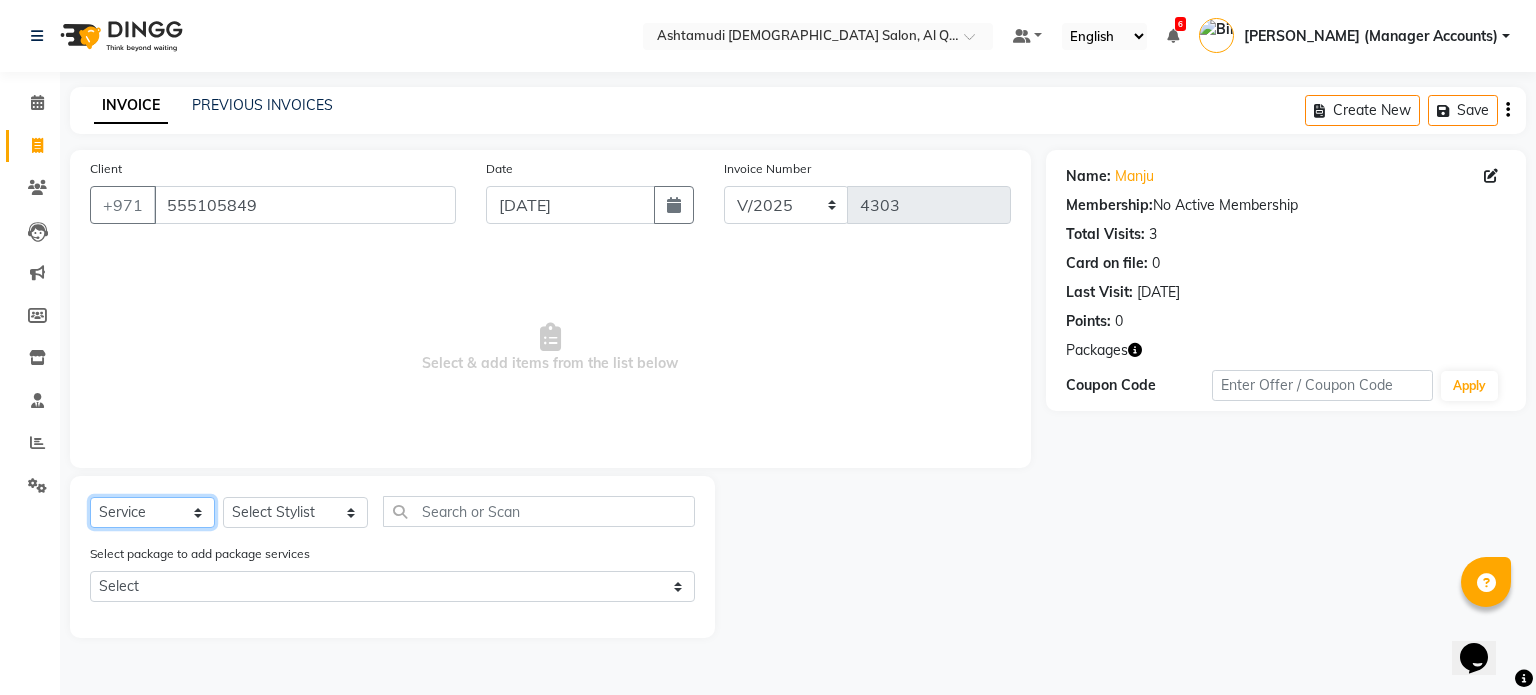 click on "Select  Service  Product  Membership  Package Voucher Prepaid Gift Card" 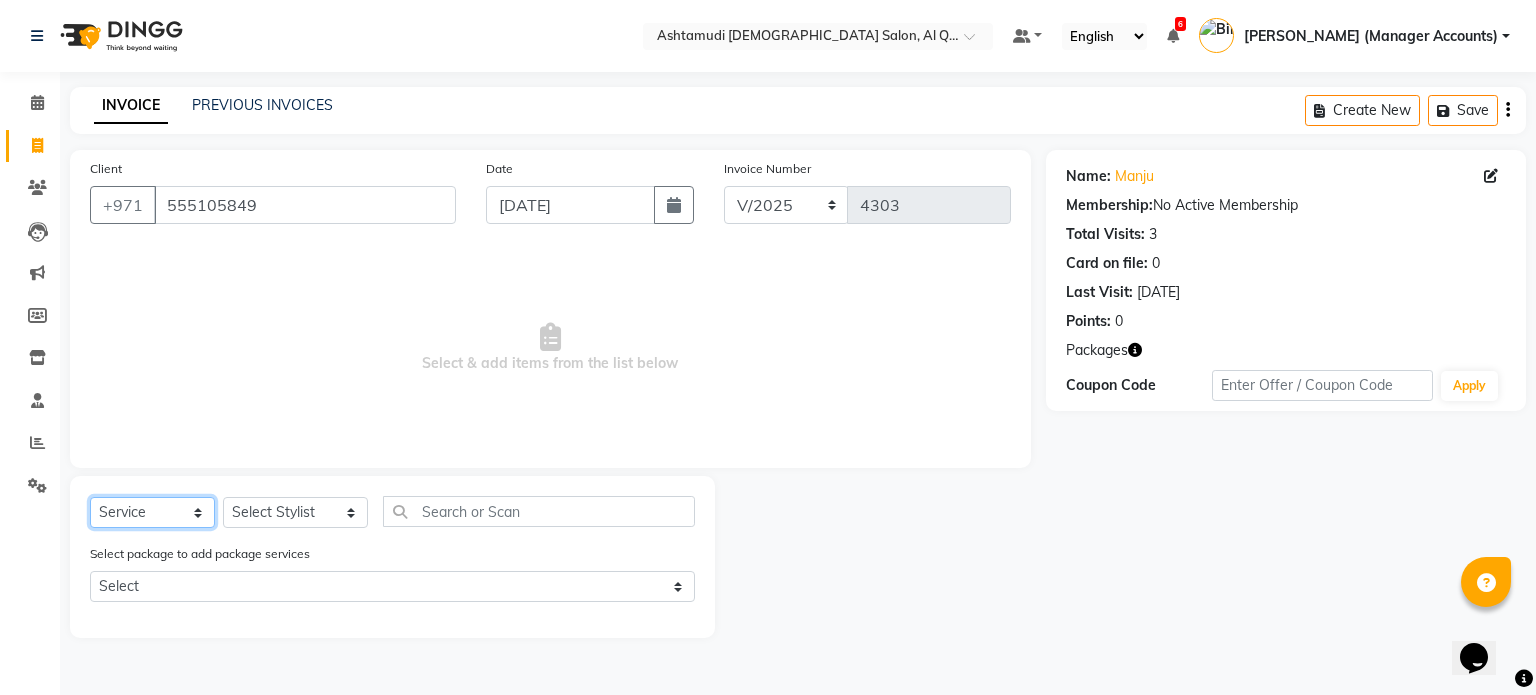 select on "package" 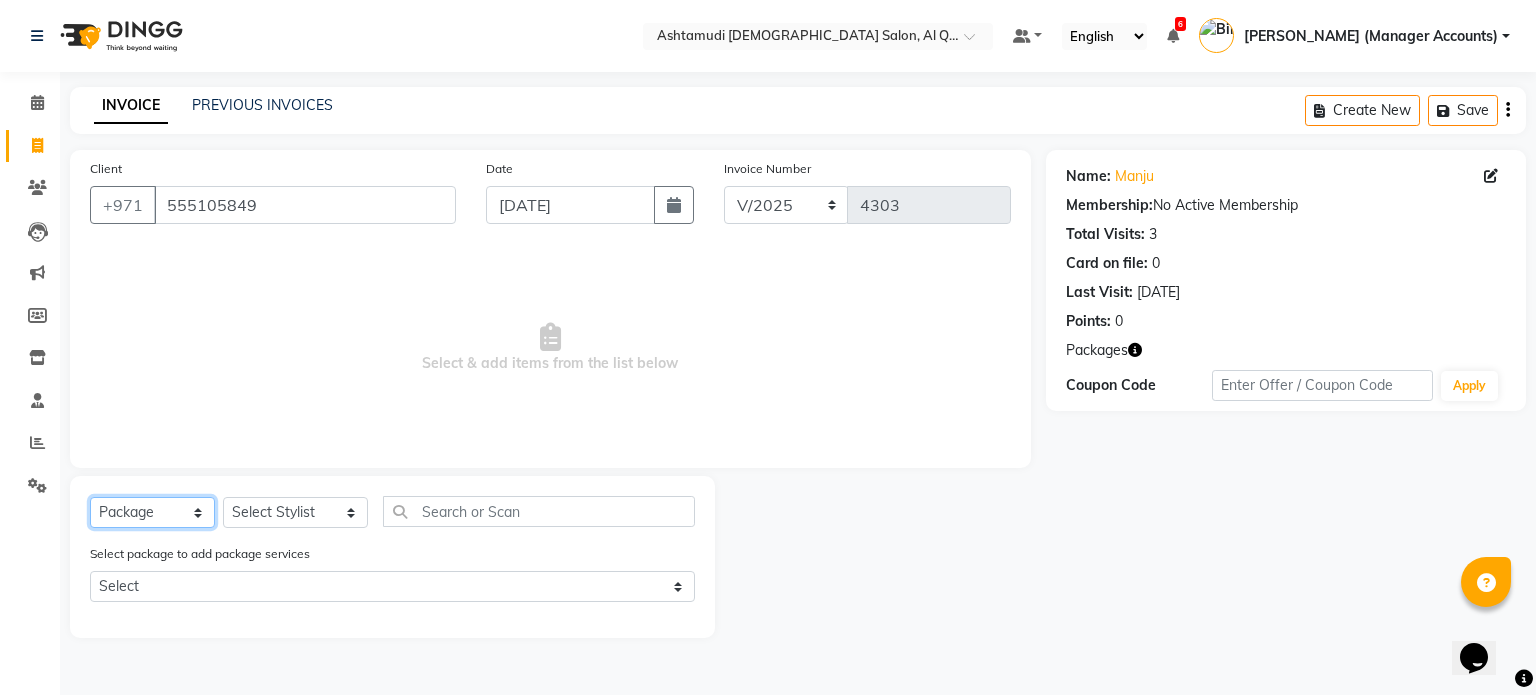 click on "Select  Service  Product  Membership  Package Voucher Prepaid Gift Card" 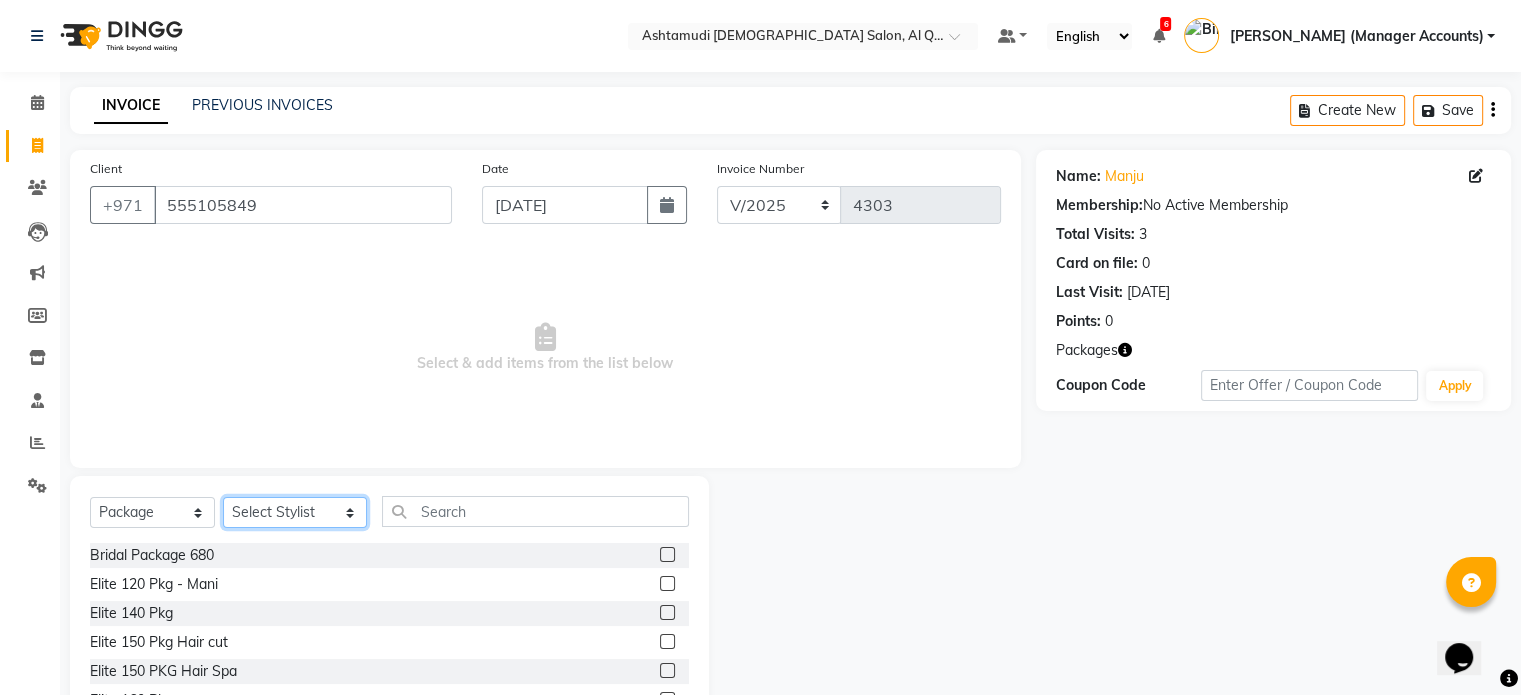 click on "Select Stylist Abeera Adhi Aira Alina AL QUASIS 1 - FRONT OFFICE Amala Bindu (Manager Accounts) Himanshu Akania Jilmy Kabita Adhikari Sachini Sadaf Samira Sangeetha Sannu Shilpa Anil Shriya Vishnu" 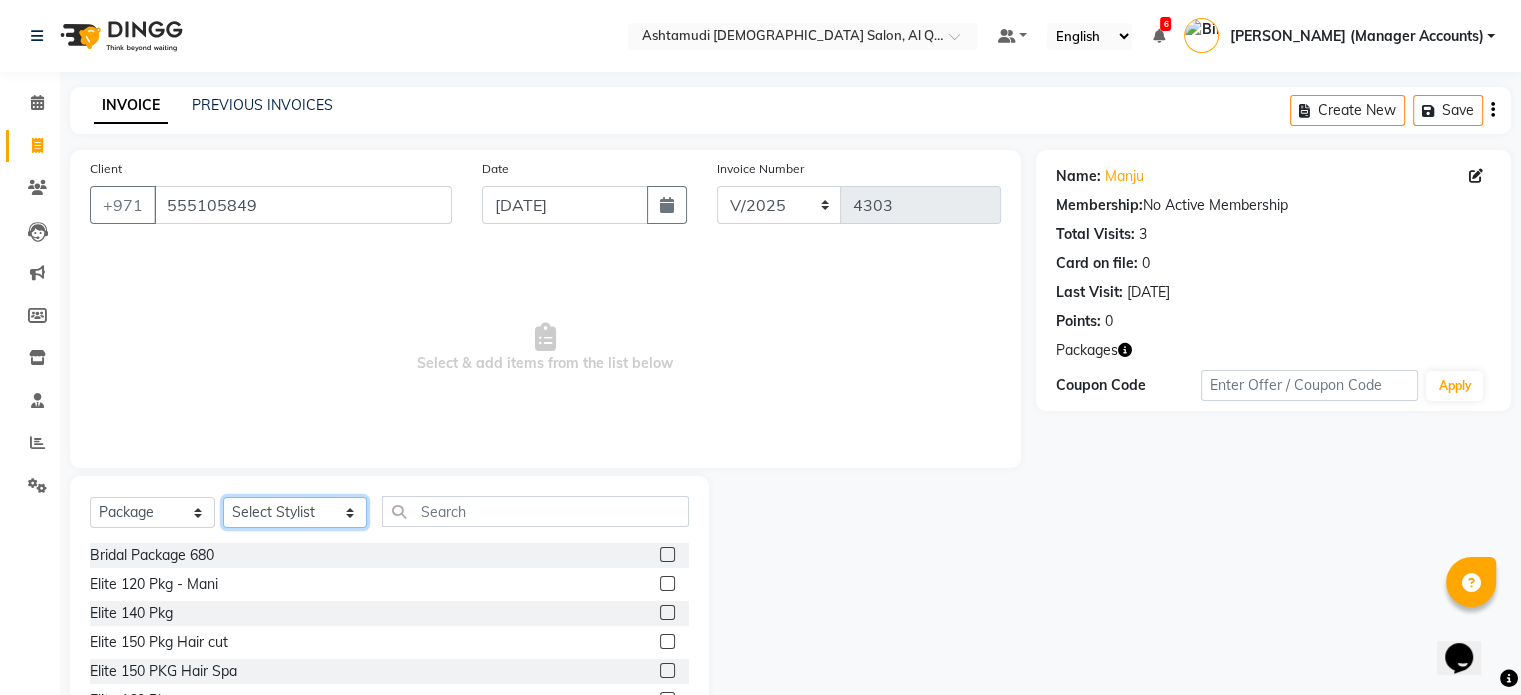select on "53738" 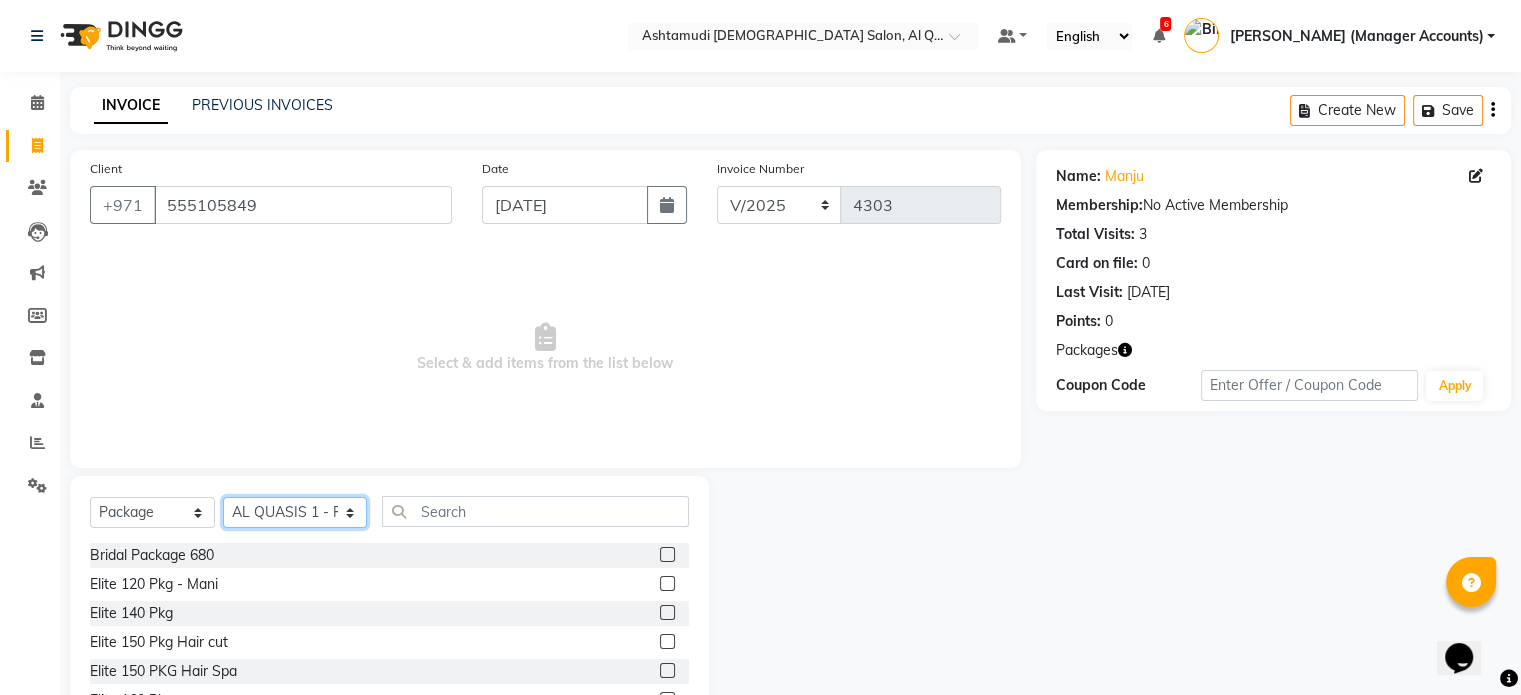 click on "Select Stylist Abeera Adhi Aira Alina AL QUASIS 1 - FRONT OFFICE Amala Bindu (Manager Accounts) Himanshu Akania Jilmy Kabita Adhikari Sachini Sadaf Samira Sangeetha Sannu Shilpa Anil Shriya Vishnu" 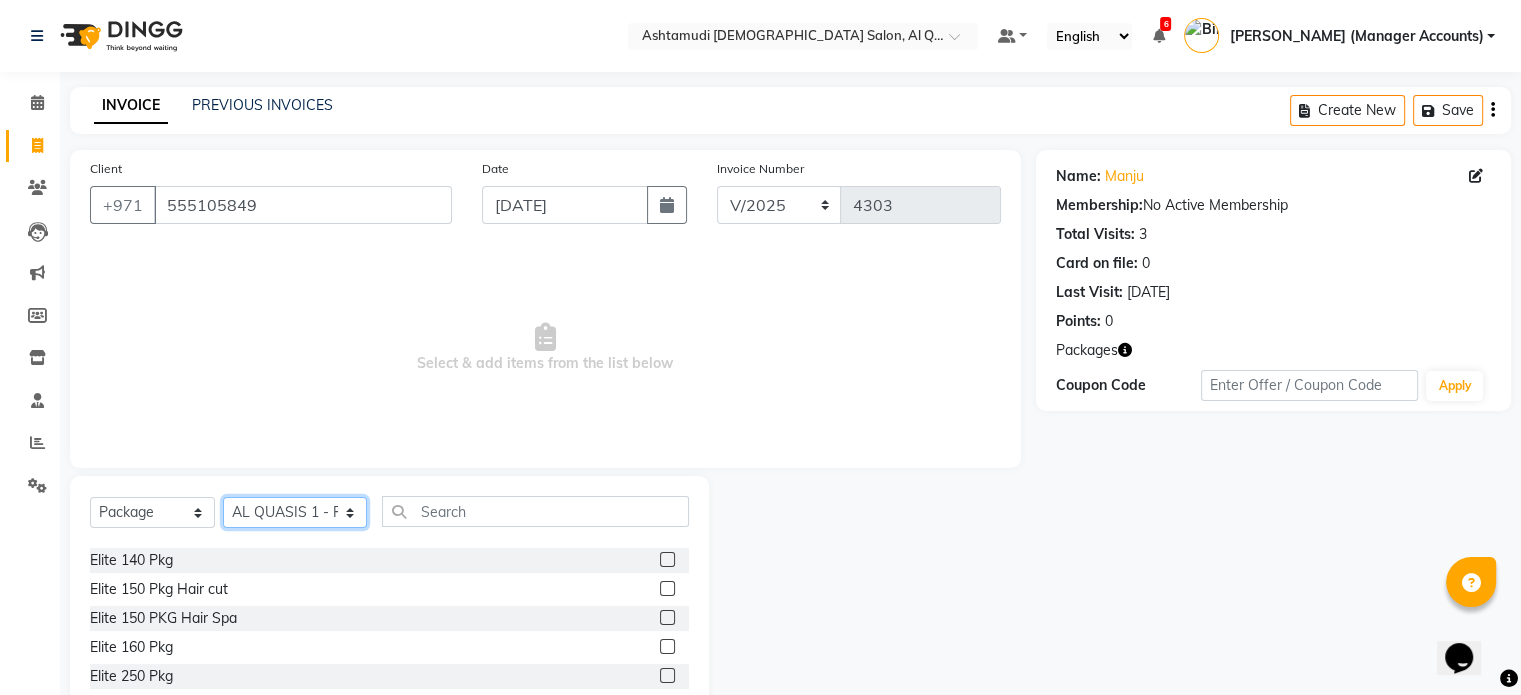 scroll, scrollTop: 100, scrollLeft: 0, axis: vertical 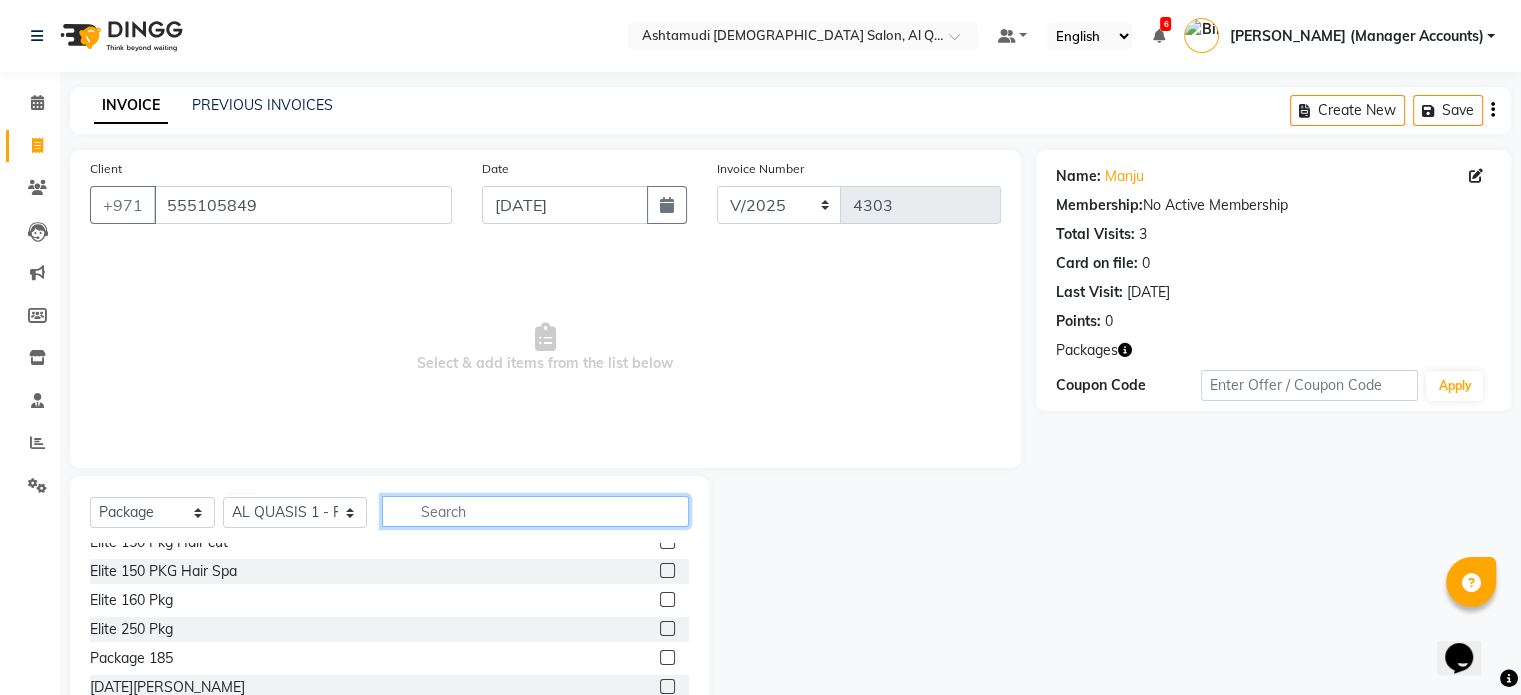 click 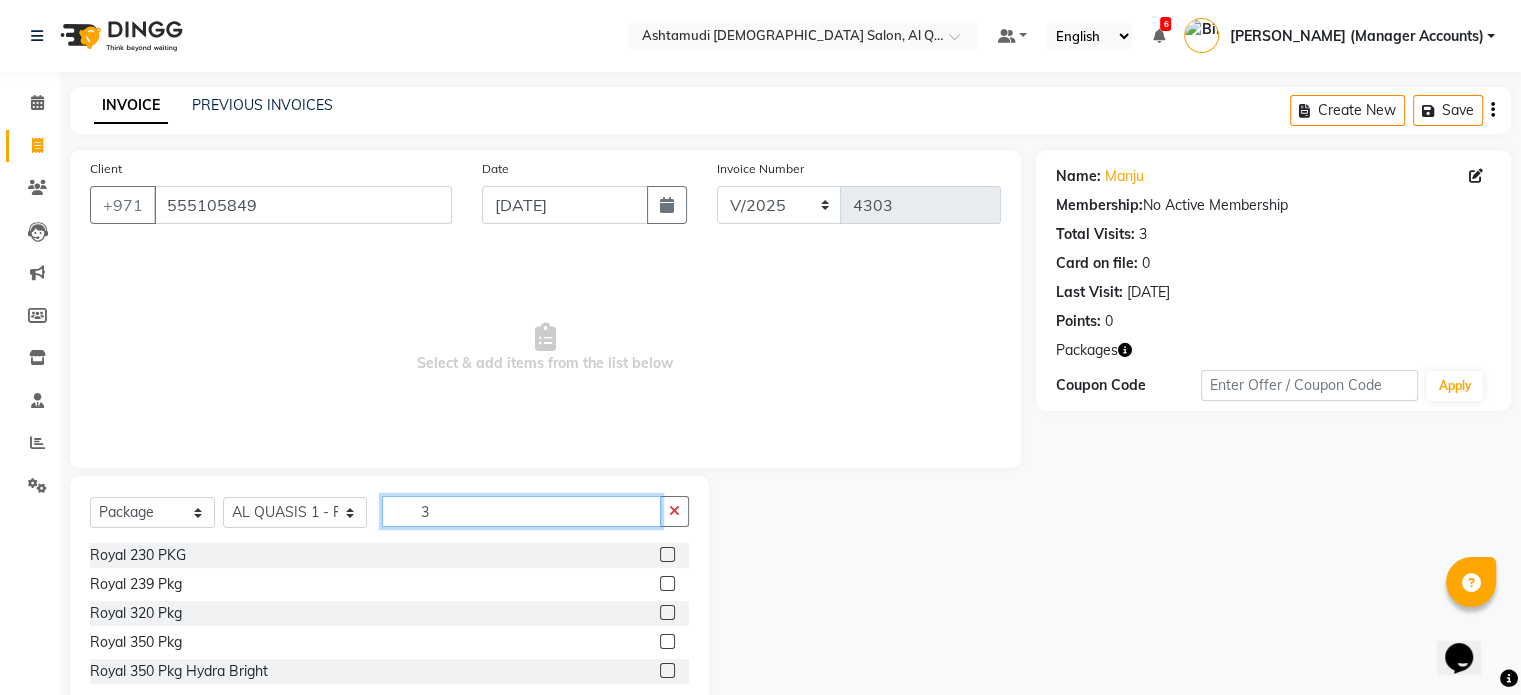 scroll, scrollTop: 0, scrollLeft: 0, axis: both 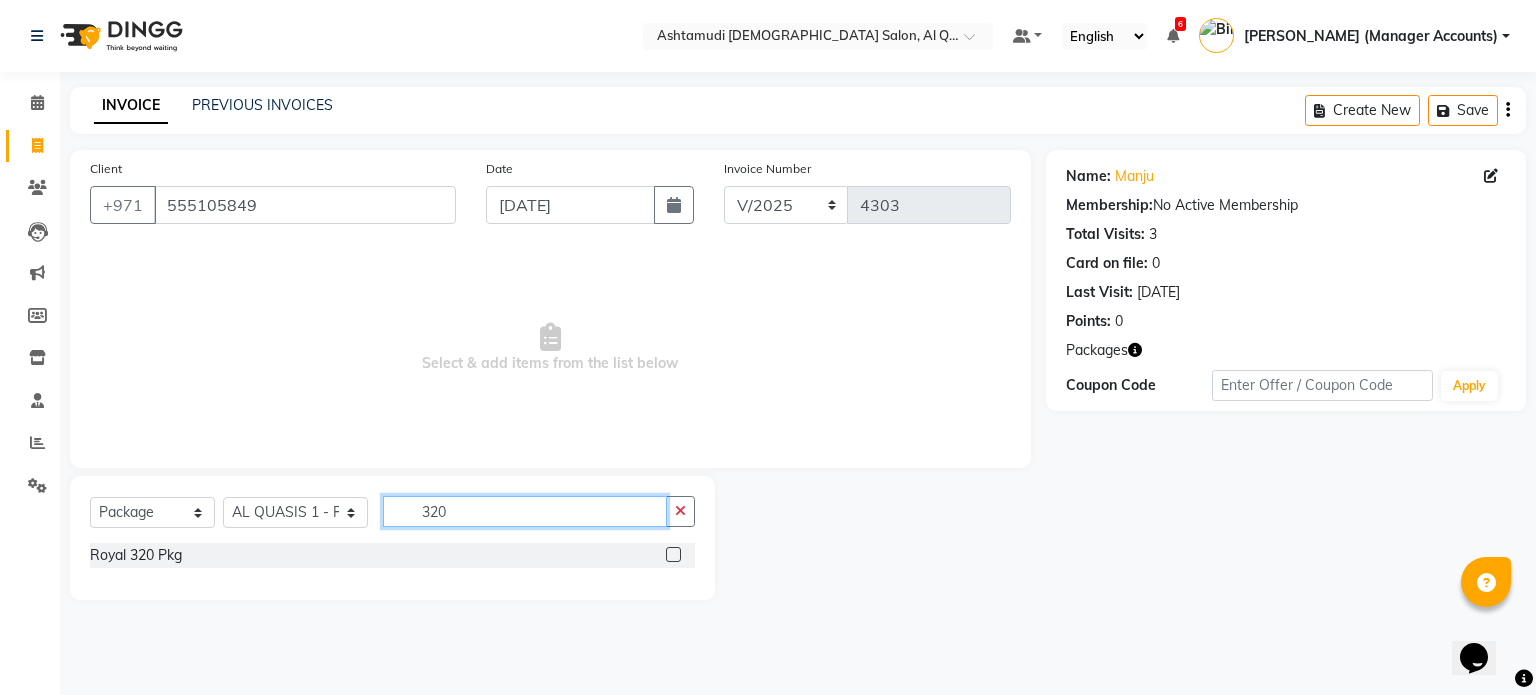 type on "320" 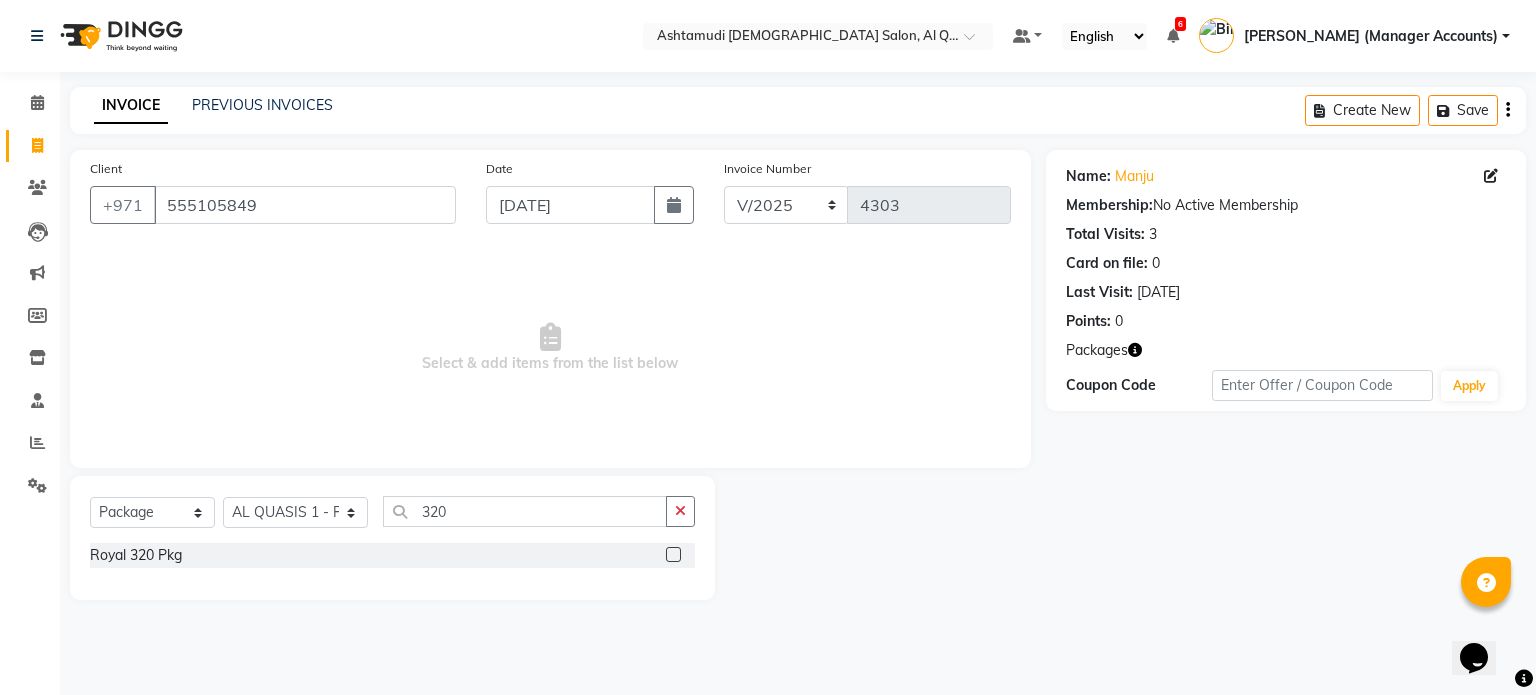 click 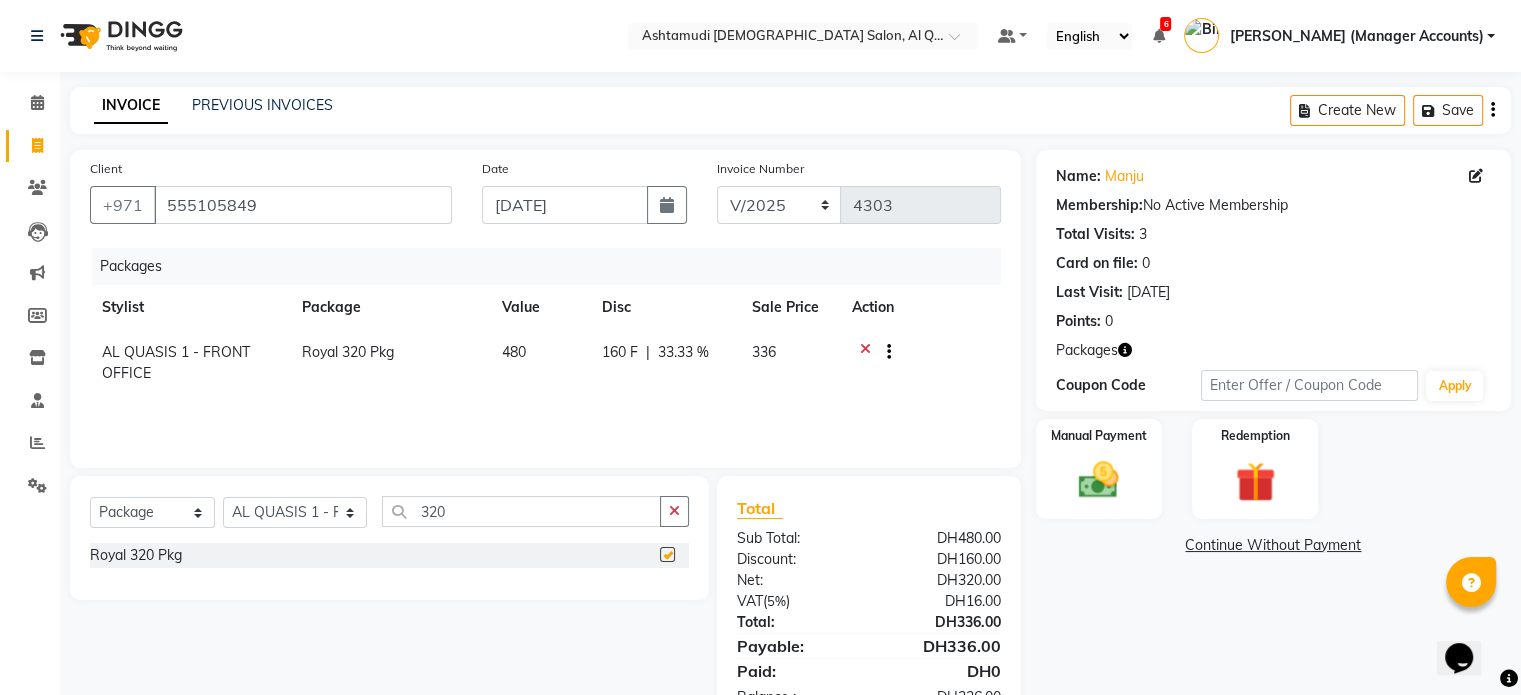 checkbox on "false" 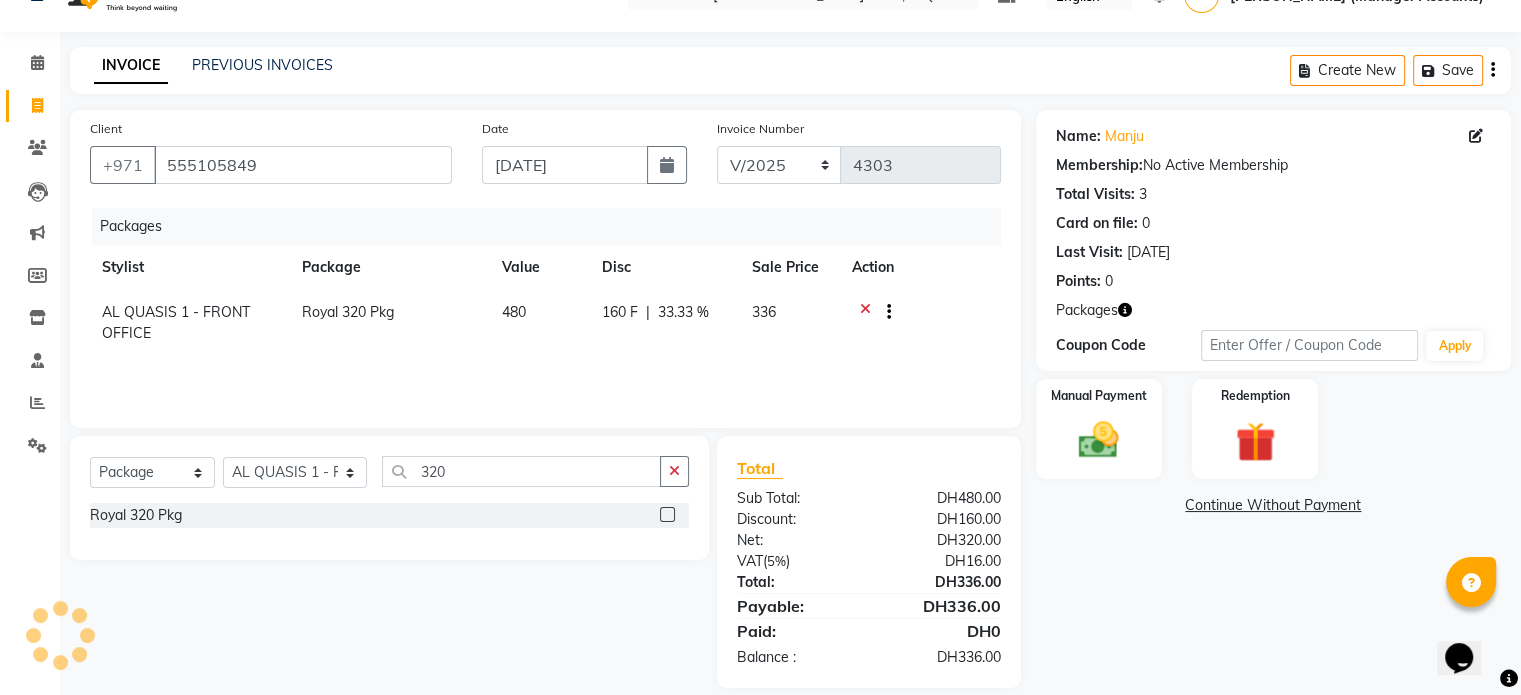 scroll, scrollTop: 63, scrollLeft: 0, axis: vertical 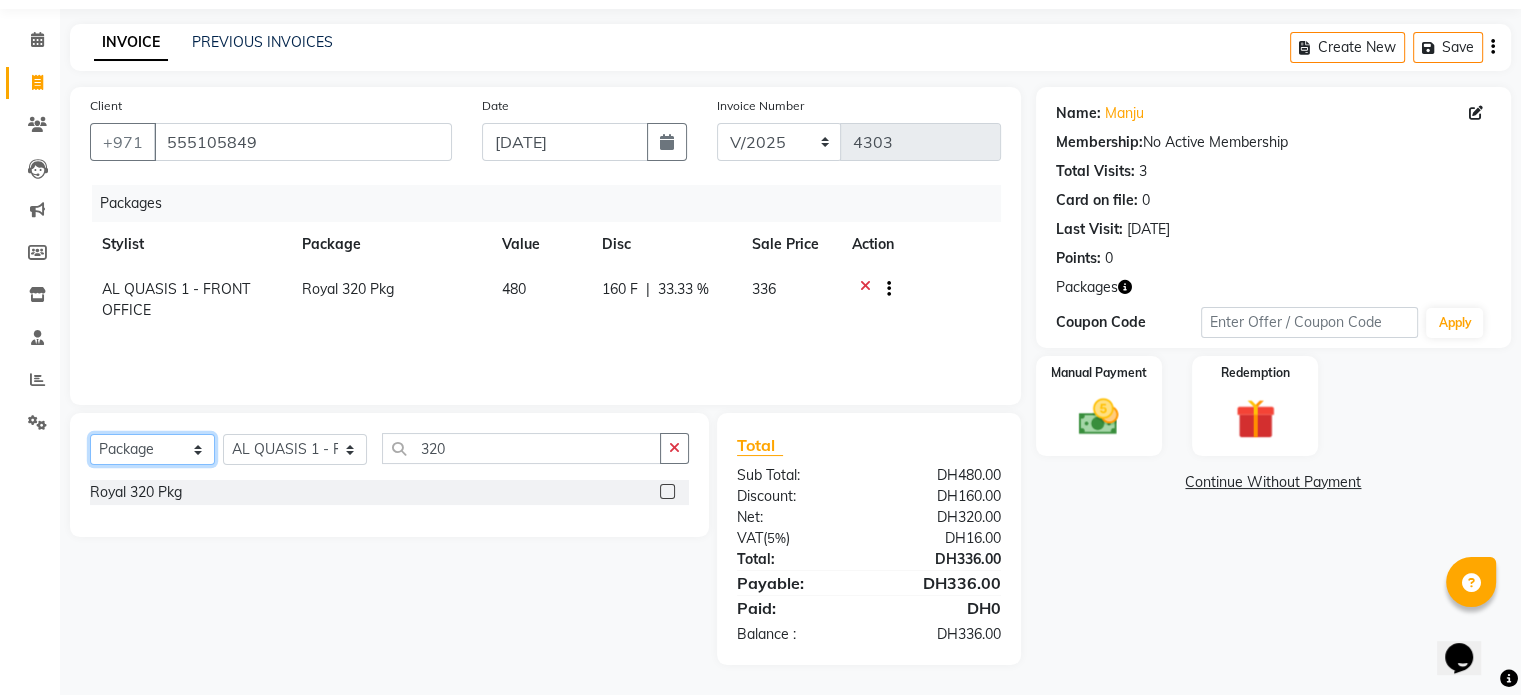 click on "Select  Service  Product  Membership  Package Voucher Prepaid Gift Card" 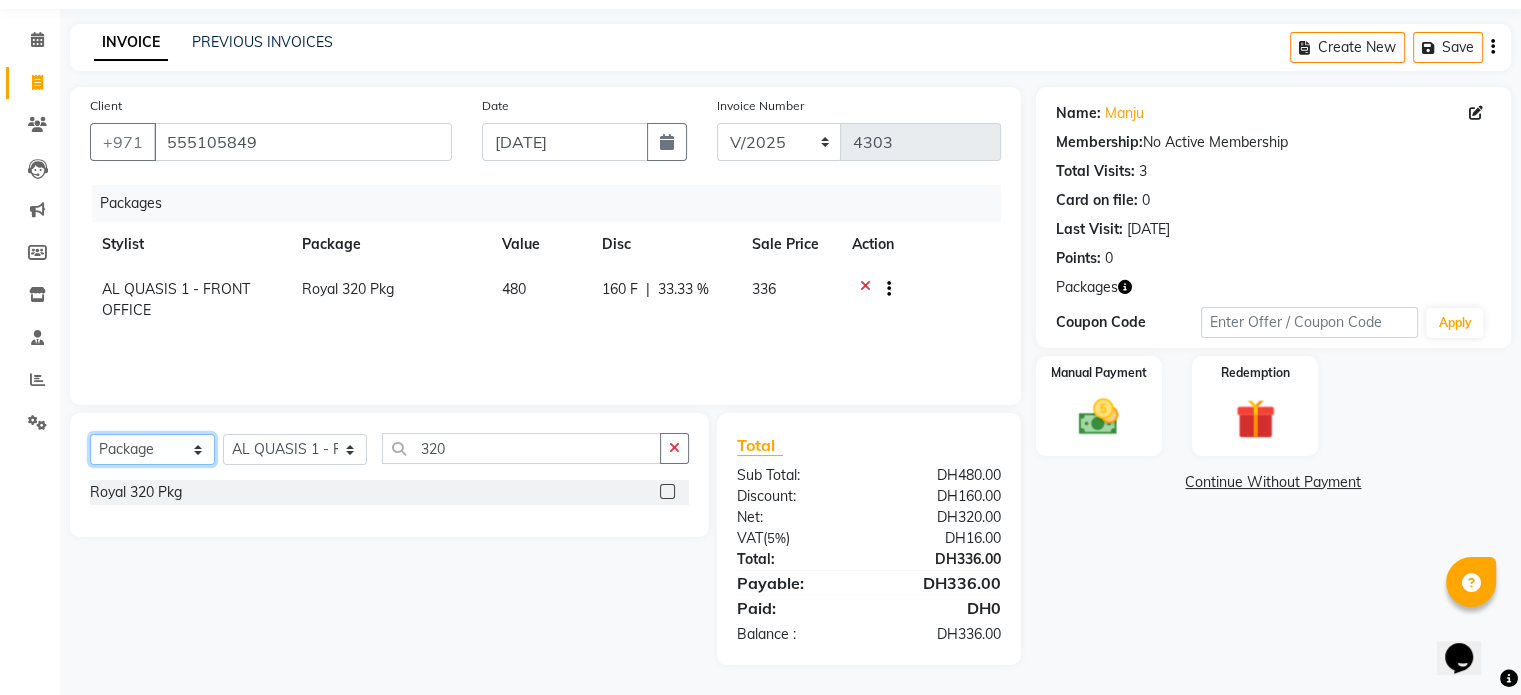 select on "service" 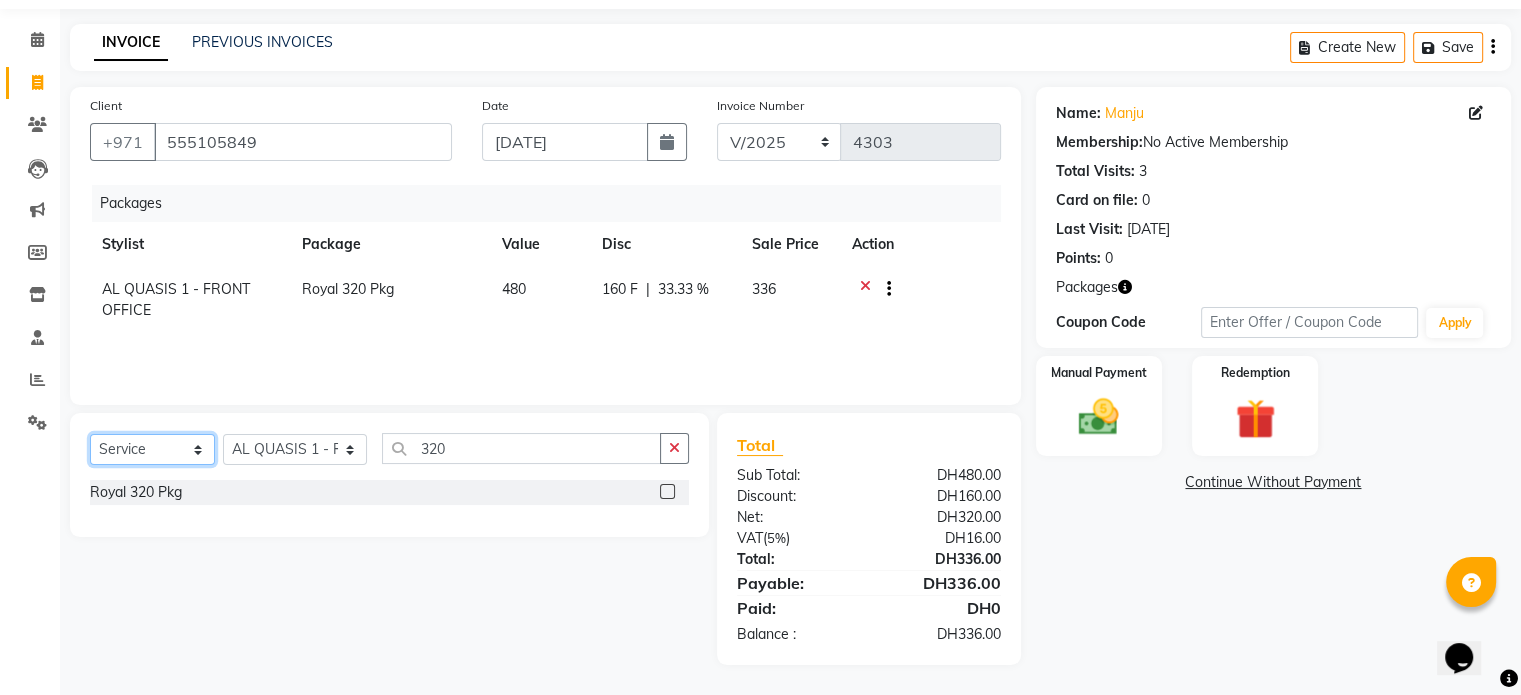 click on "Select  Service  Product  Membership  Package Voucher Prepaid Gift Card" 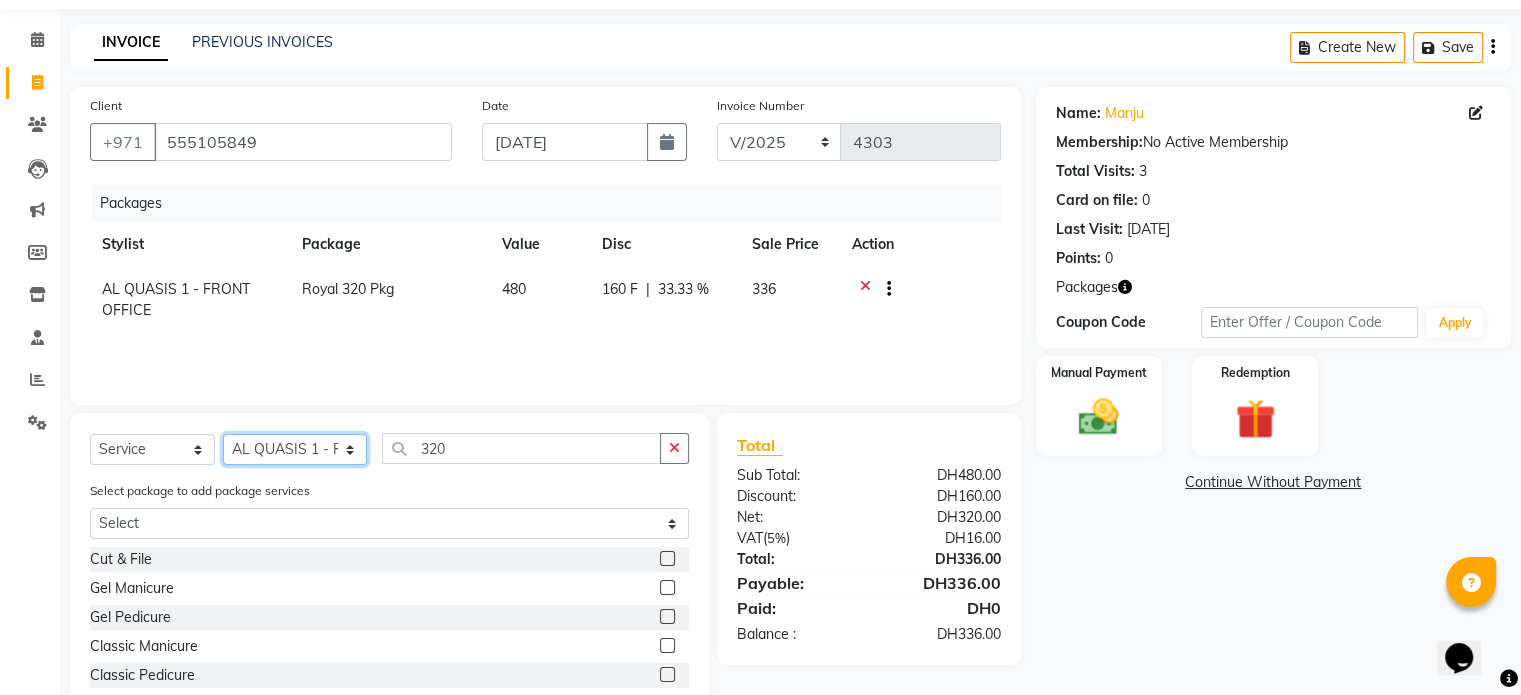 click on "Select Stylist Abeera Adhi Aira Alina AL QUASIS 1 - FRONT OFFICE Amala Bindu (Manager Accounts) Himanshu Akania Jilmy Kabita Adhikari Sachini Sadaf Samira Sangeetha Sannu Shilpa Anil Shriya Vishnu" 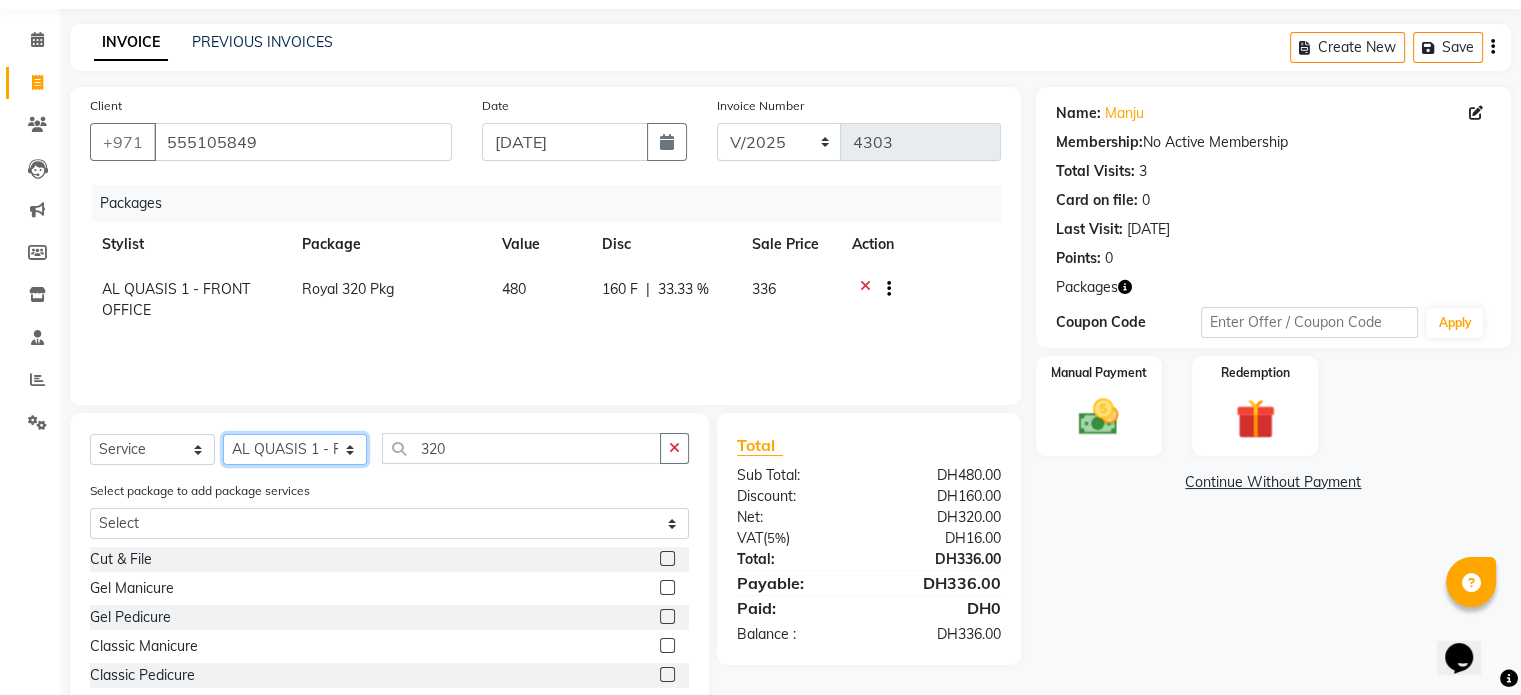 select on "53701" 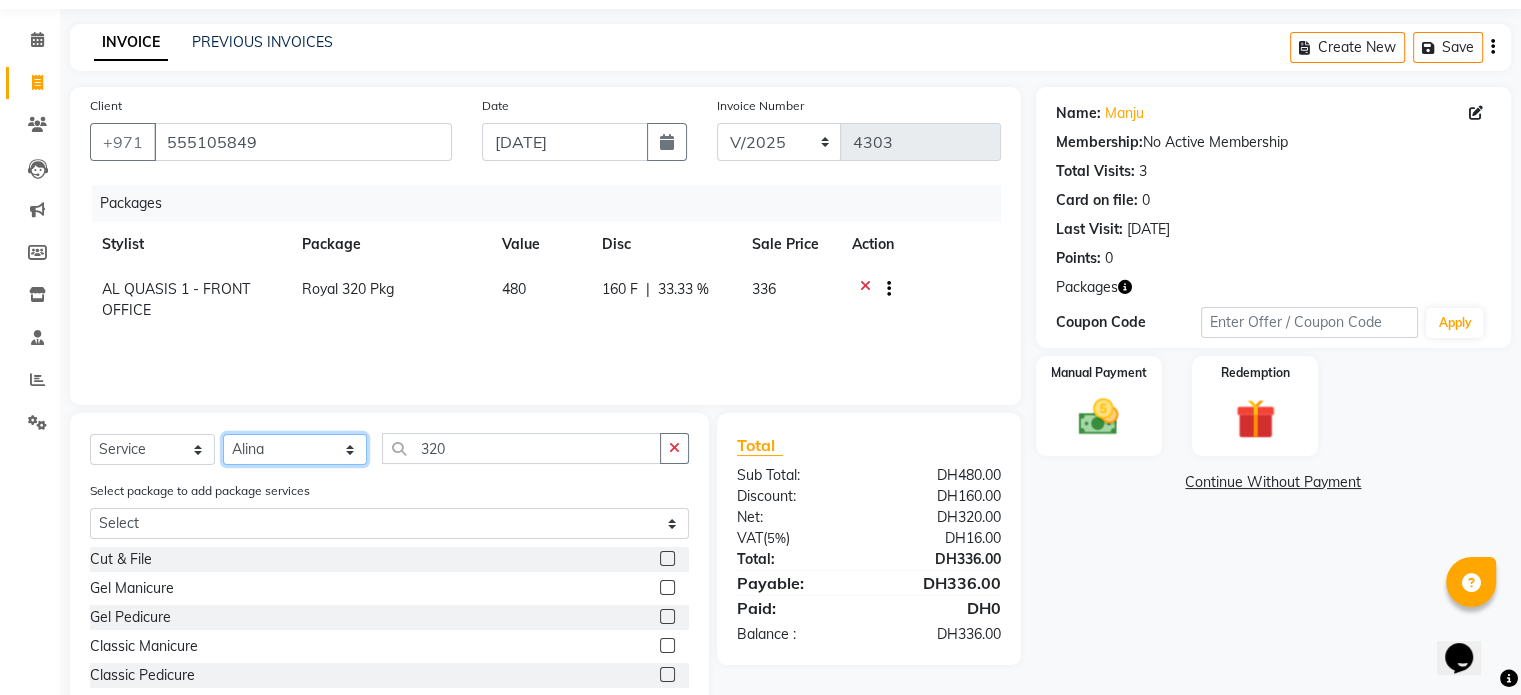 click on "Select Stylist Abeera Adhi Aira Alina AL QUASIS 1 - FRONT OFFICE Amala Bindu (Manager Accounts) Himanshu Akania Jilmy Kabita Adhikari Sachini Sadaf Samira Sangeetha Sannu Shilpa Anil Shriya Vishnu" 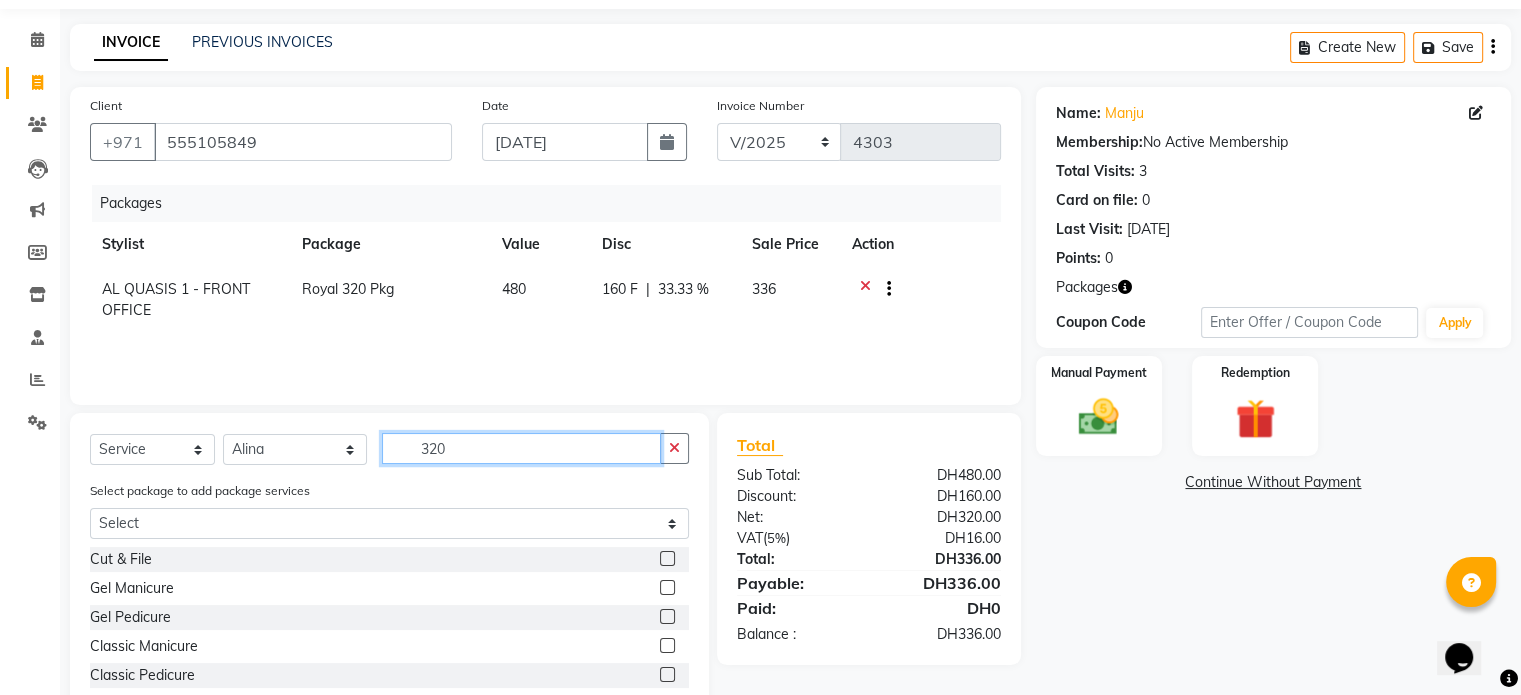 click on "320" 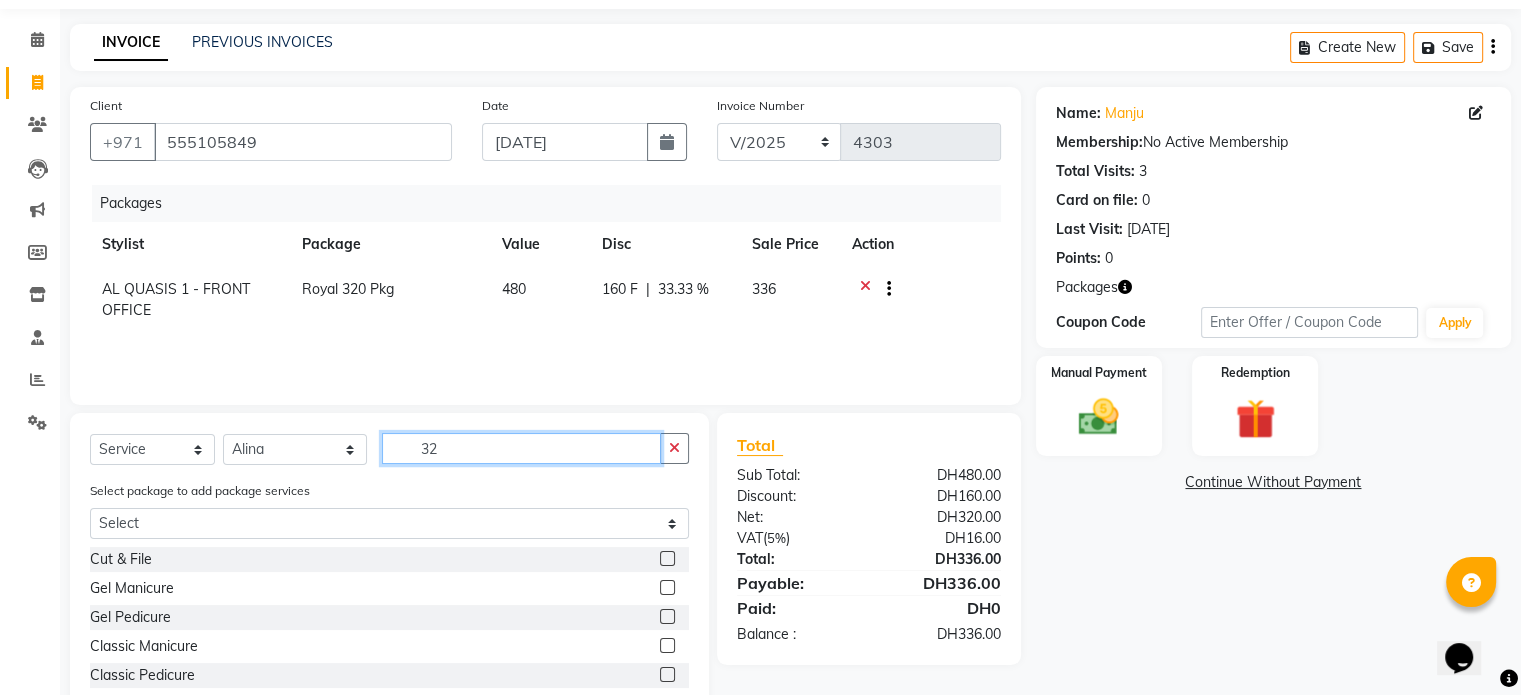 type on "3" 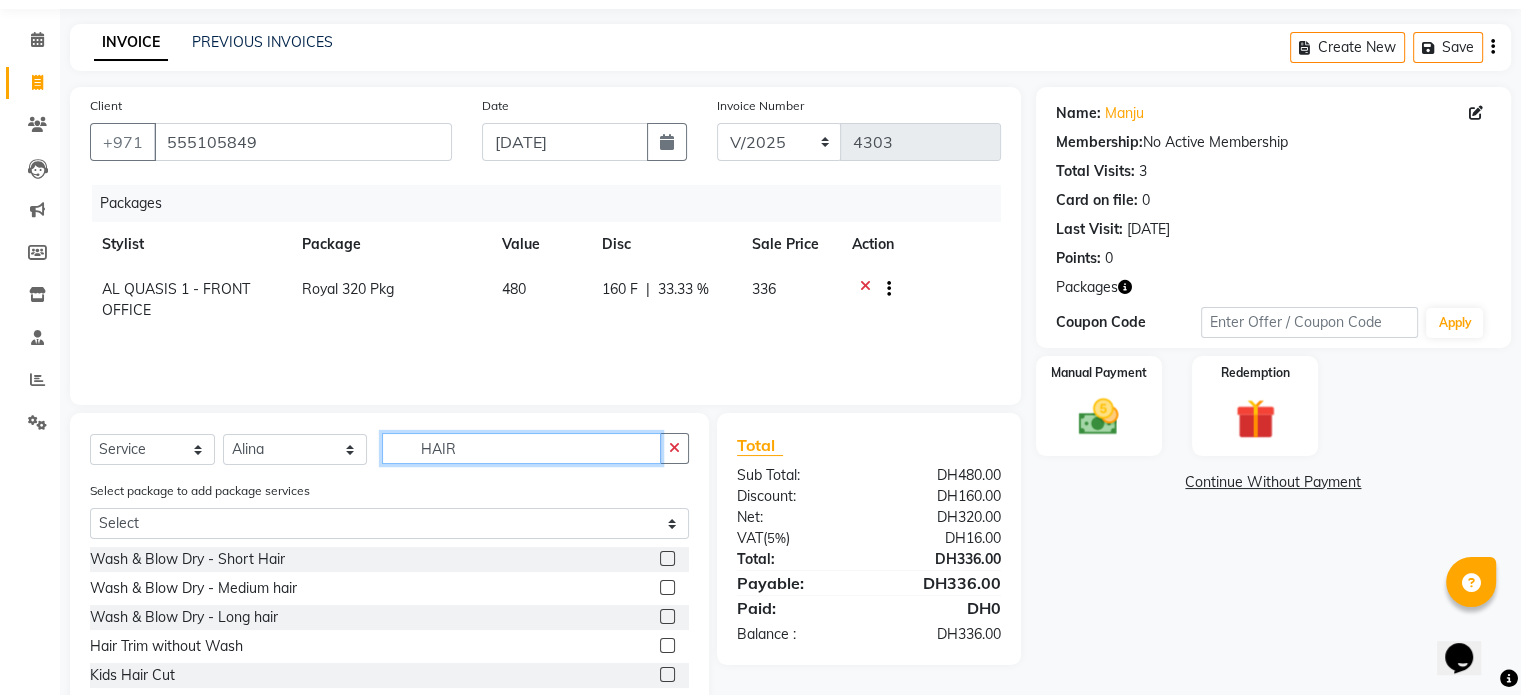 type on "HAIR" 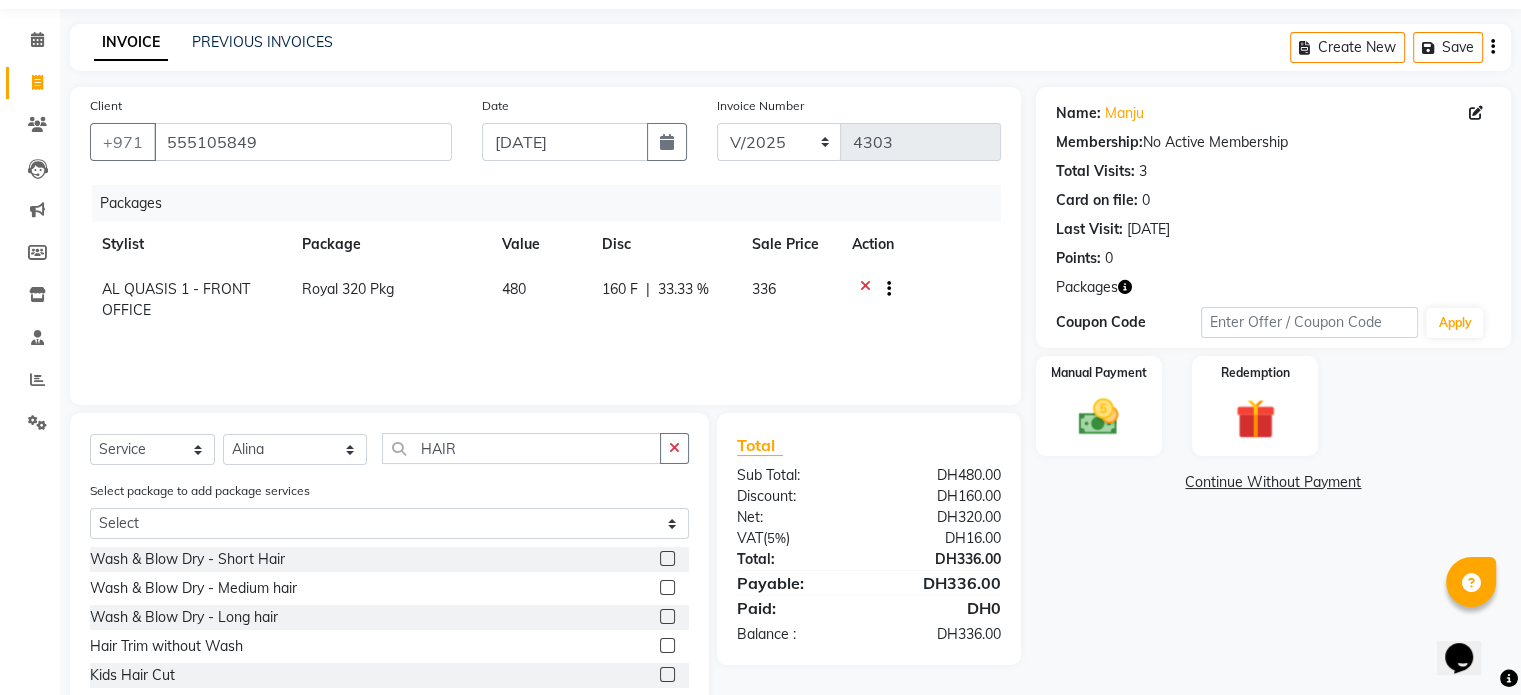 click 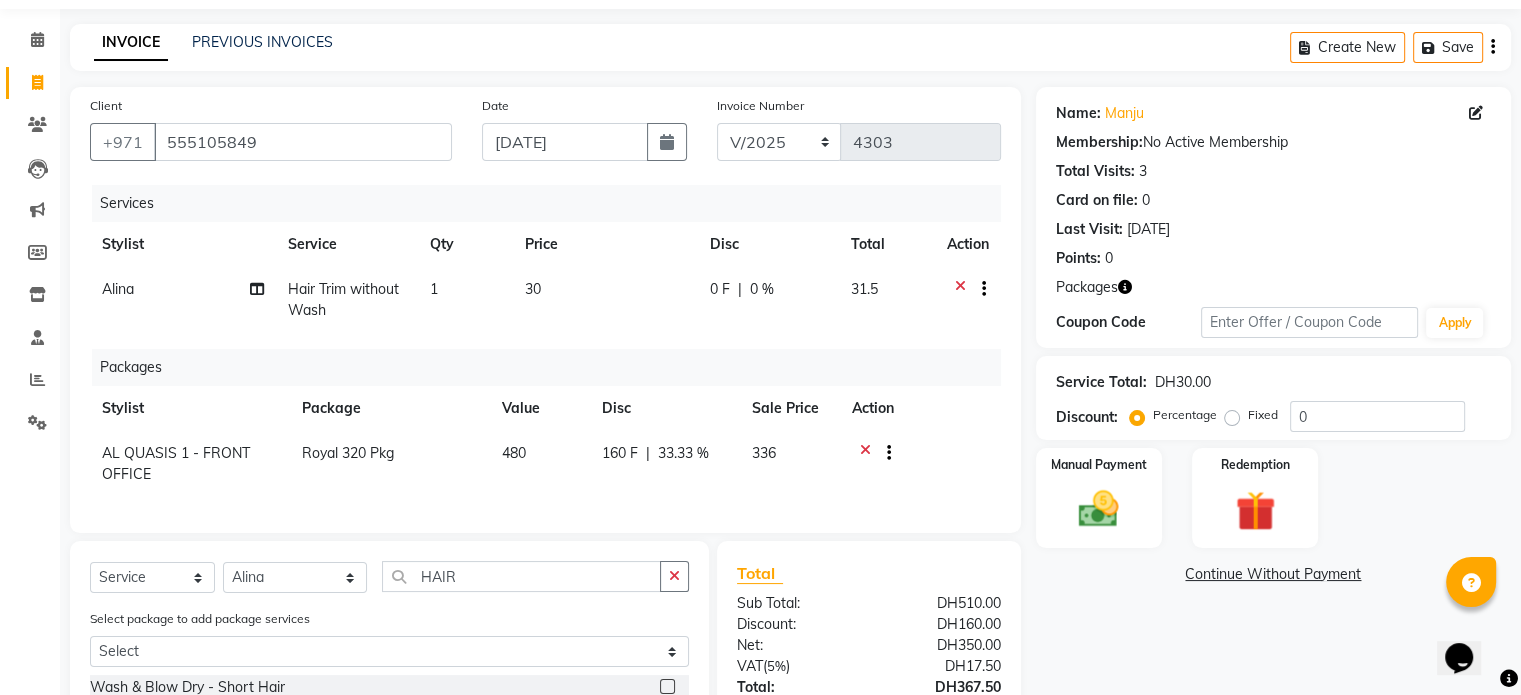 checkbox on "false" 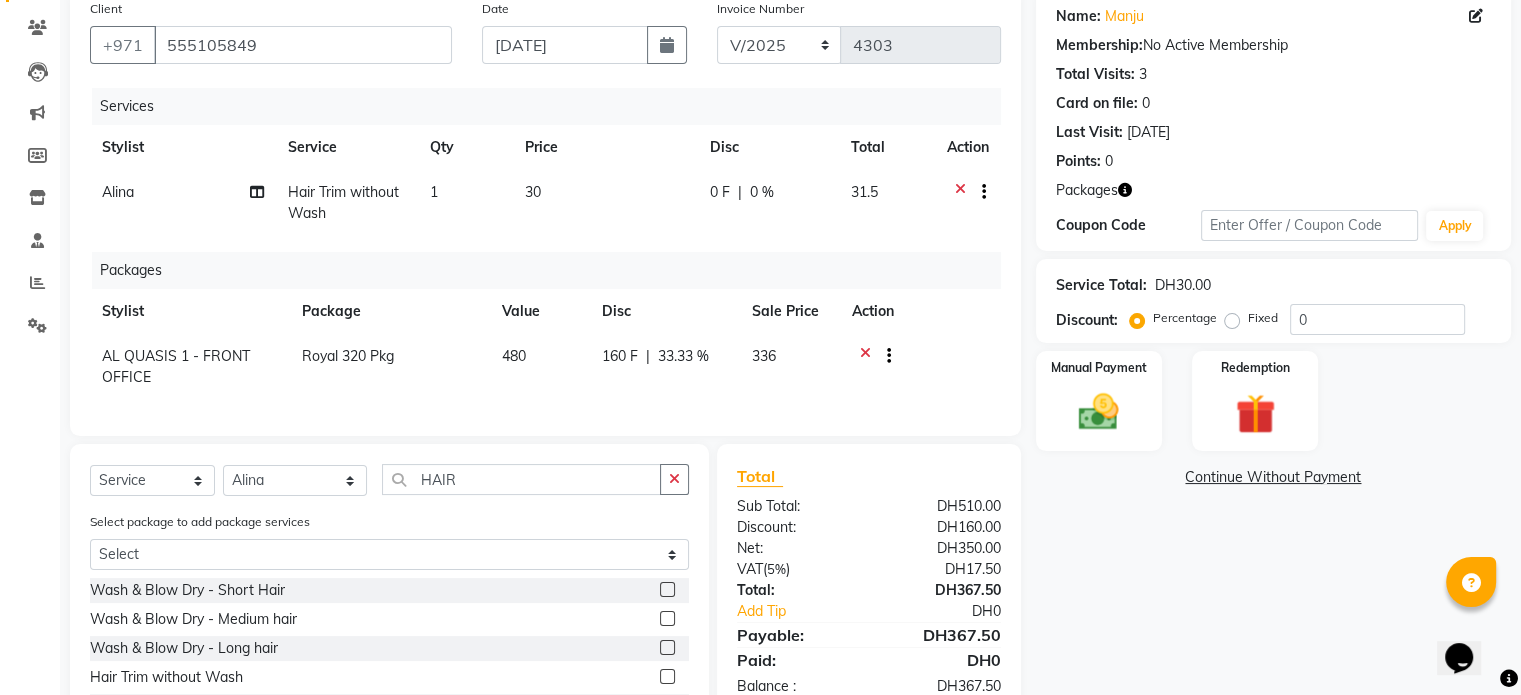 scroll, scrollTop: 318, scrollLeft: 0, axis: vertical 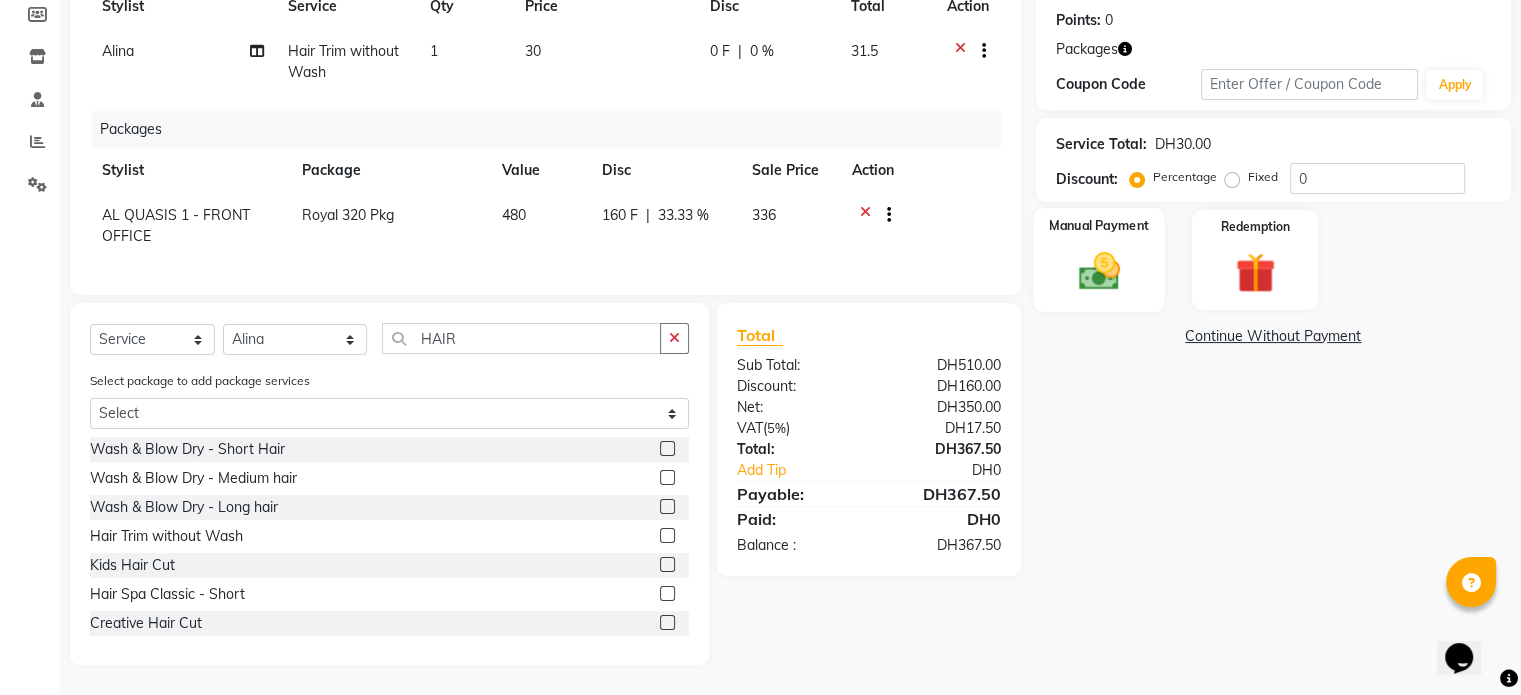 click 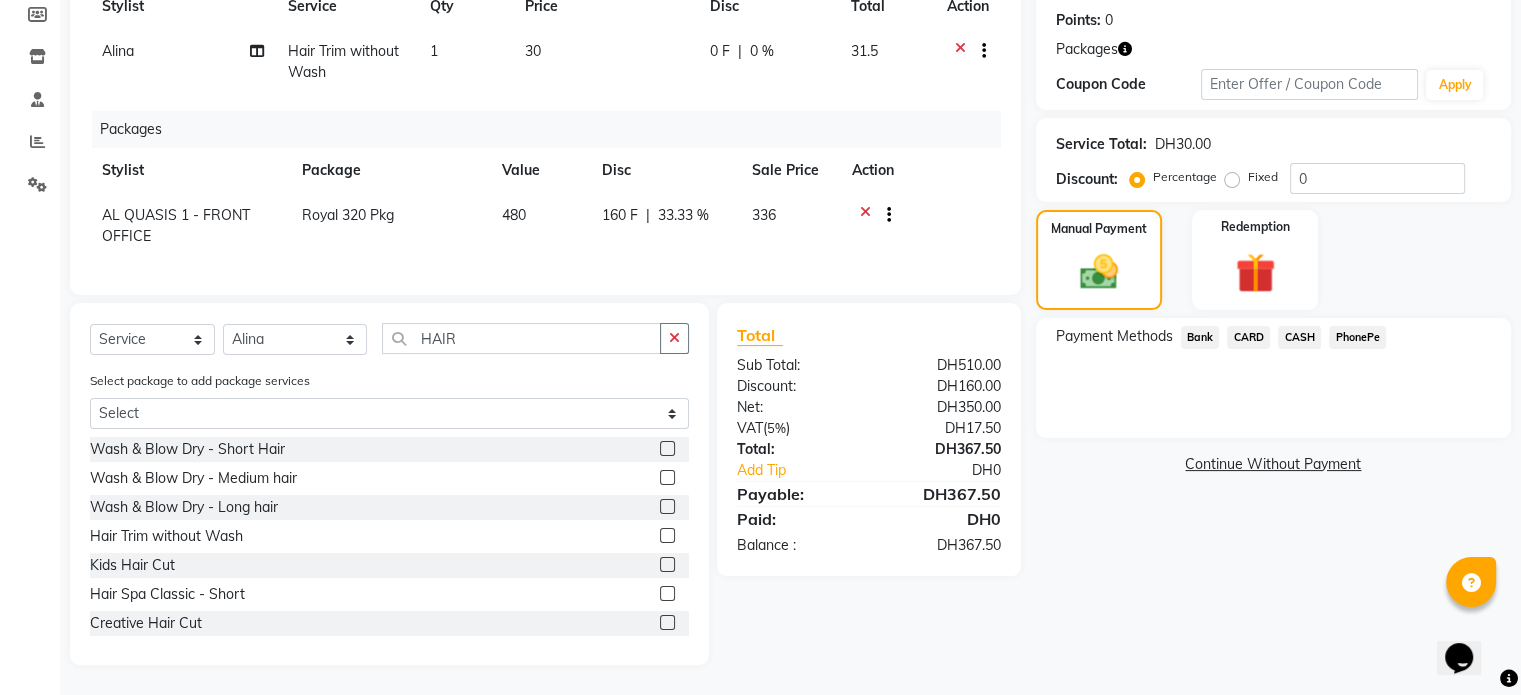 click on "CARD" 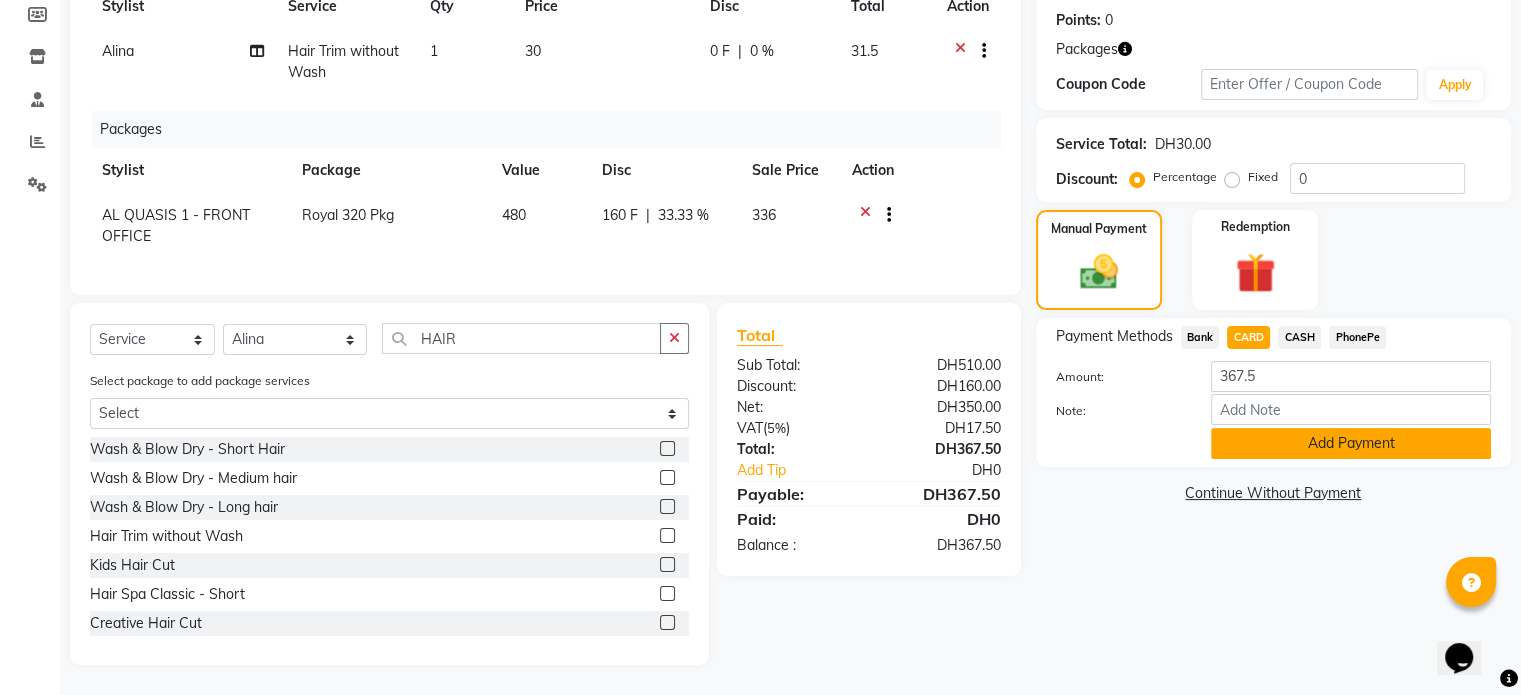 click on "Add Payment" 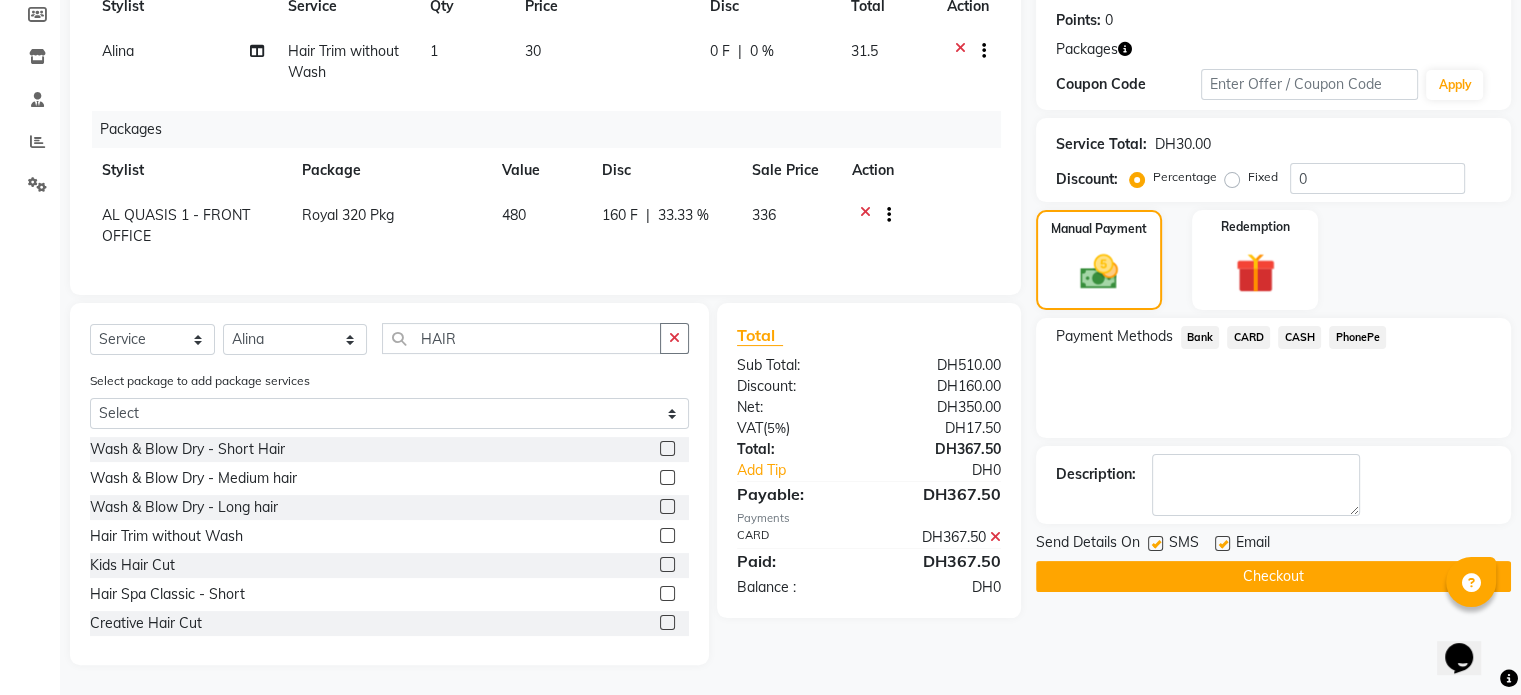 click on "Checkout" 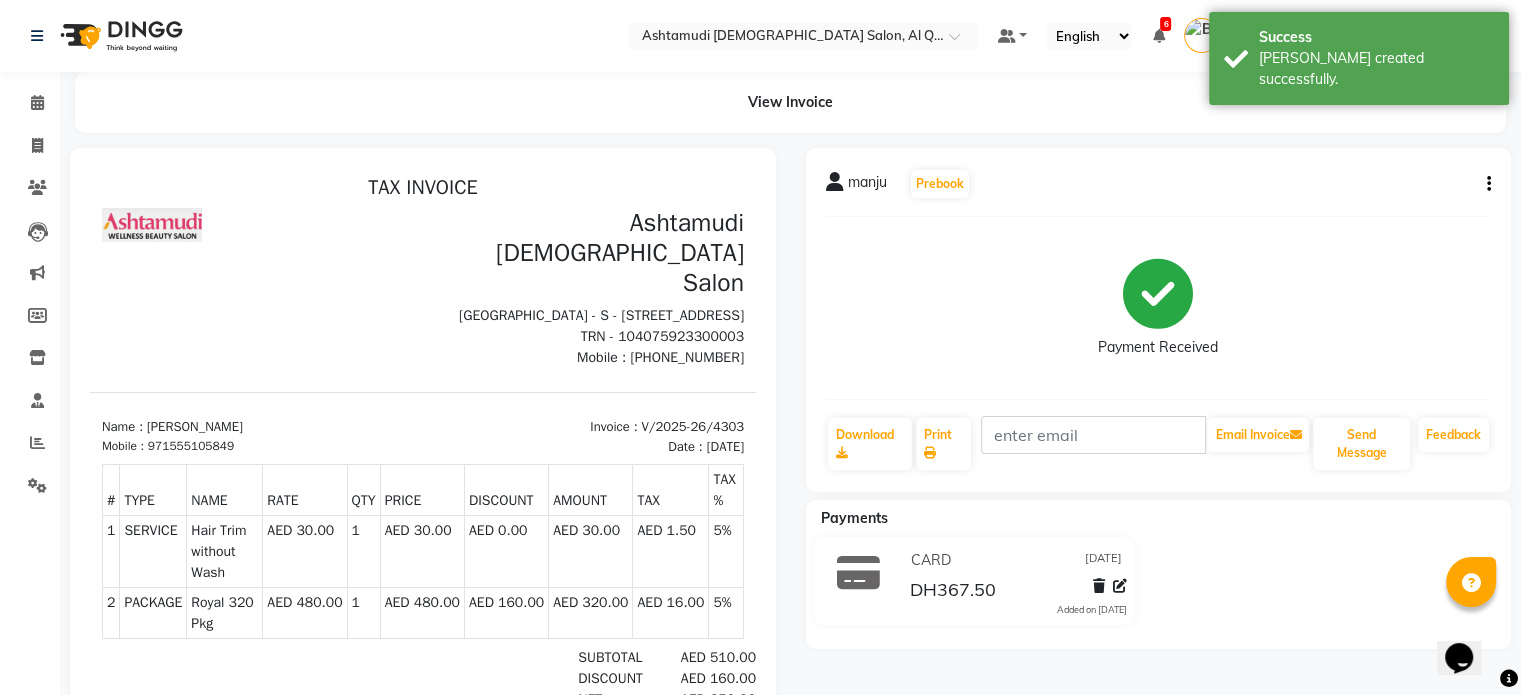 scroll, scrollTop: 0, scrollLeft: 0, axis: both 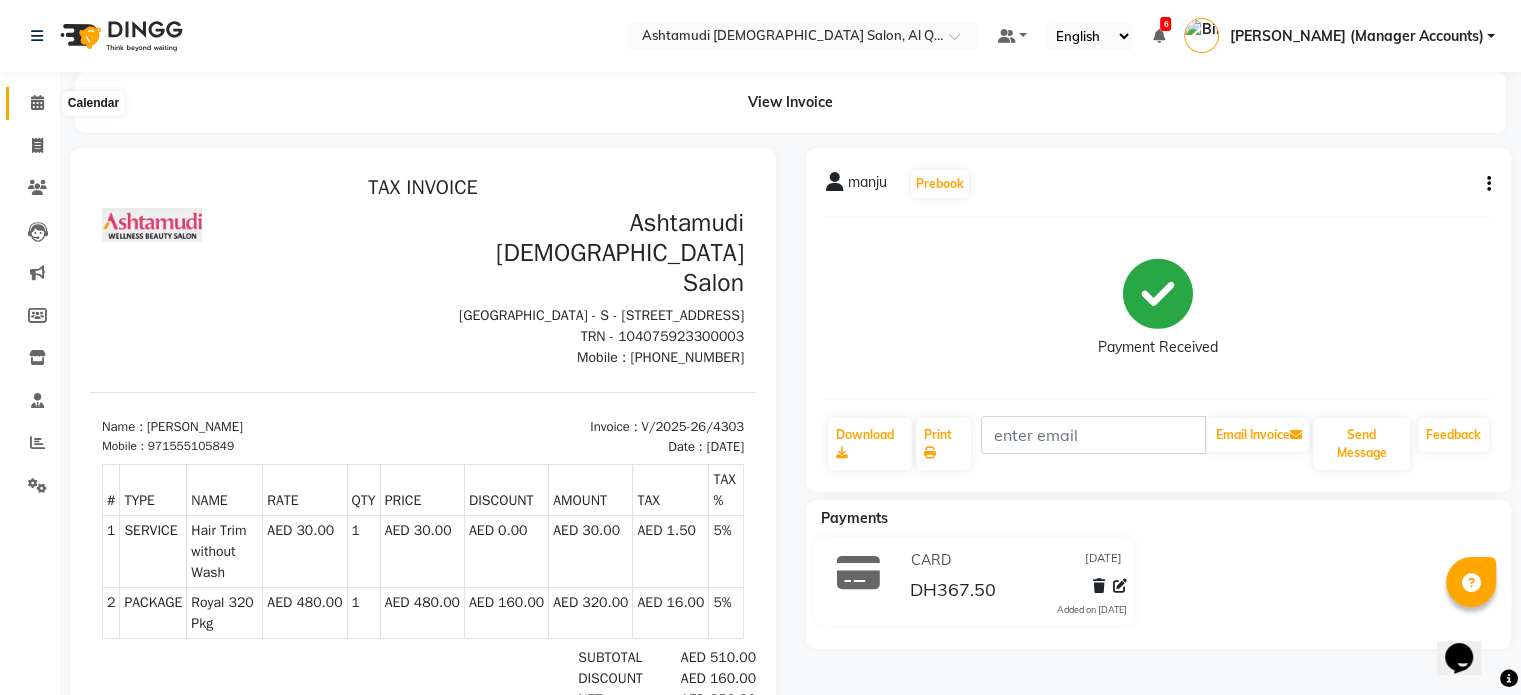 click 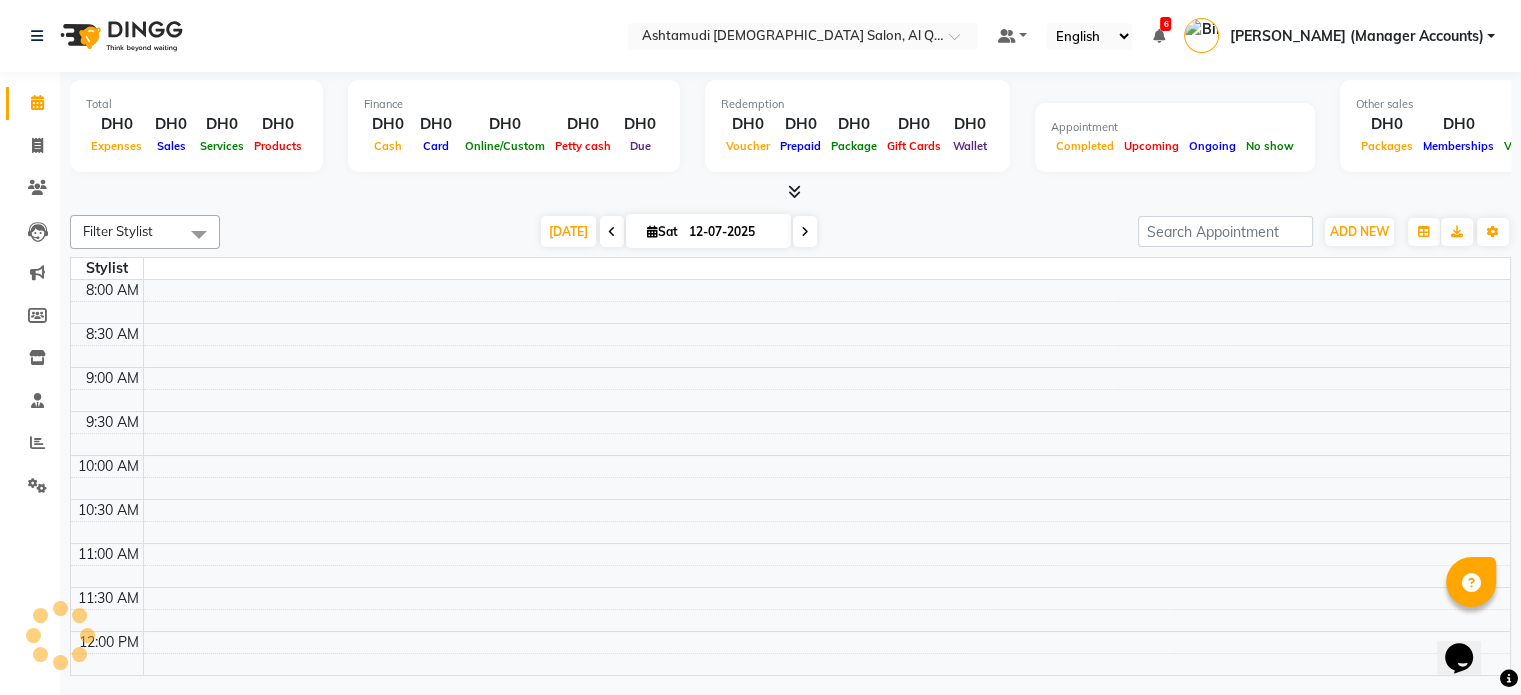 scroll, scrollTop: 0, scrollLeft: 0, axis: both 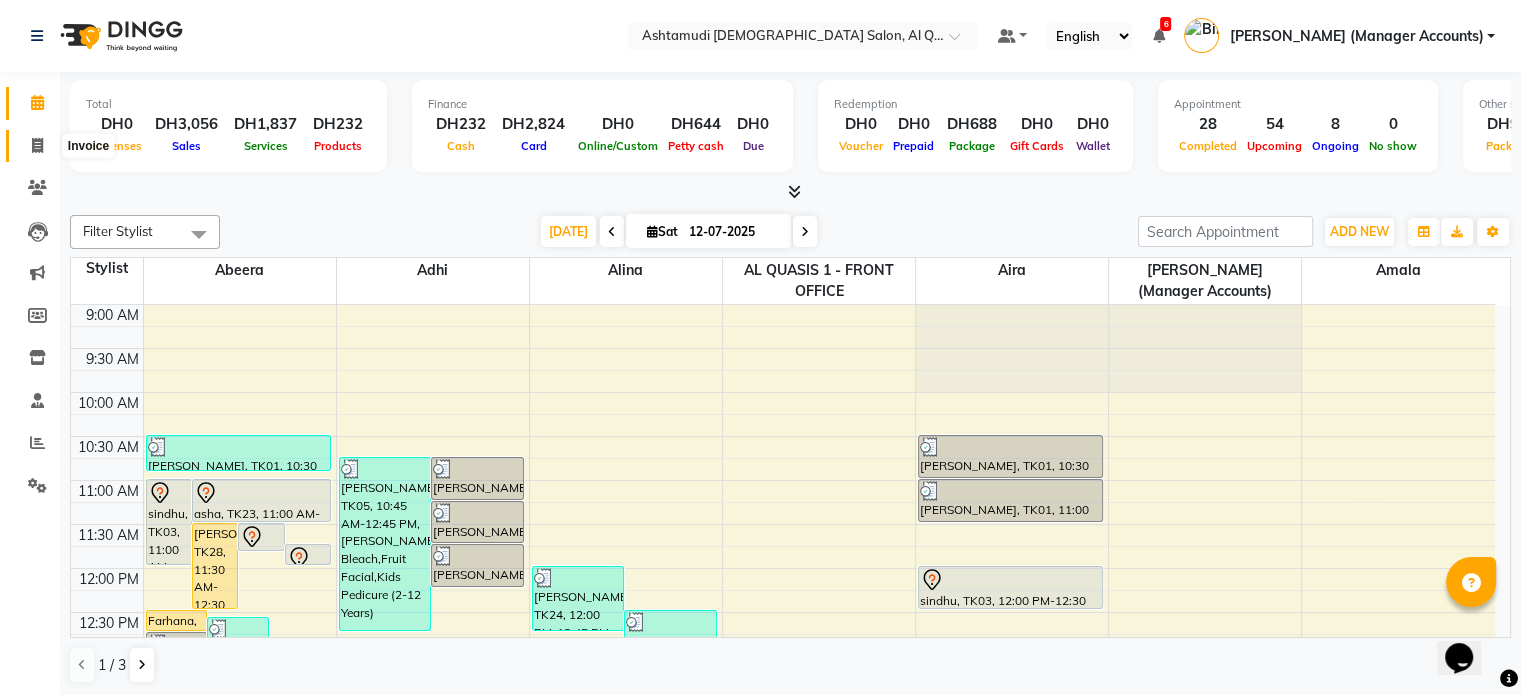 click 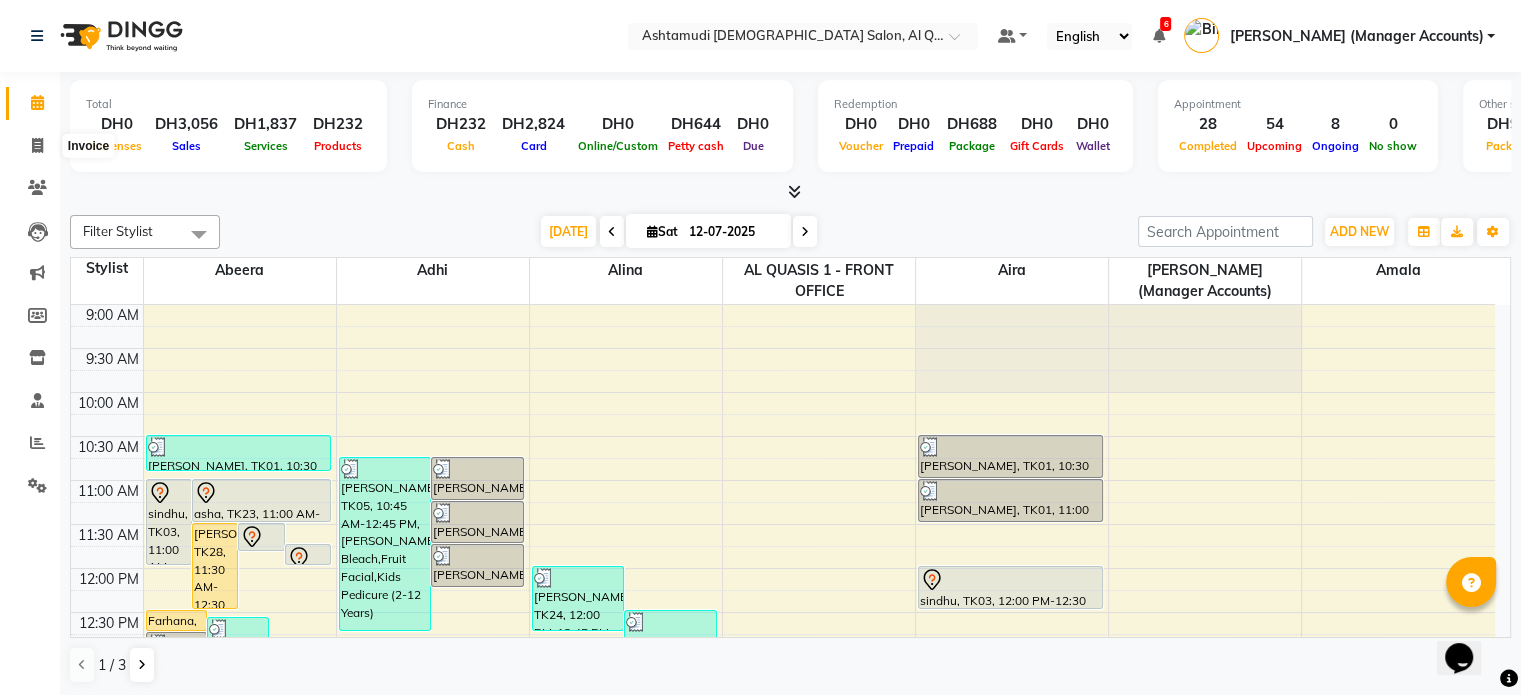 select on "service" 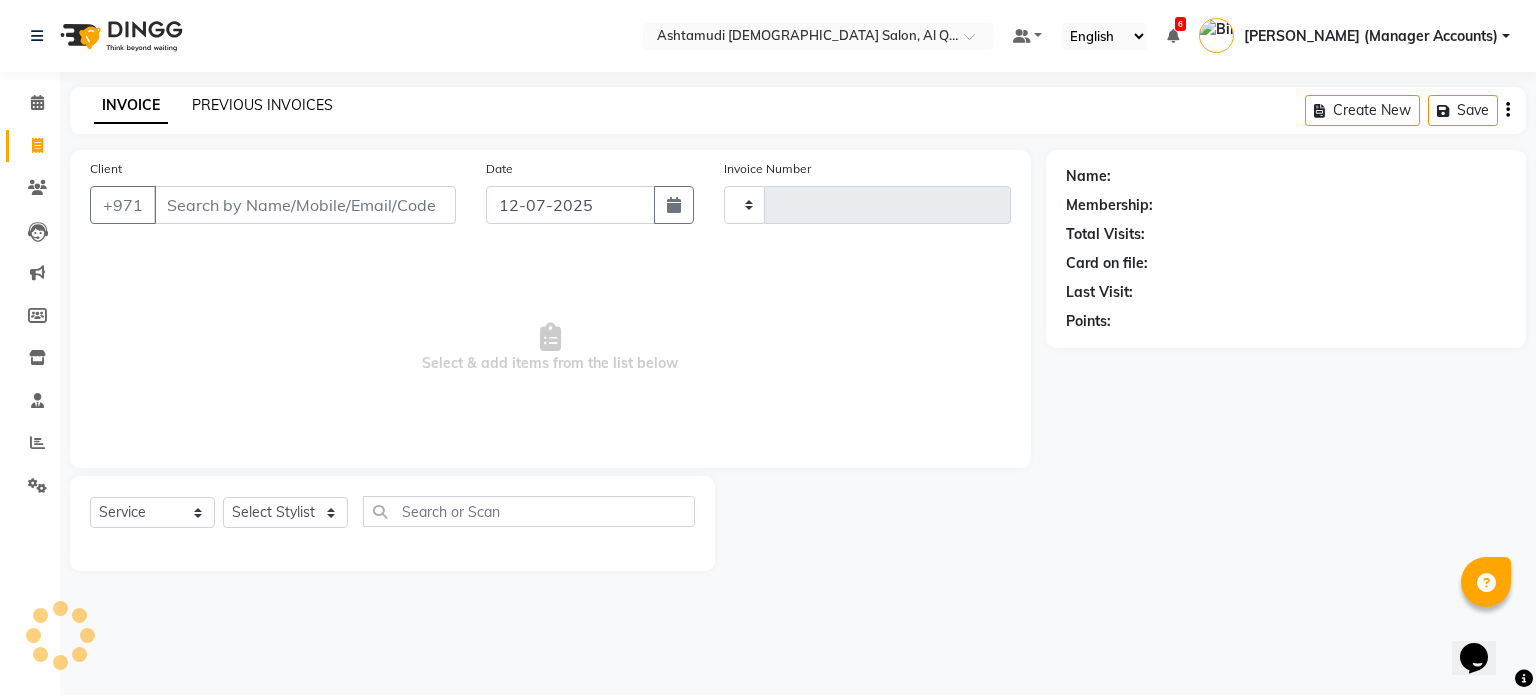 click on "PREVIOUS INVOICES" 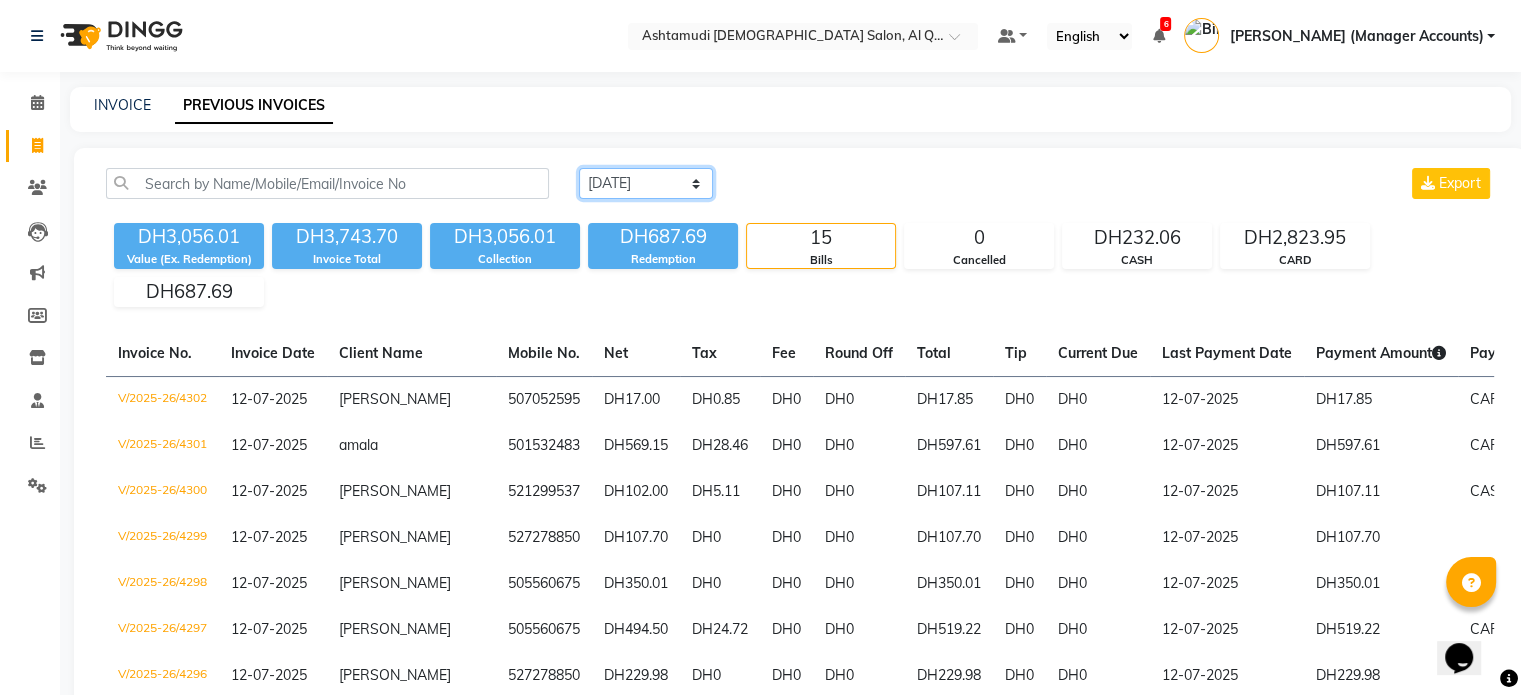 click on "Today Yesterday Custom Range" 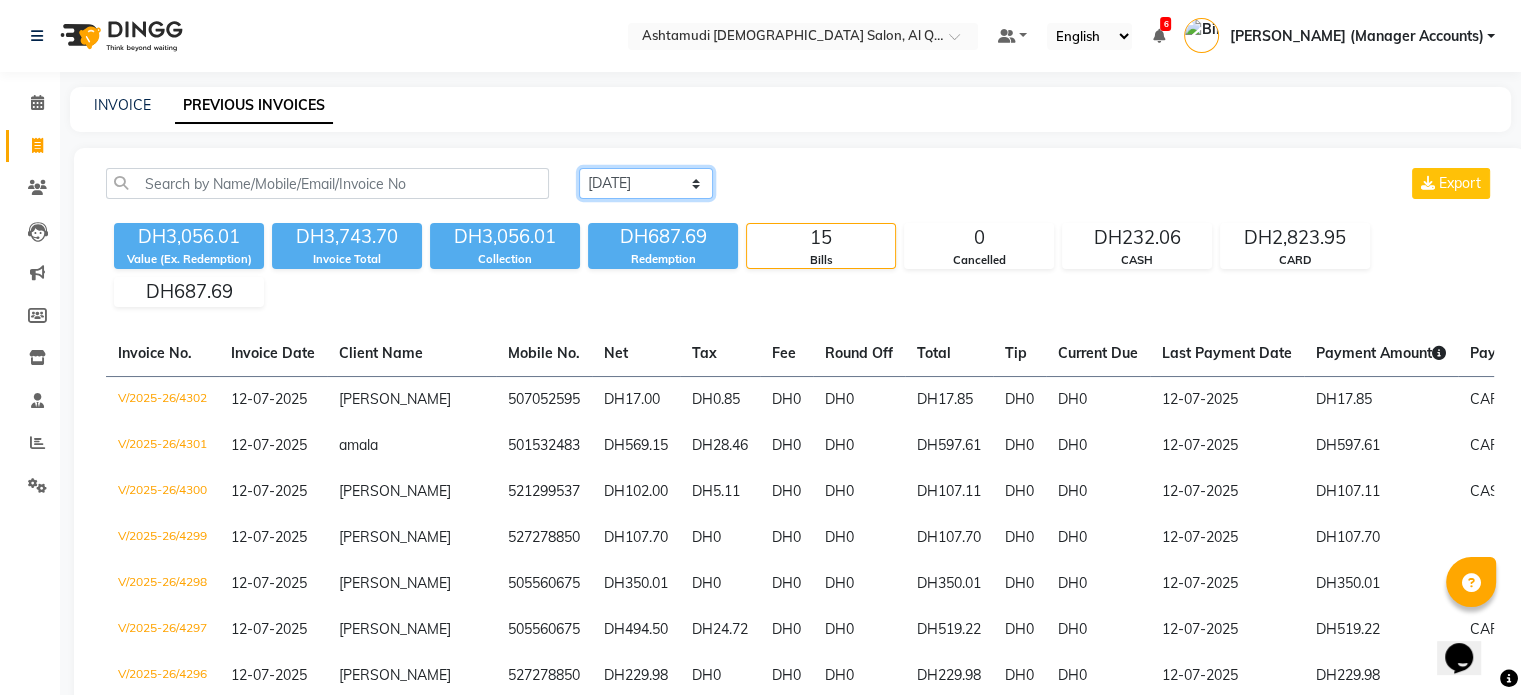 select on "range" 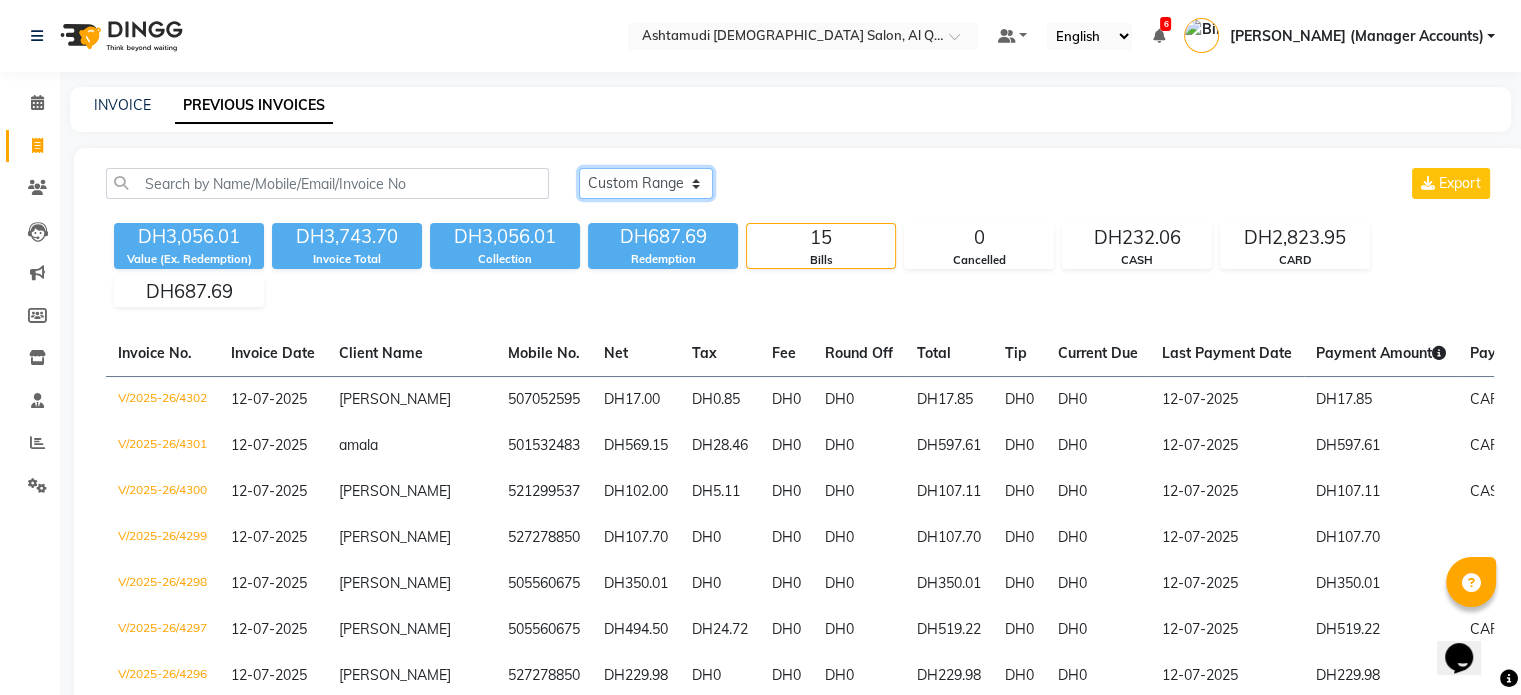 click on "Today Yesterday Custom Range" 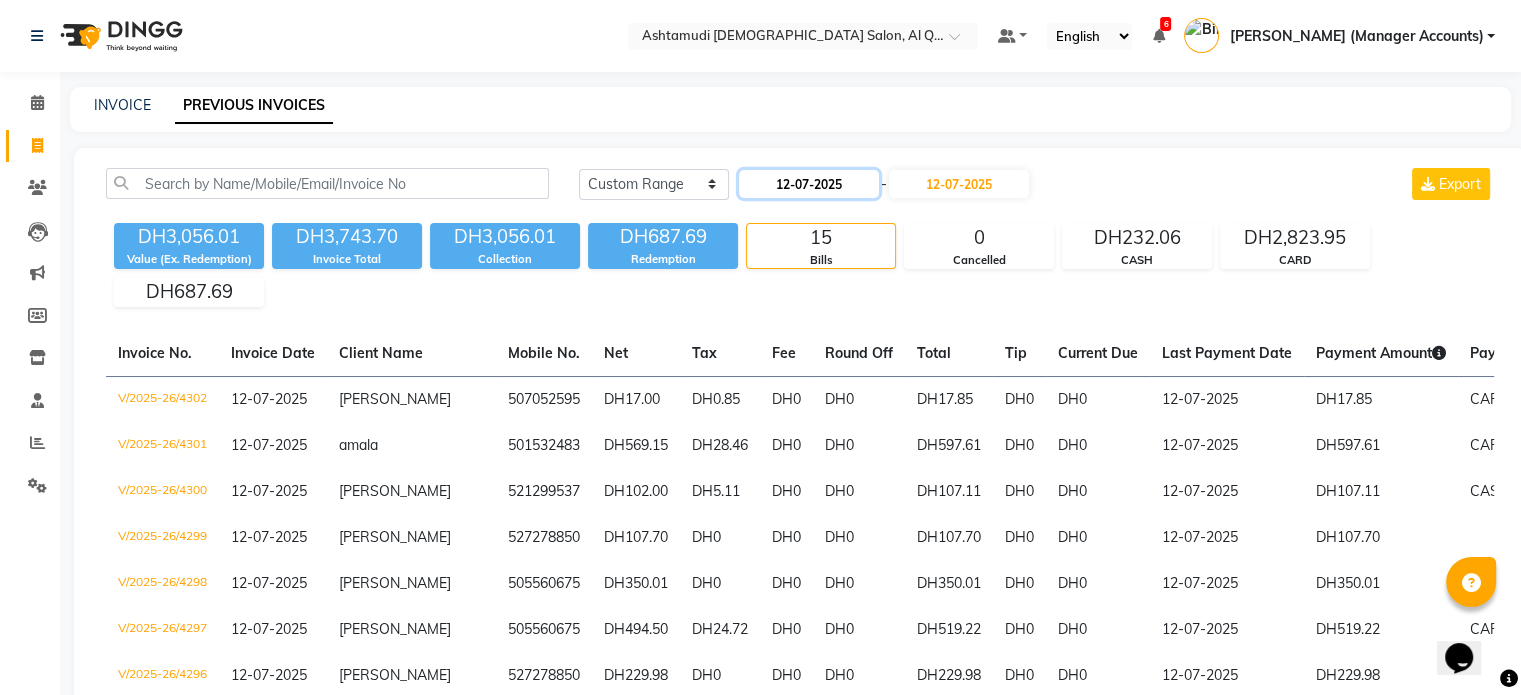 click on "12-07-2025" 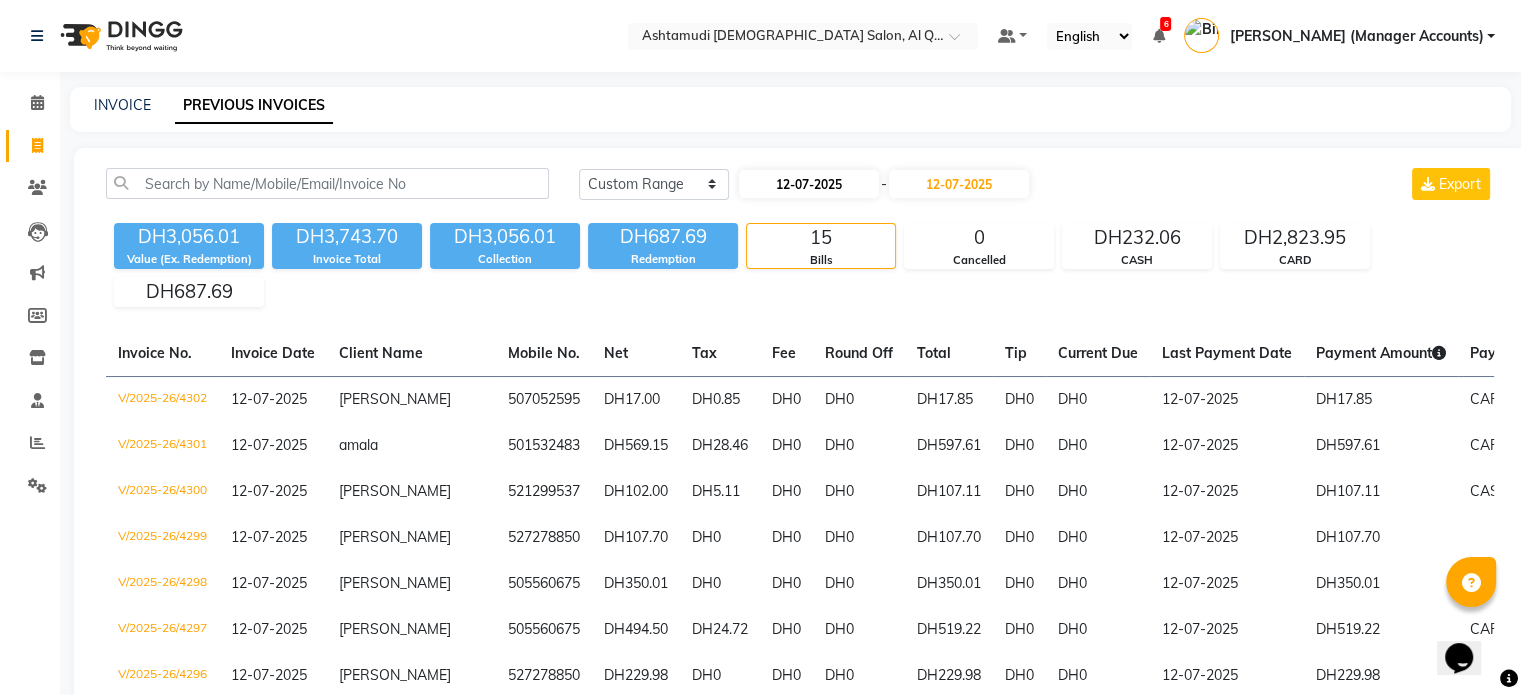 select on "7" 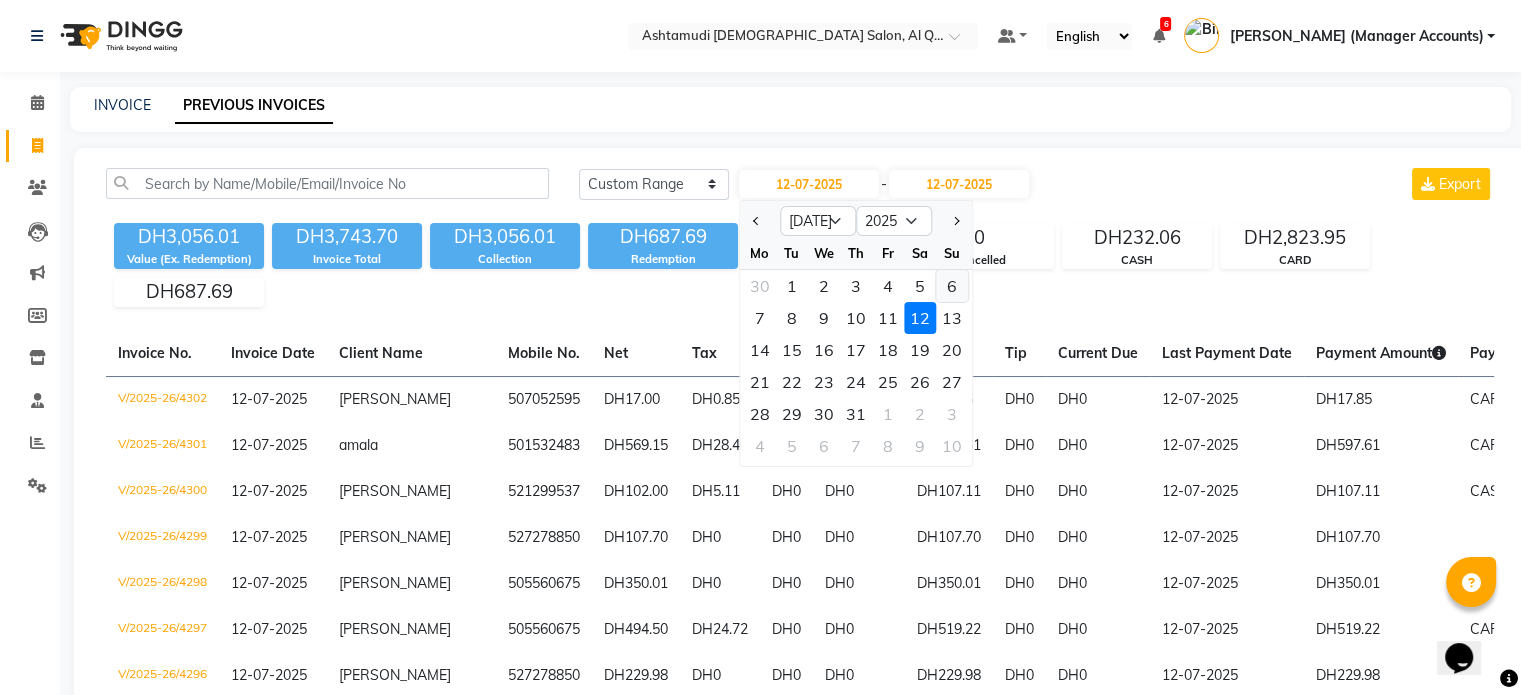 click on "6" 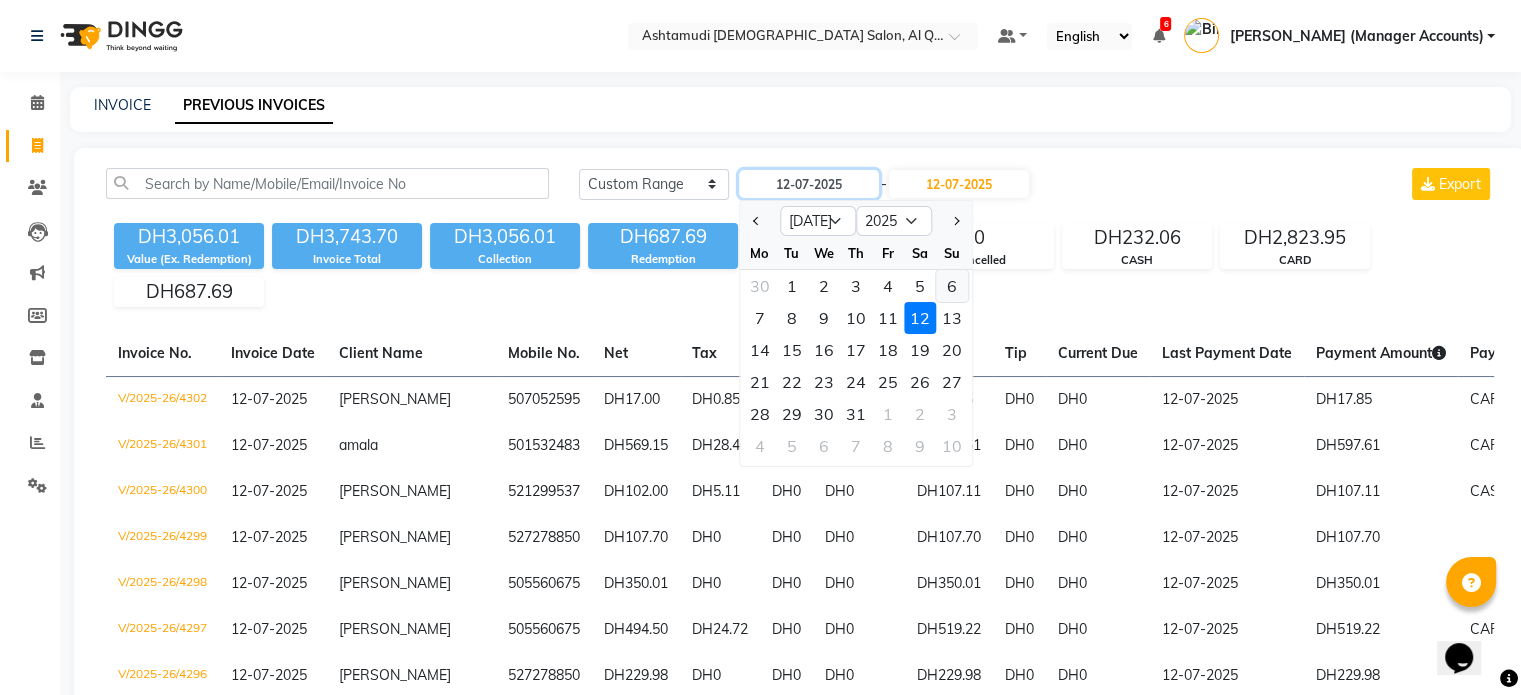 type on "06-07-2025" 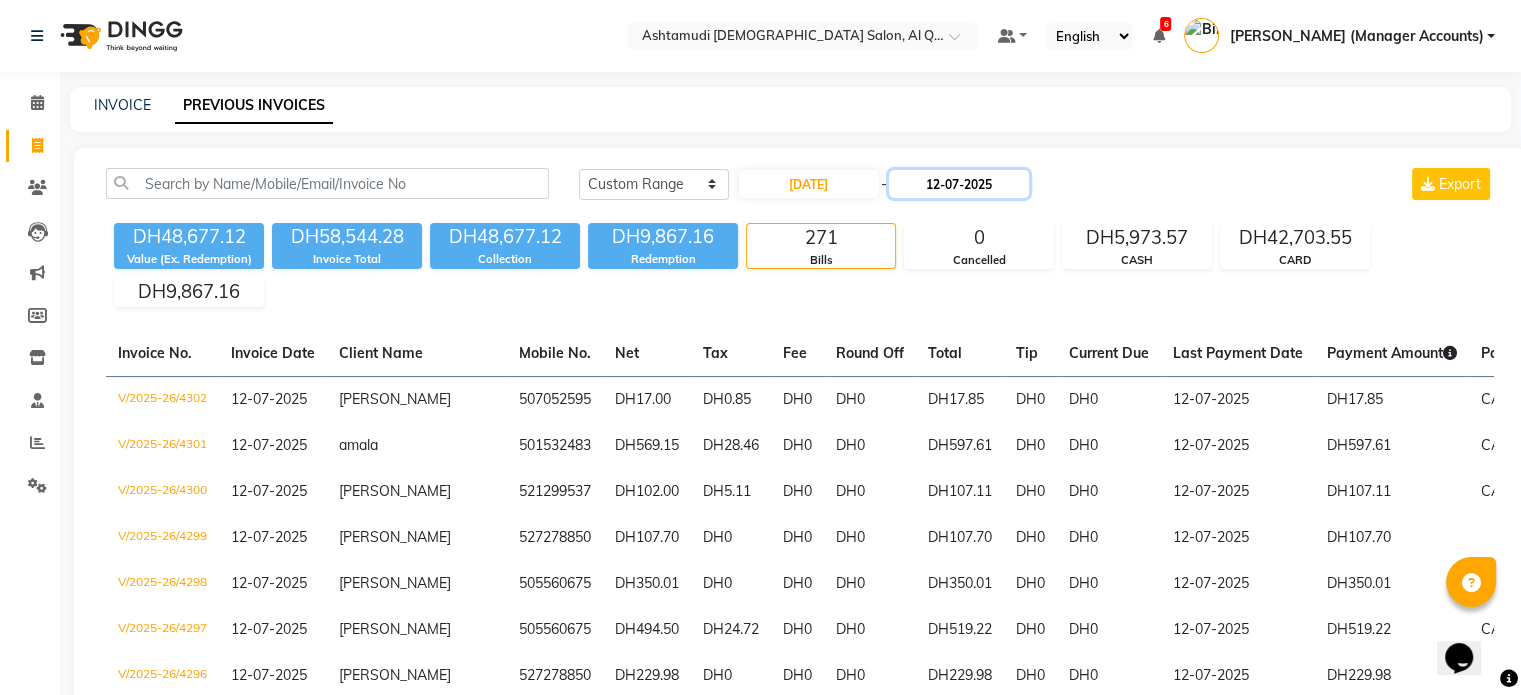 click on "12-07-2025" 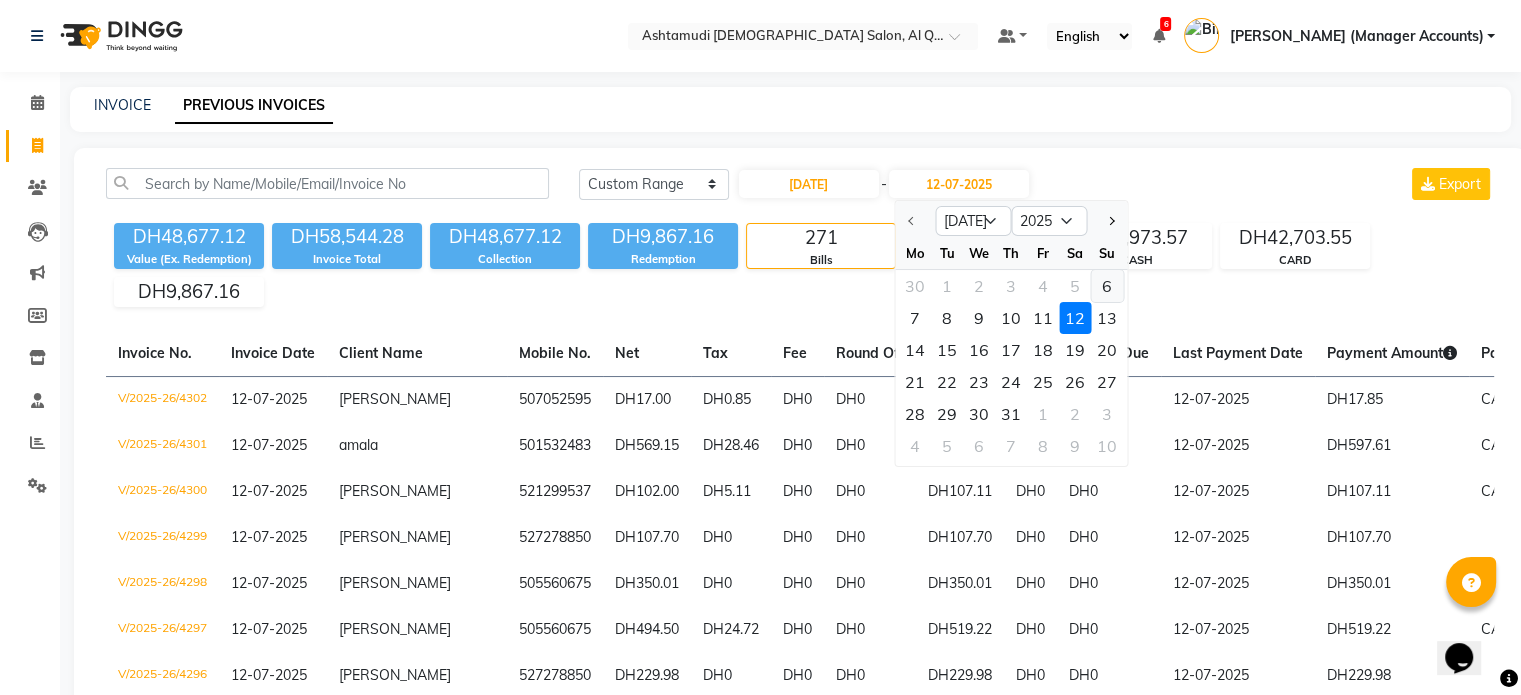 click on "6" 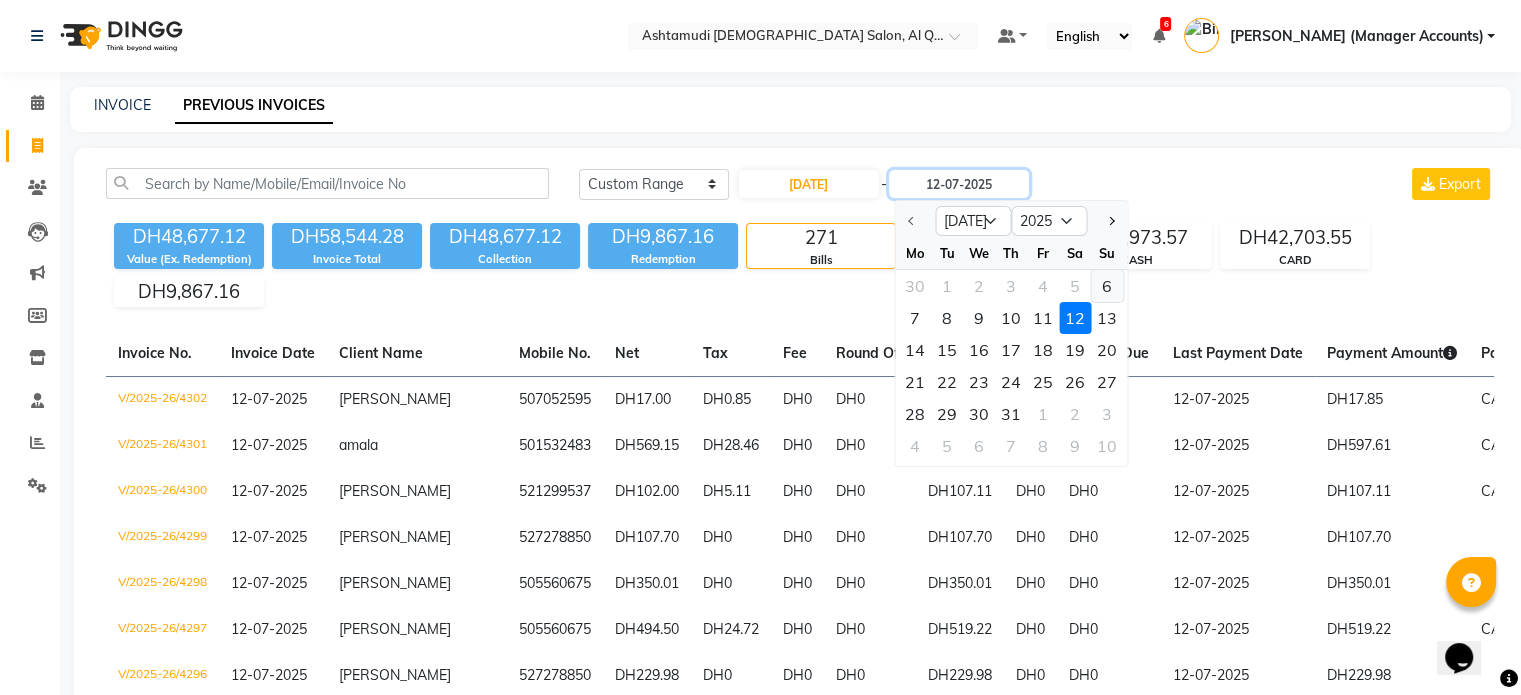 type on "06-07-2025" 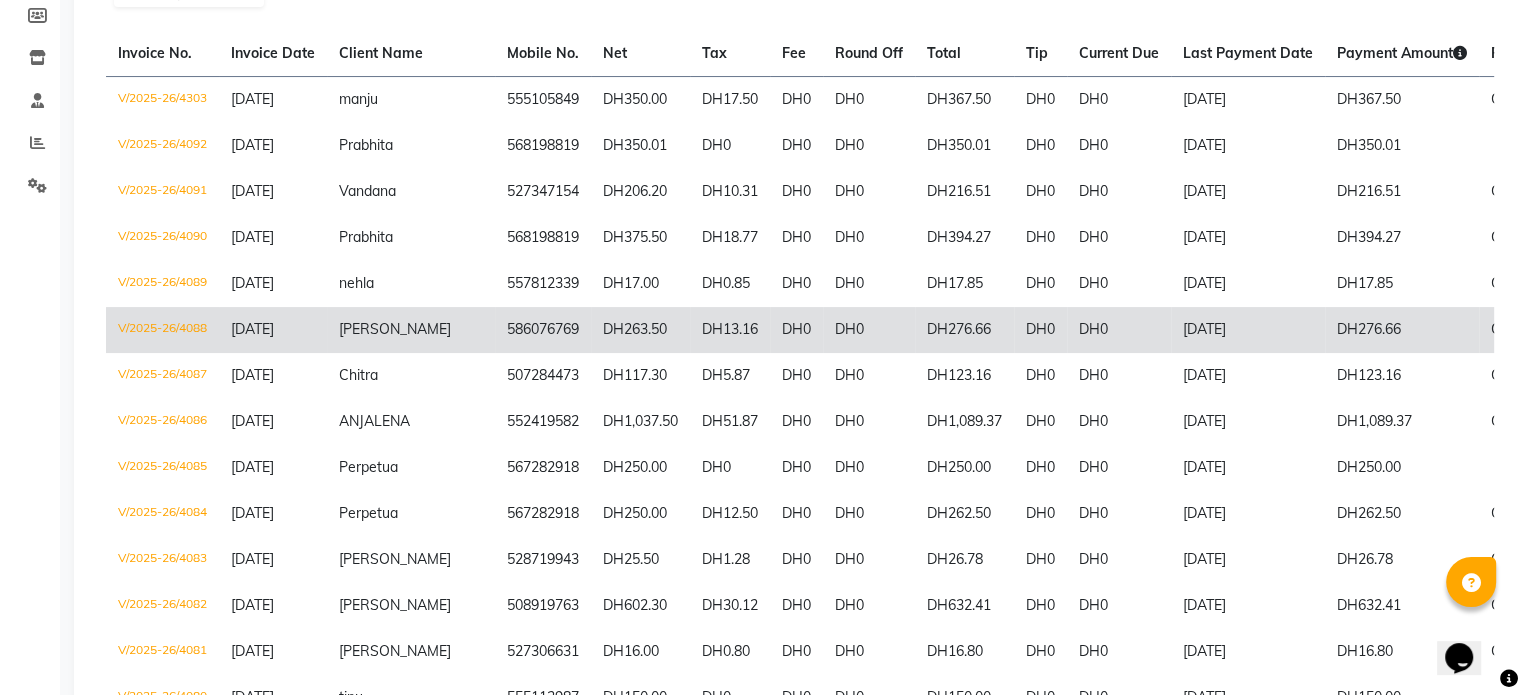 scroll, scrollTop: 0, scrollLeft: 0, axis: both 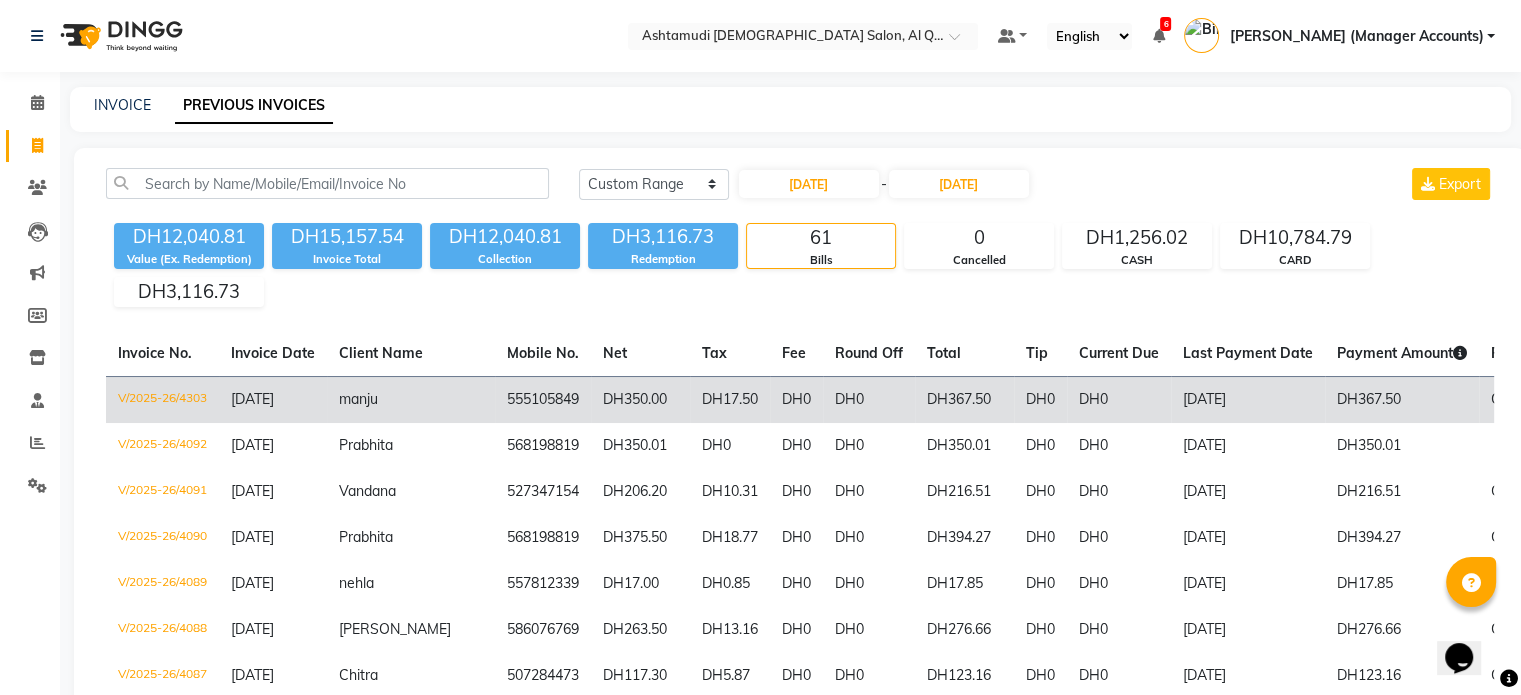 click on "DH350.00" 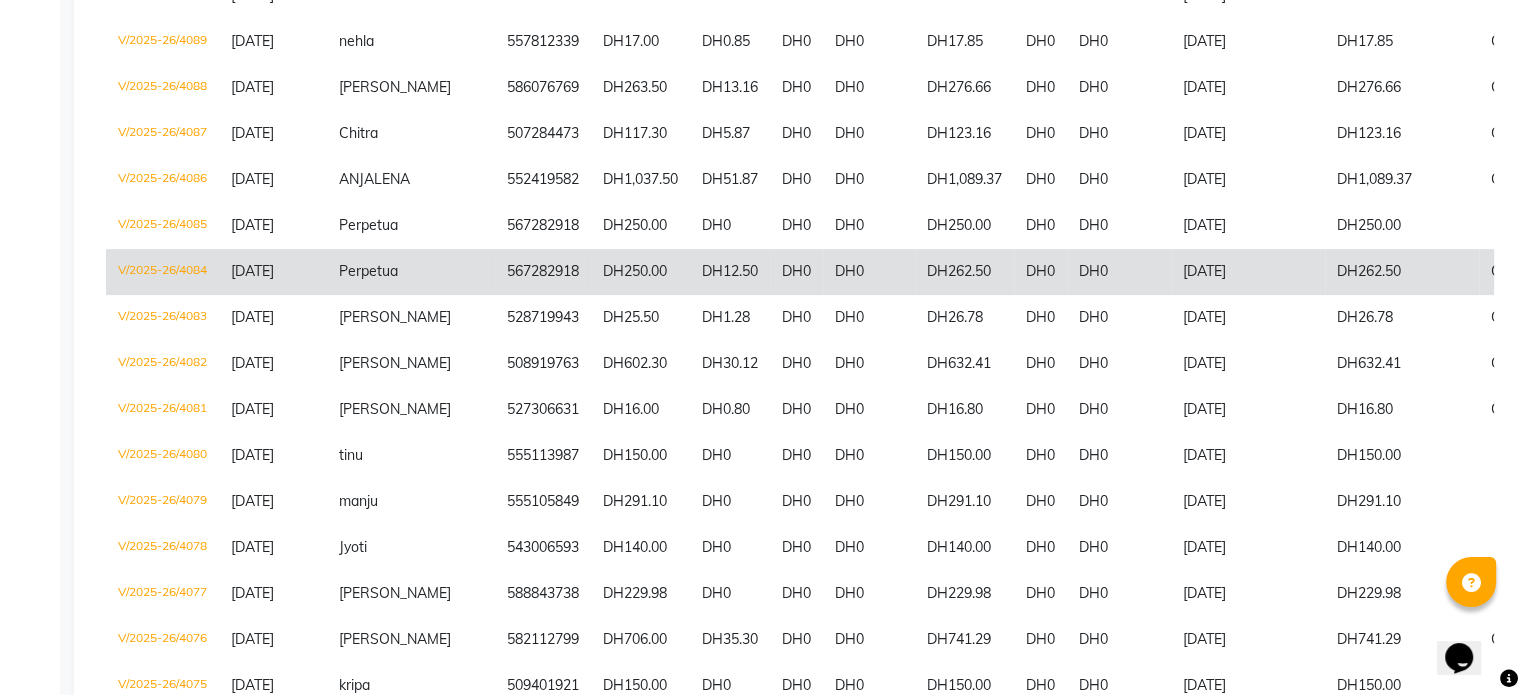 scroll, scrollTop: 700, scrollLeft: 0, axis: vertical 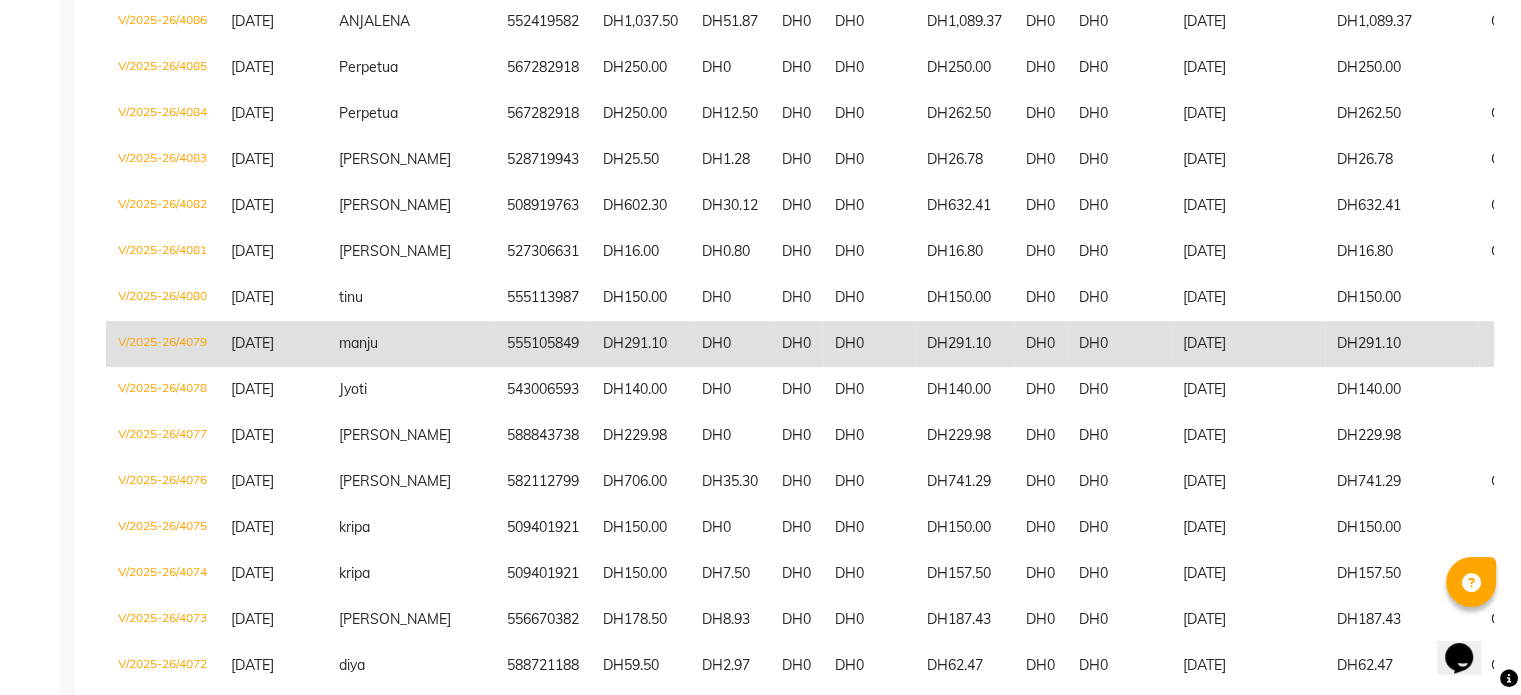 click on "DH291.10" 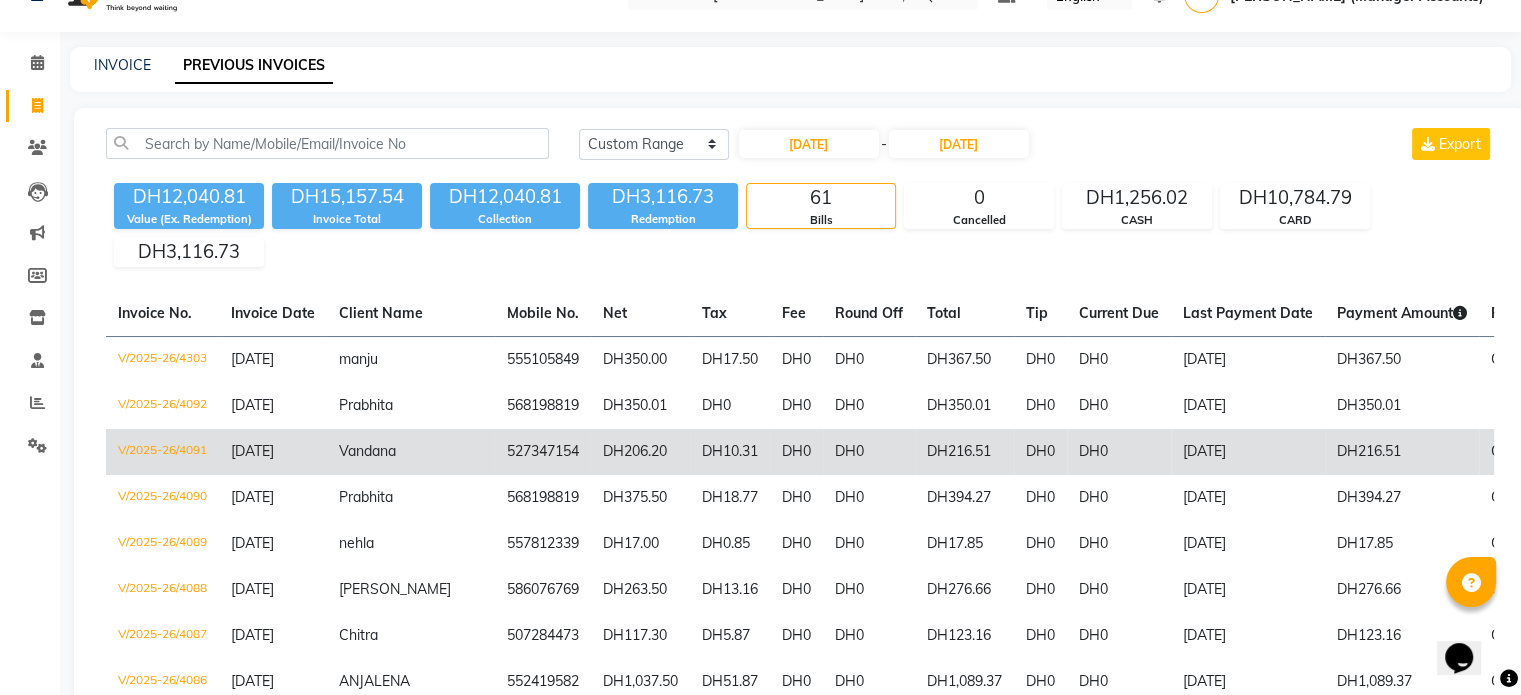 scroll, scrollTop: 0, scrollLeft: 0, axis: both 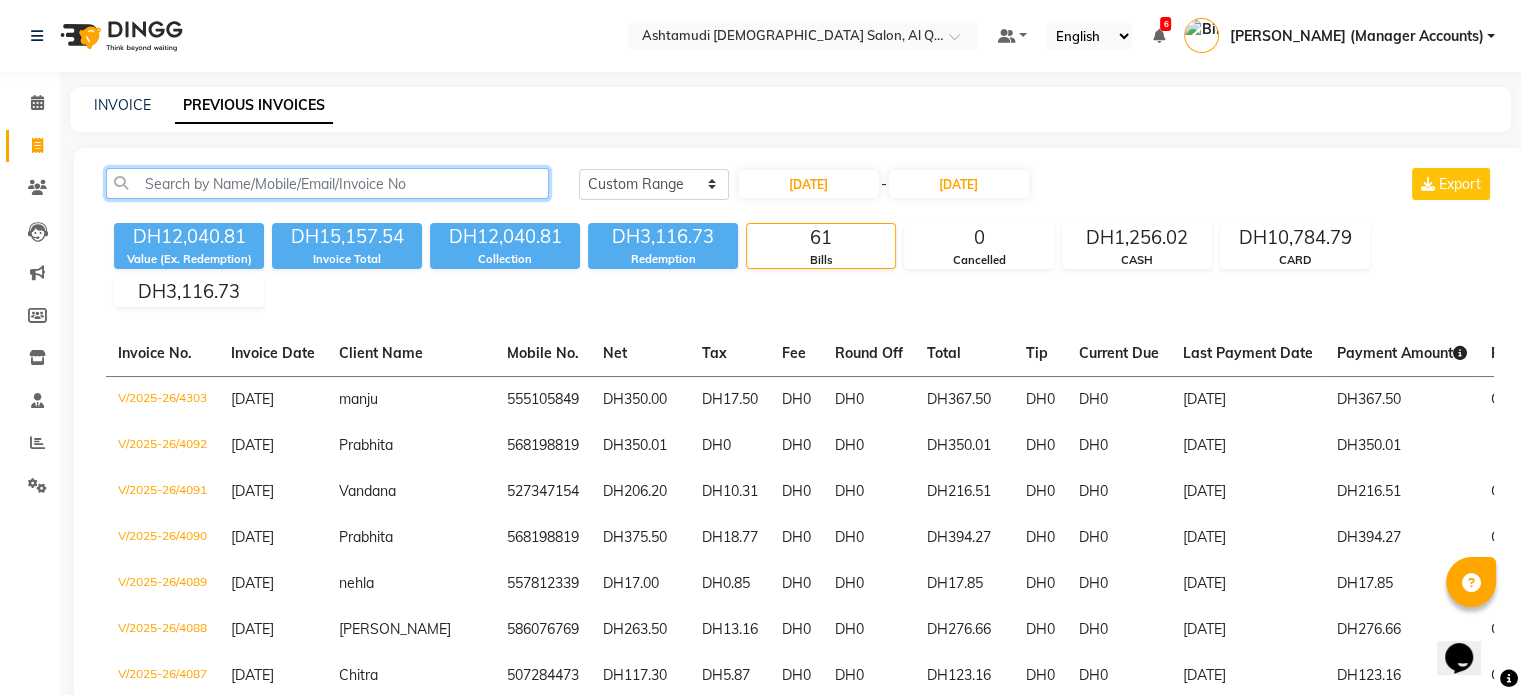 click 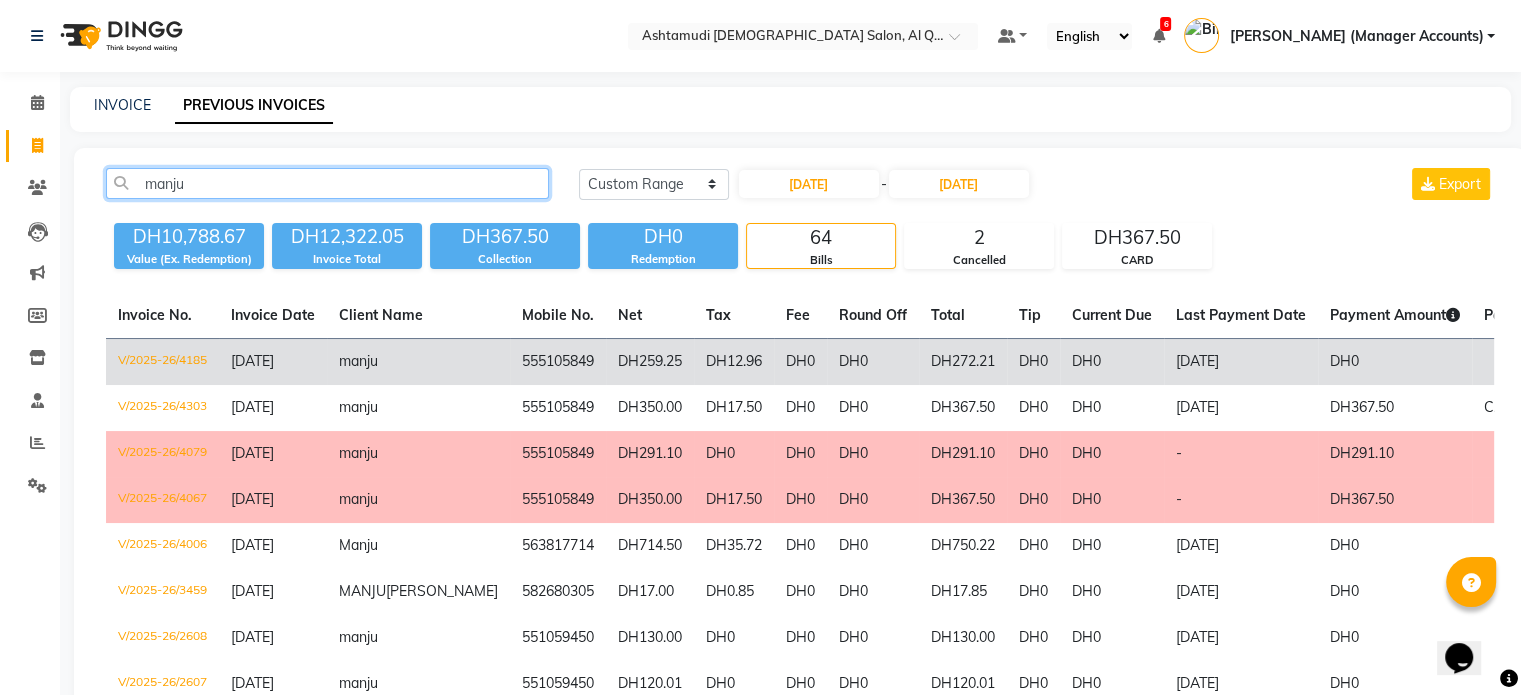type on "manju" 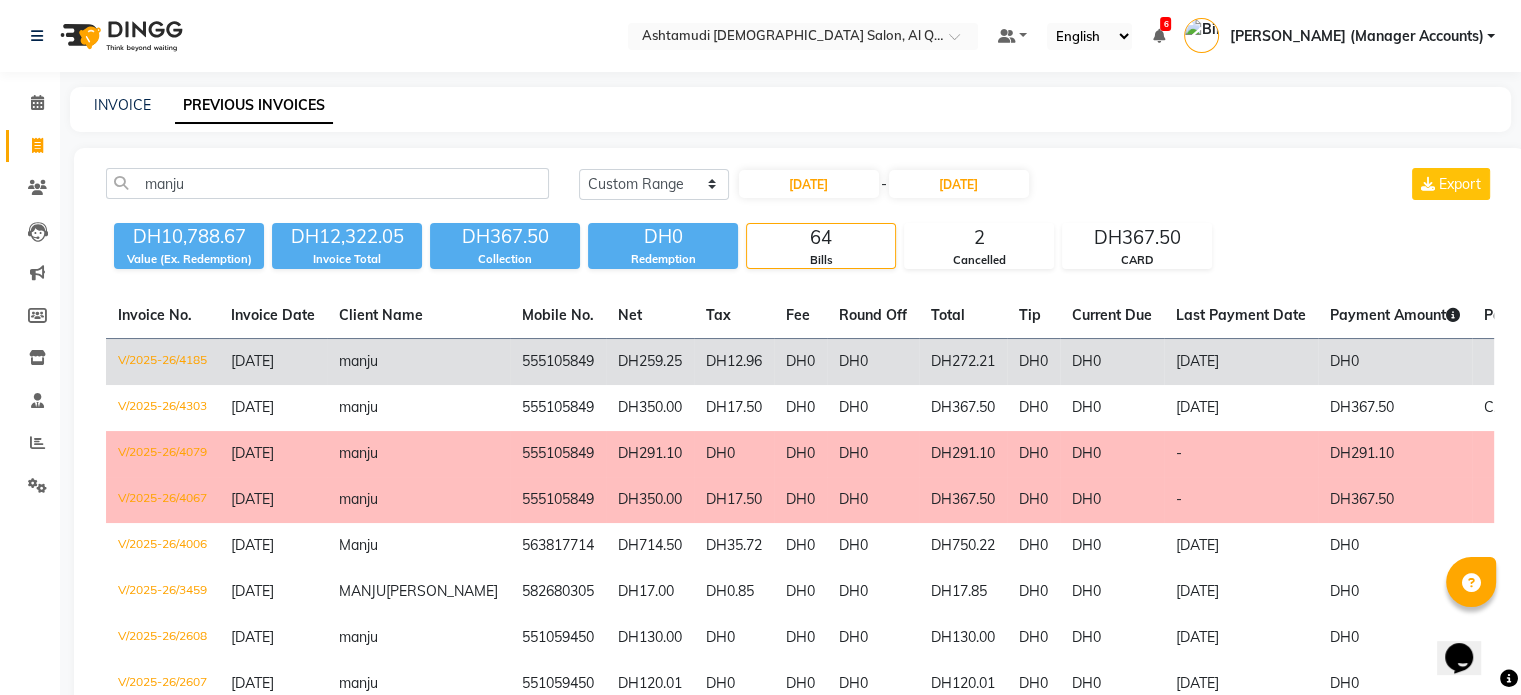 click on "555105849" 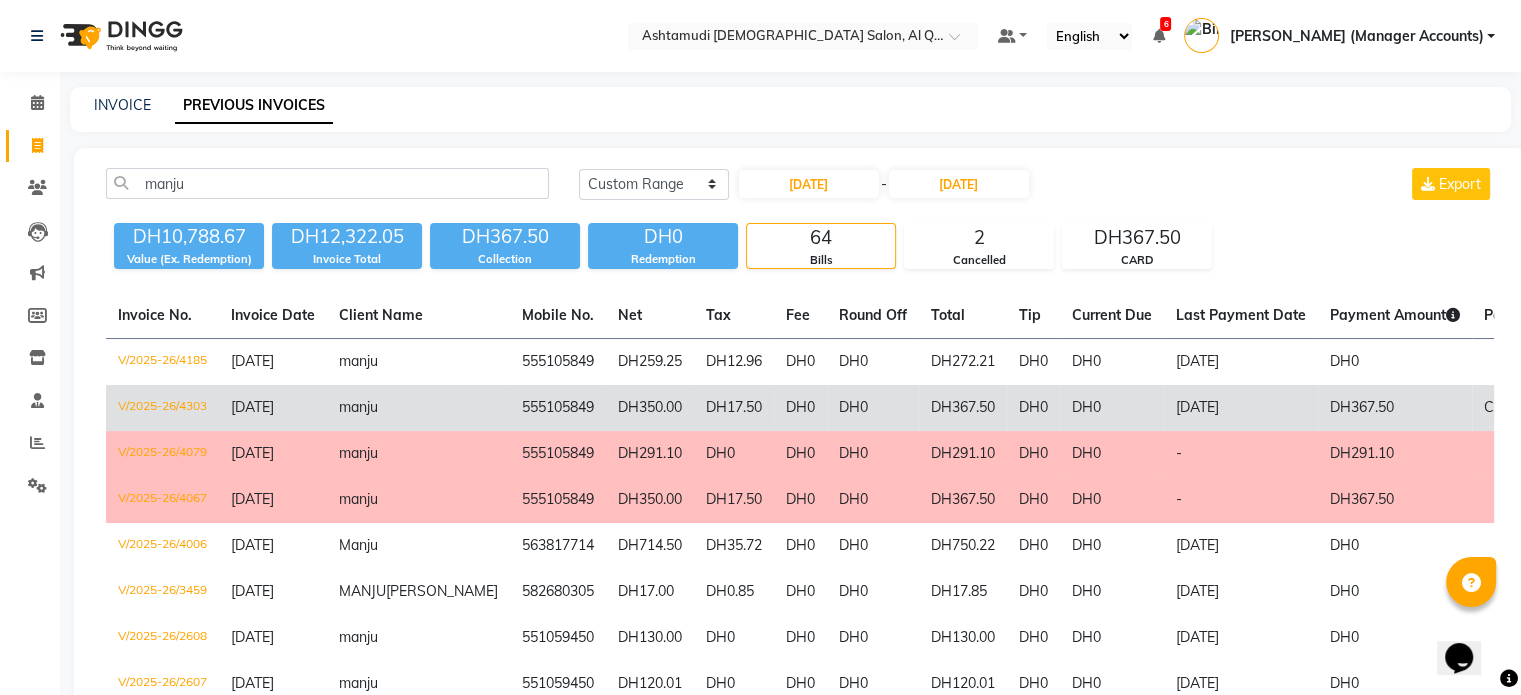 click on "DH367.50" 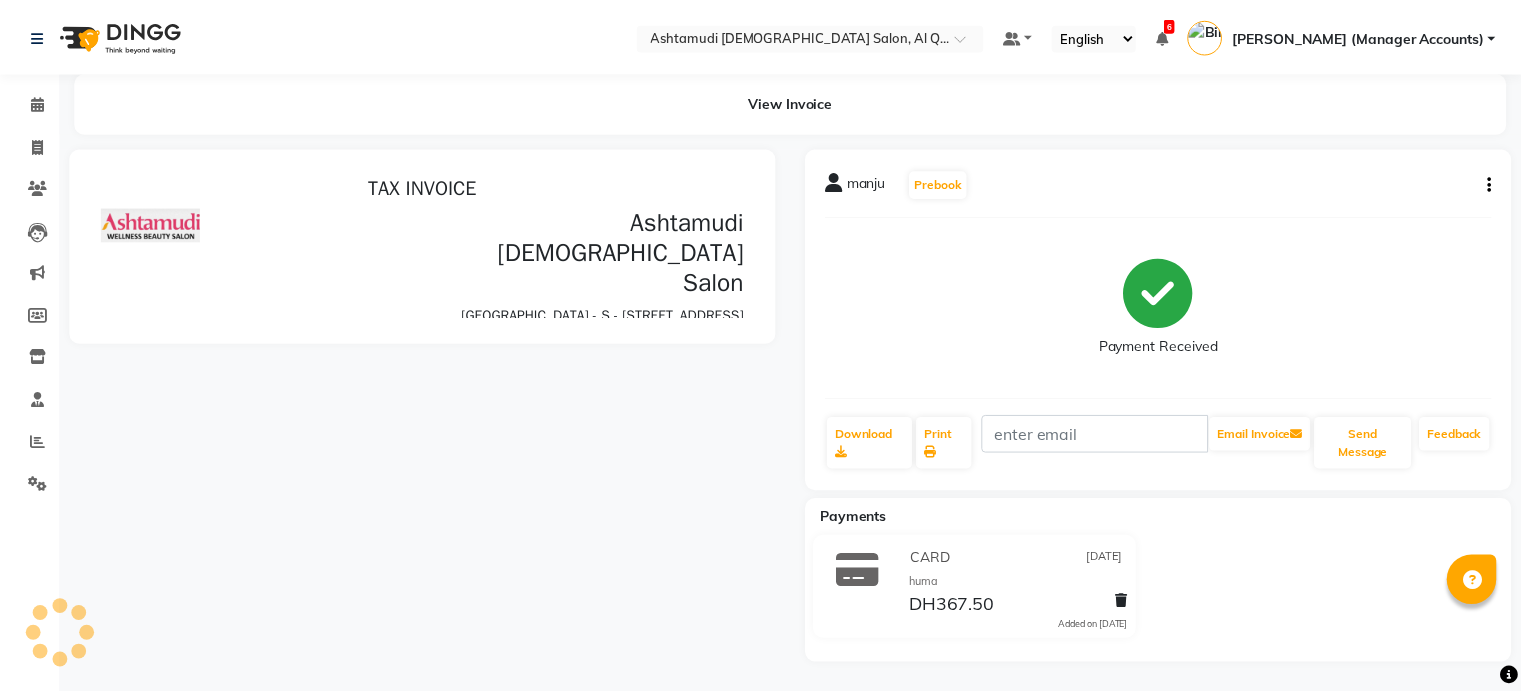 scroll, scrollTop: 0, scrollLeft: 0, axis: both 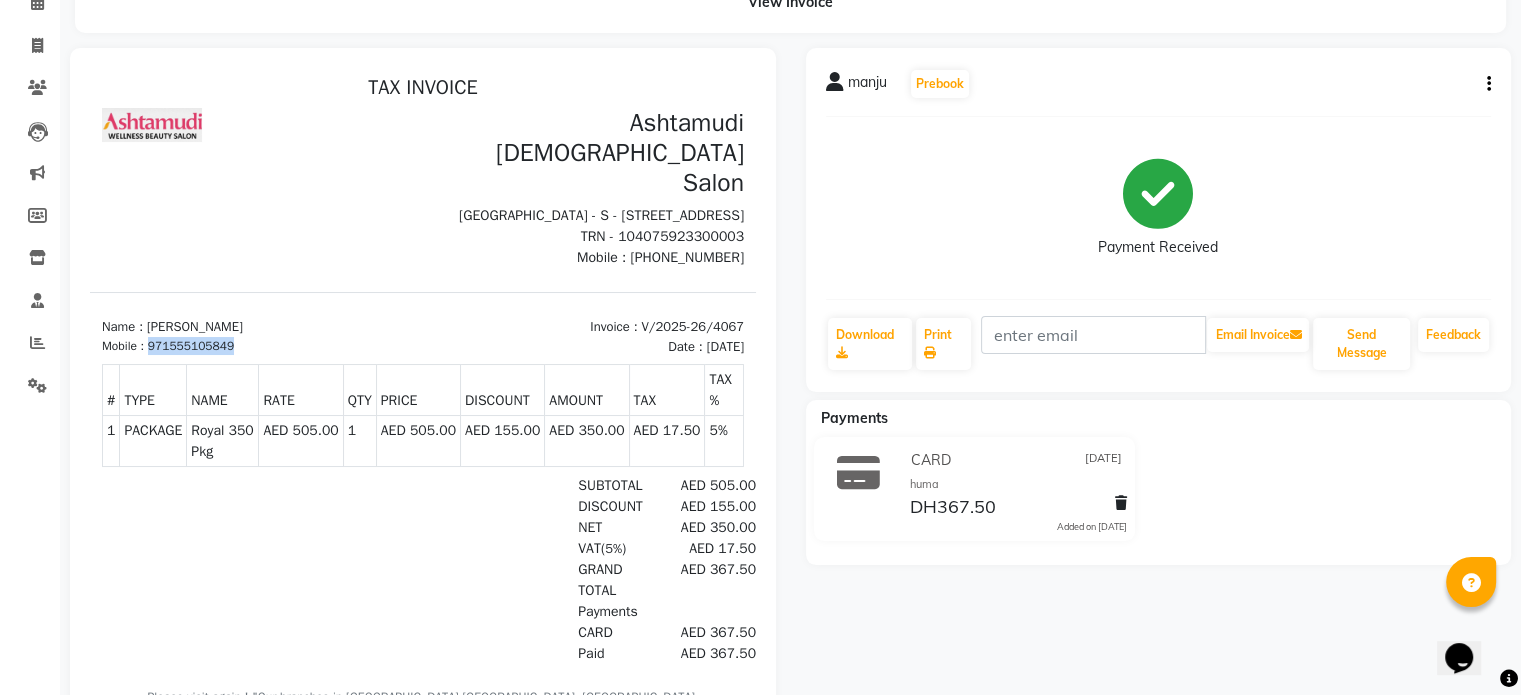 drag, startPoint x: 150, startPoint y: 327, endPoint x: 257, endPoint y: 327, distance: 107 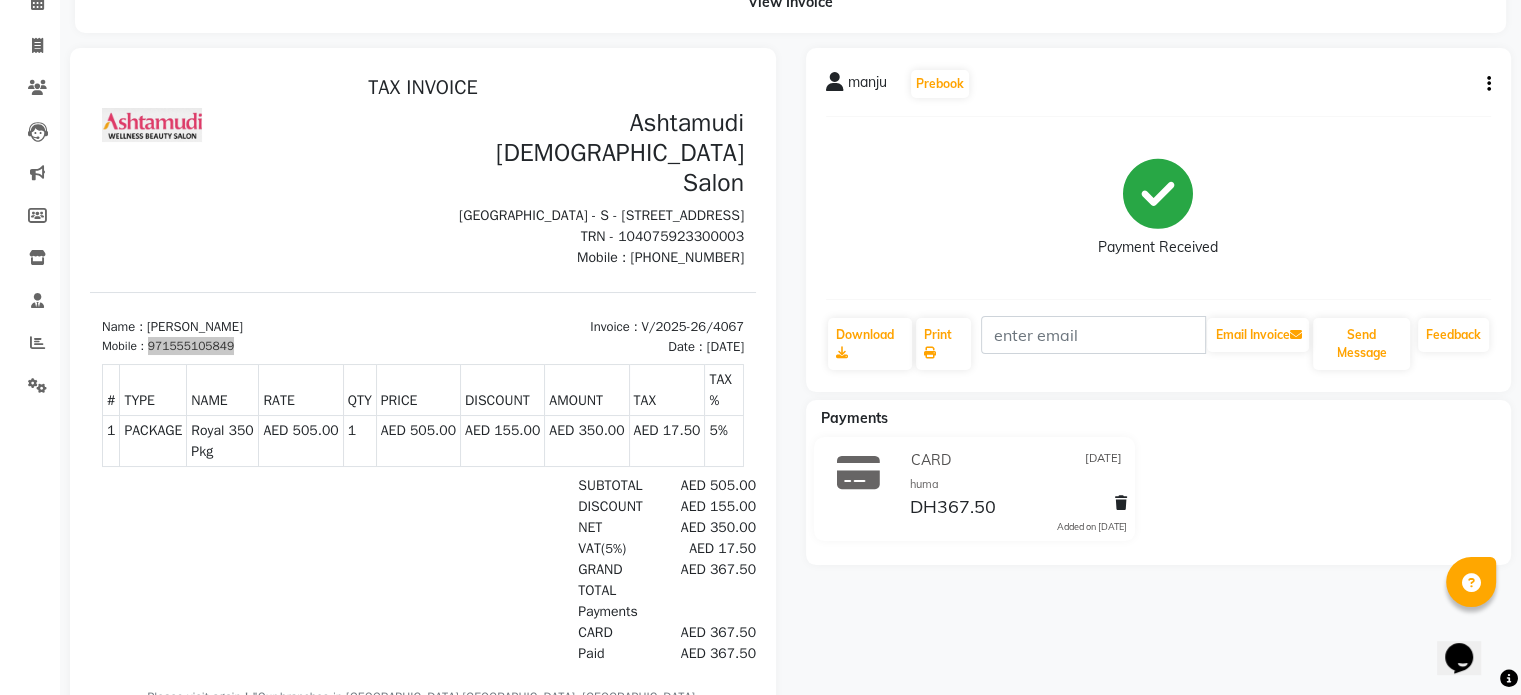 click 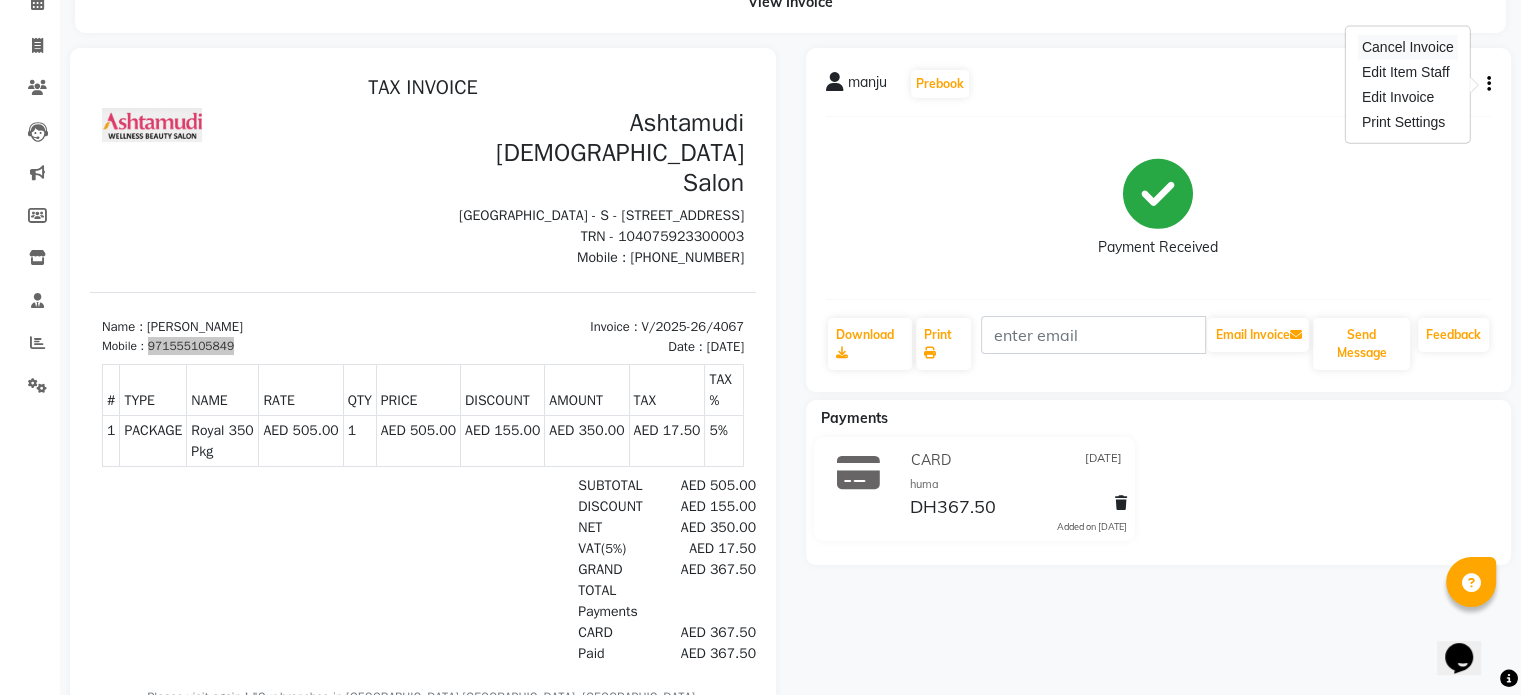 click on "Cancel Invoice" at bounding box center (1408, 47) 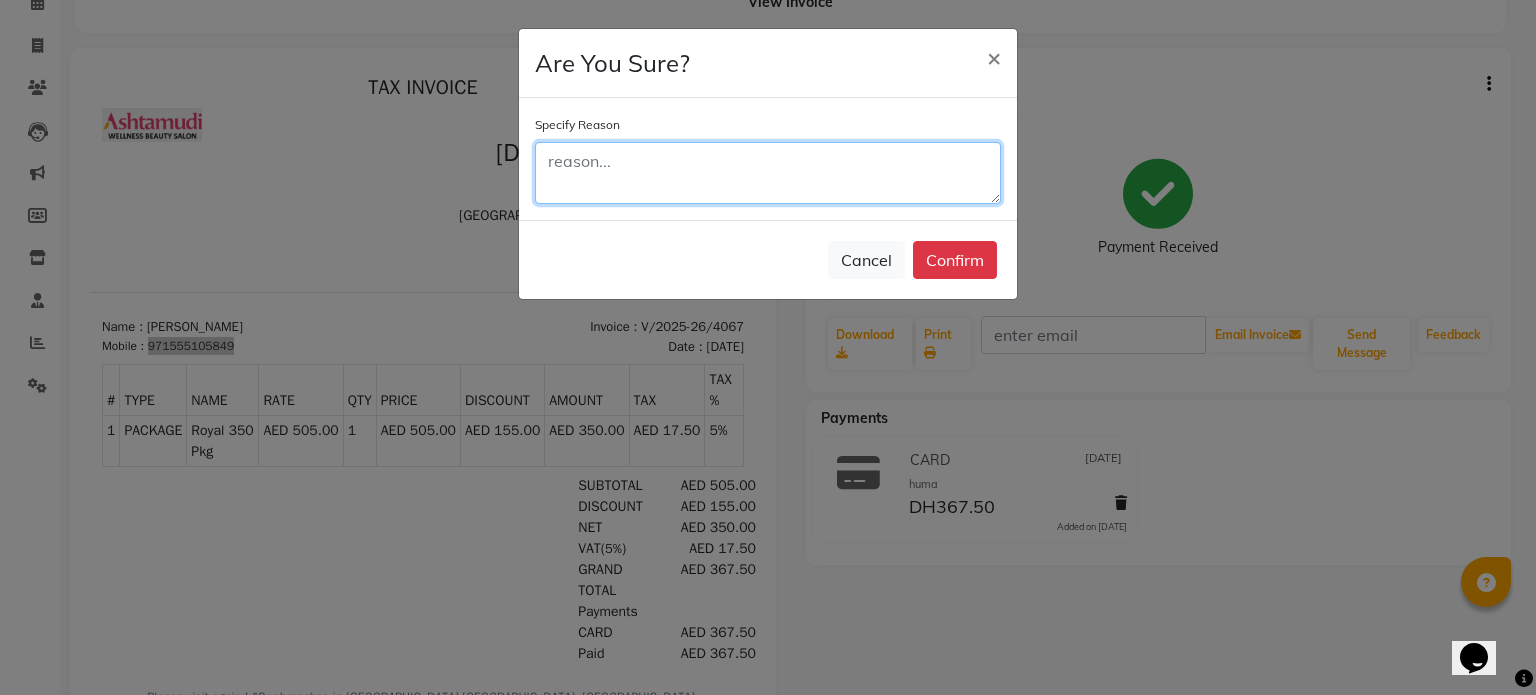 click 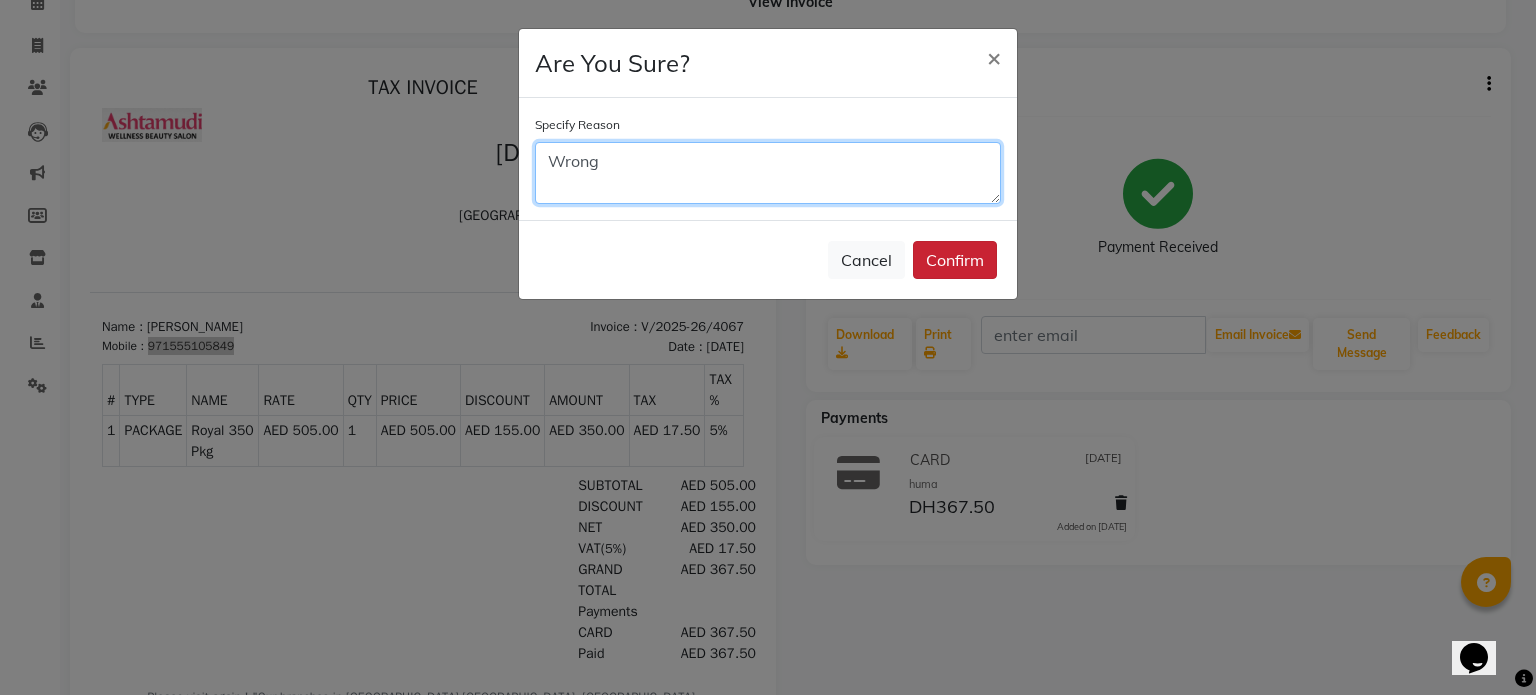 type on "Wrong" 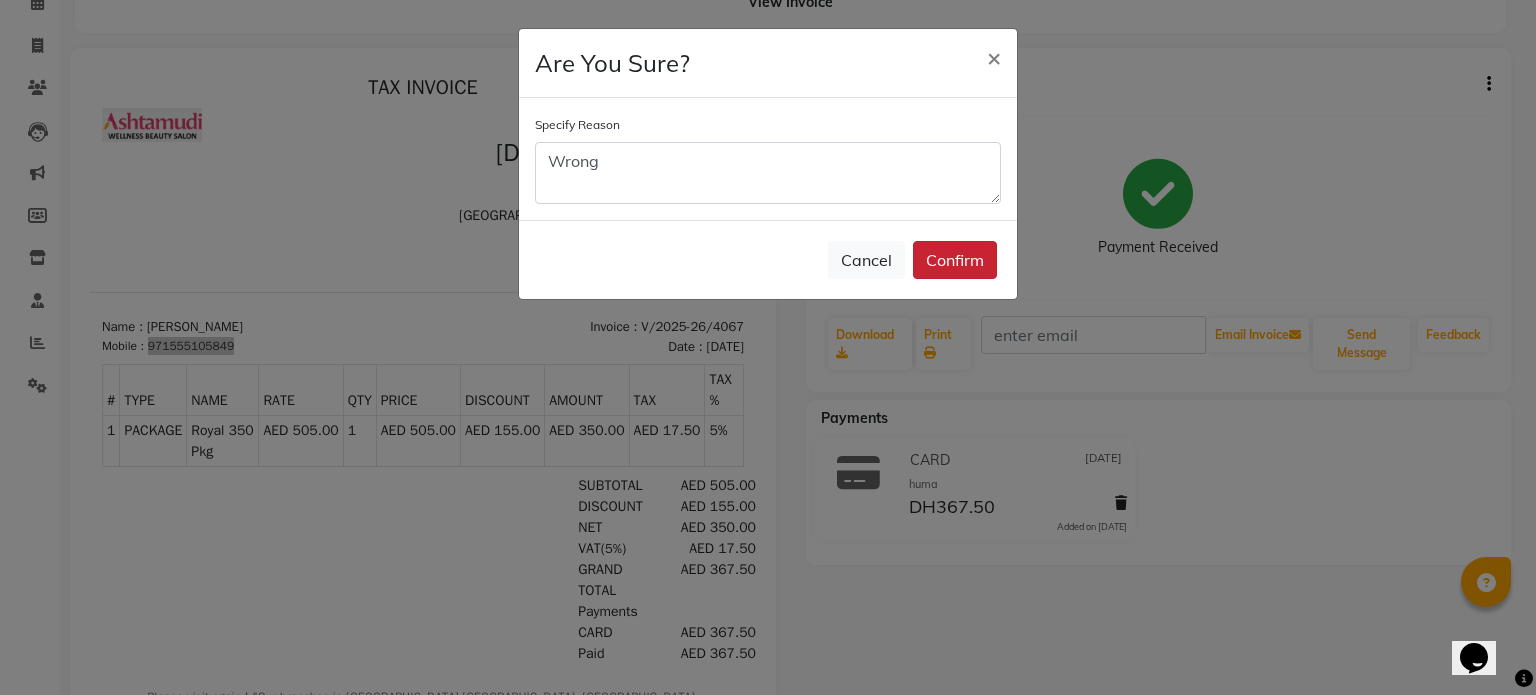 click on "Confirm" 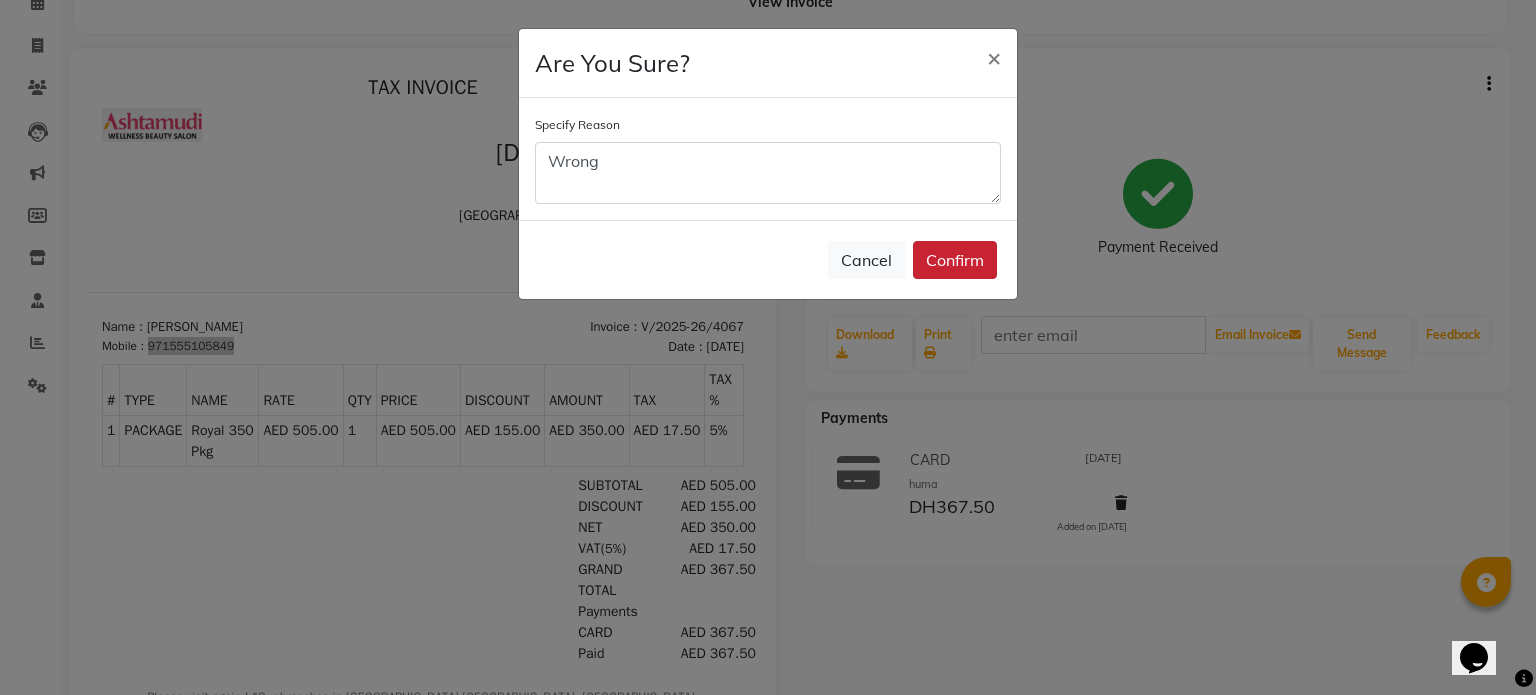 click on "Confirm" 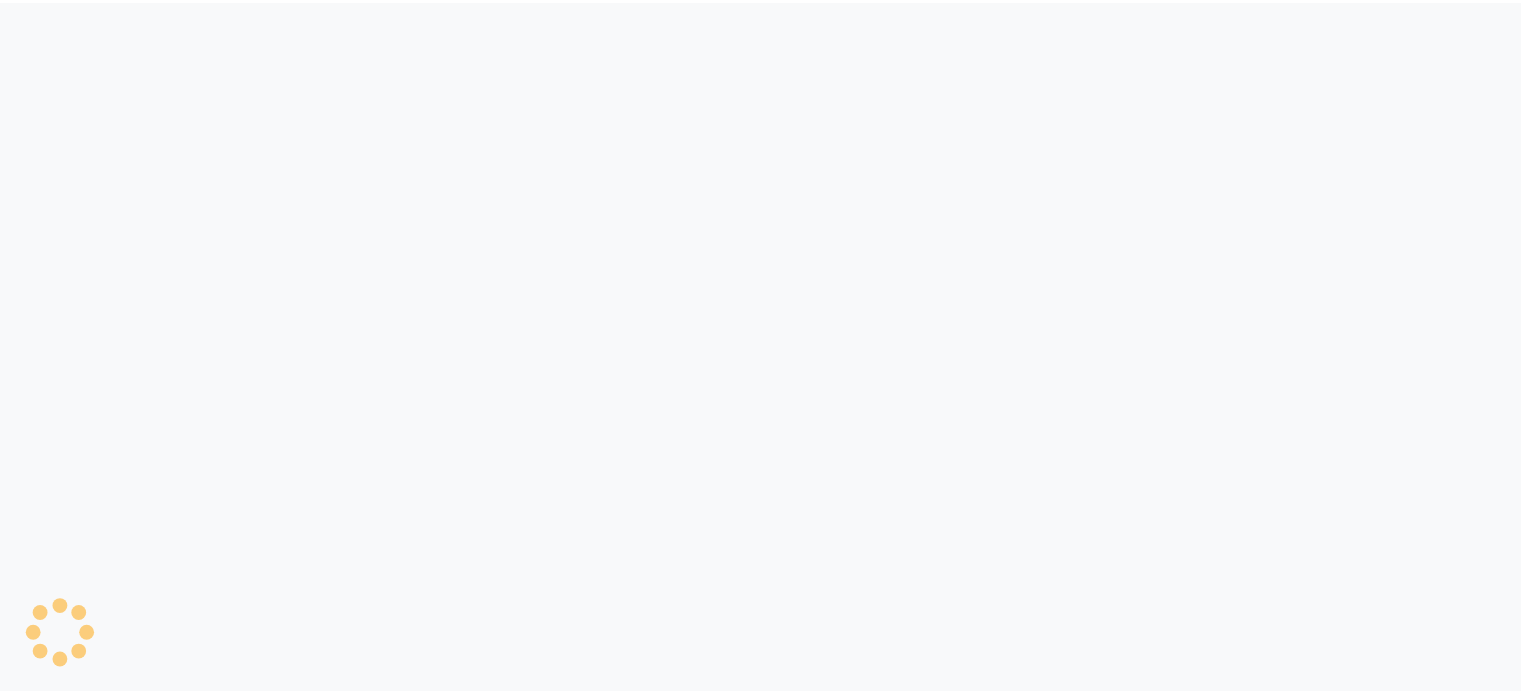 scroll, scrollTop: 0, scrollLeft: 0, axis: both 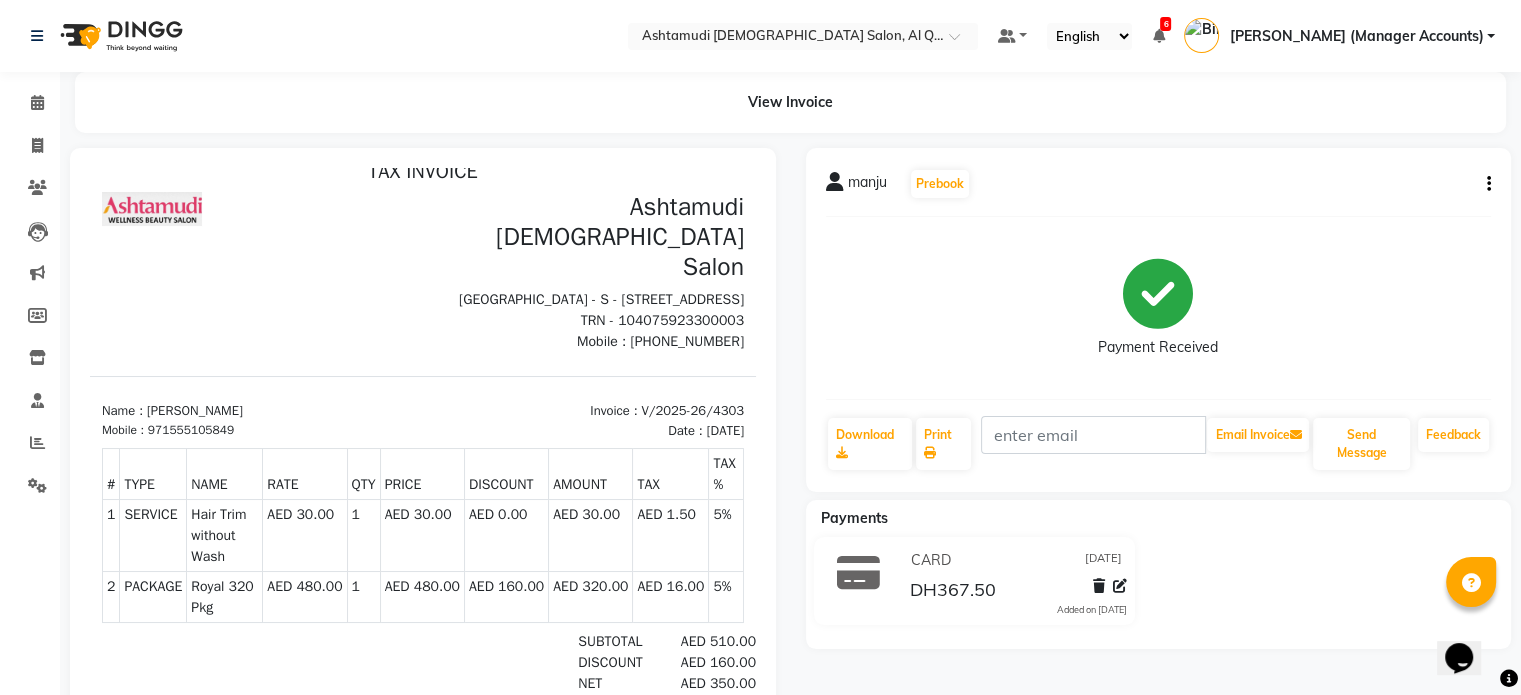 click 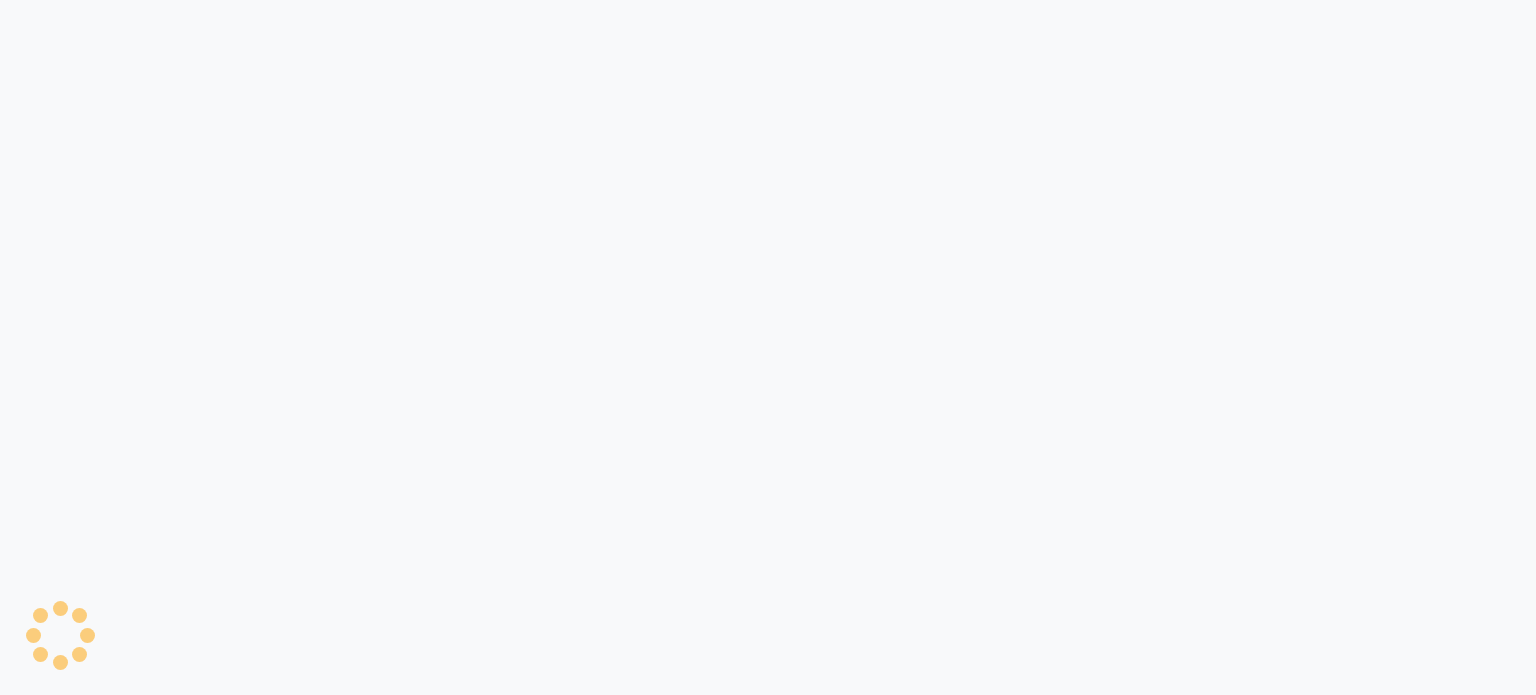 scroll, scrollTop: 0, scrollLeft: 0, axis: both 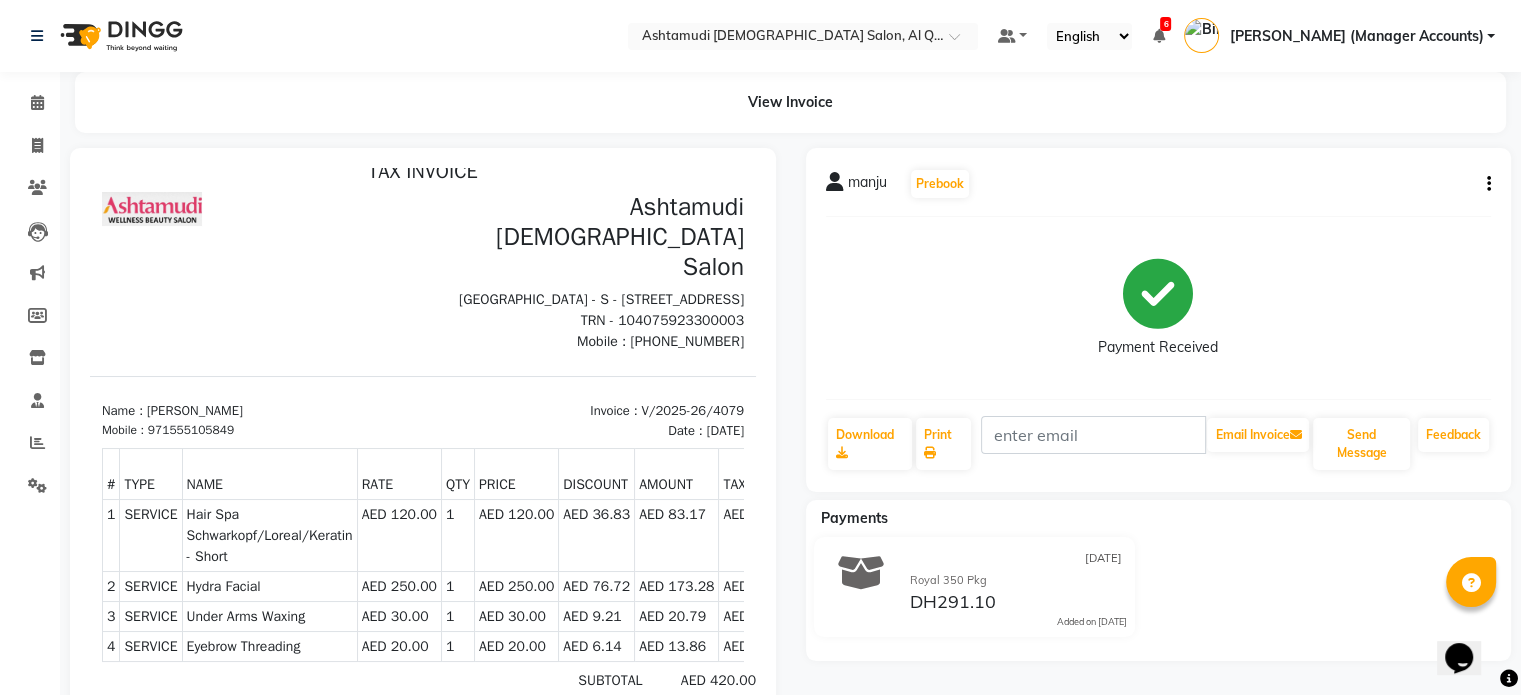 click 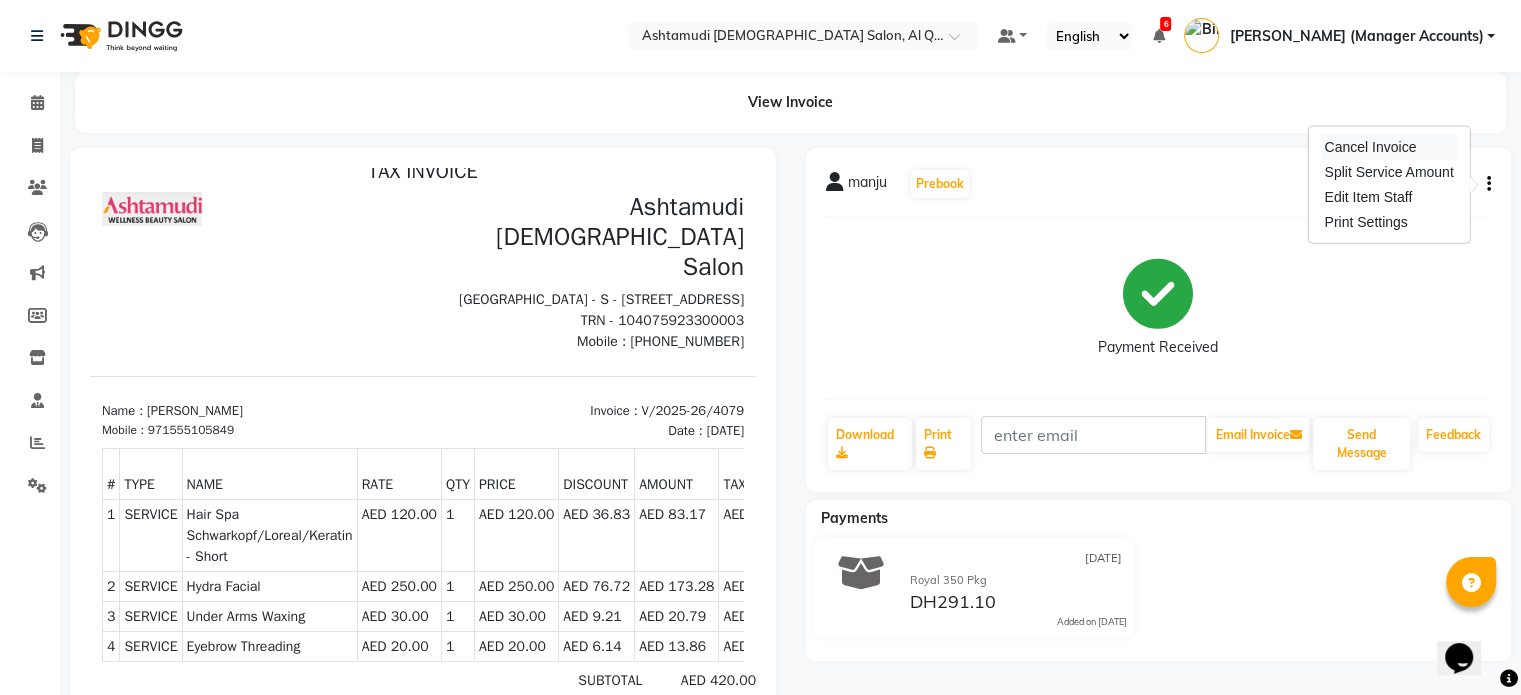 click on "Cancel Invoice" at bounding box center [1388, 147] 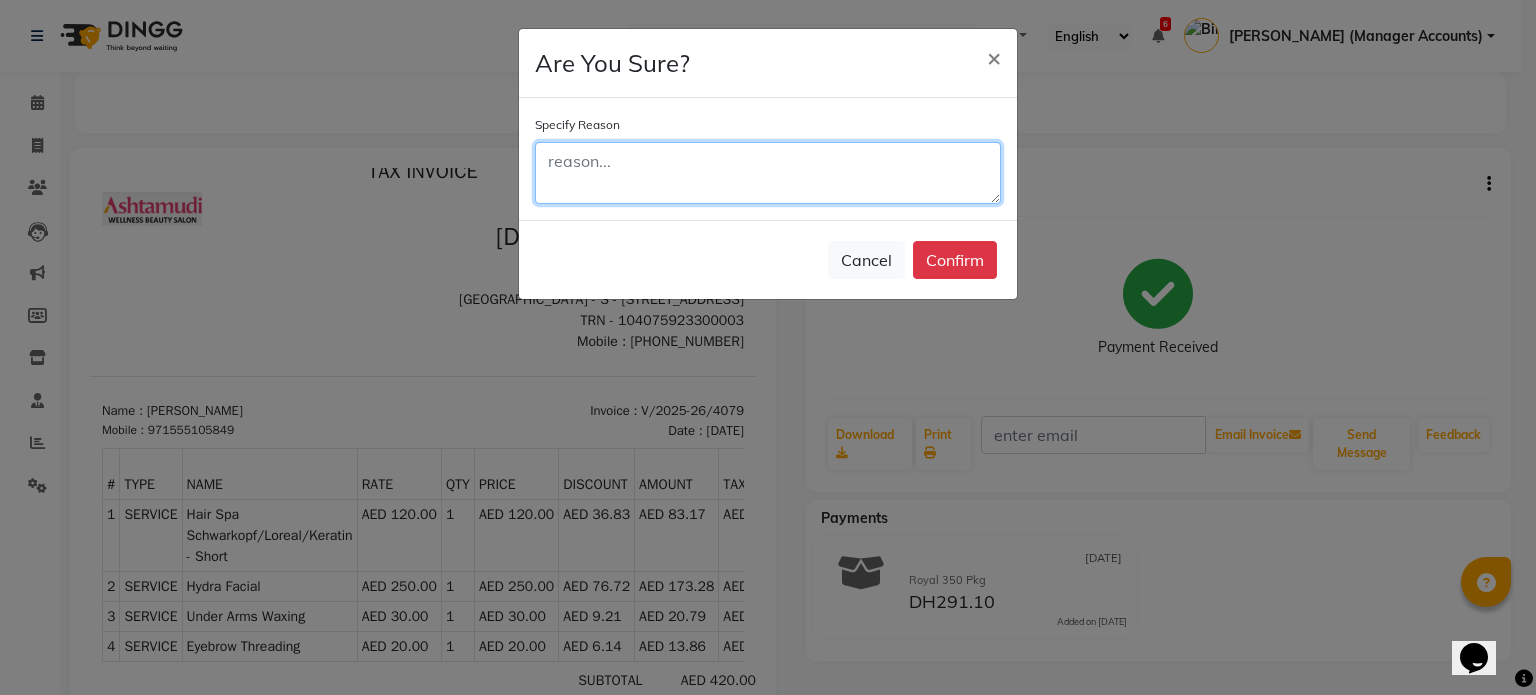 click 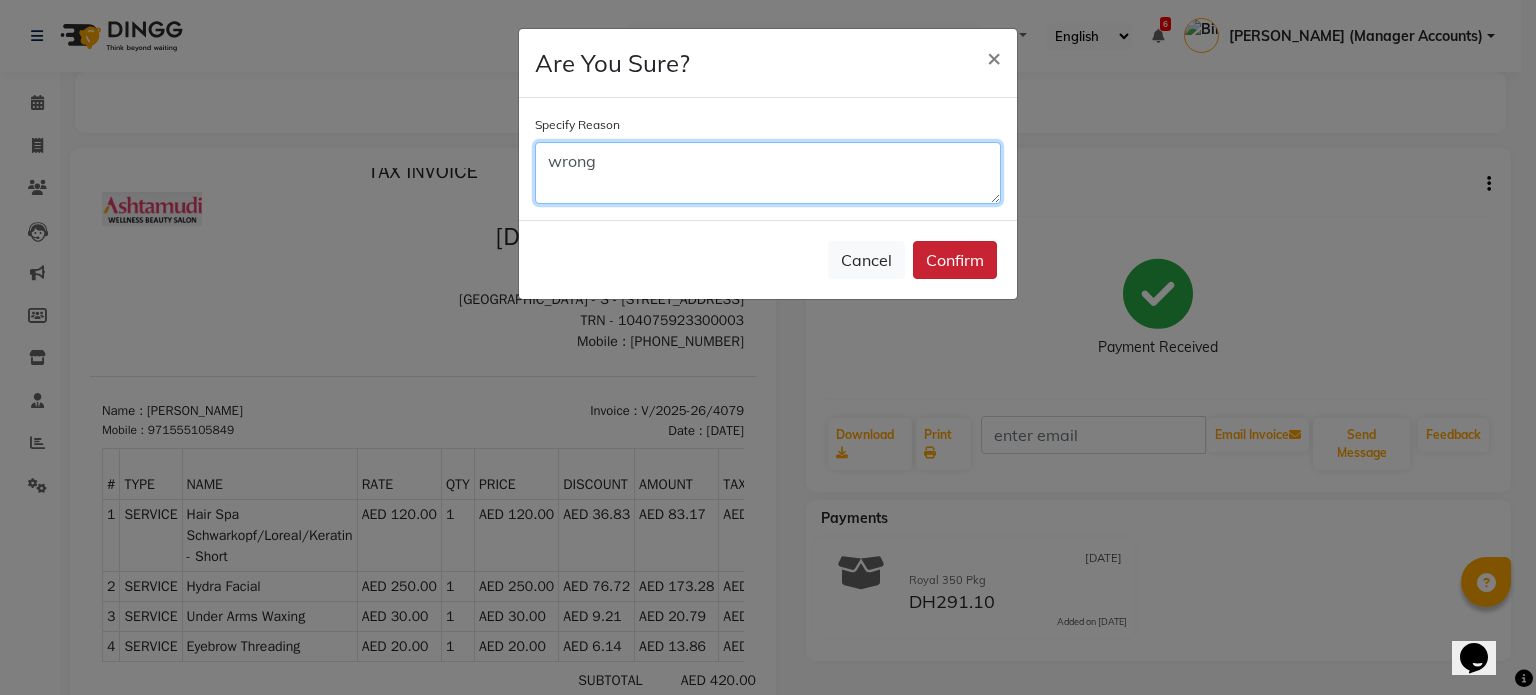 type on "wrong" 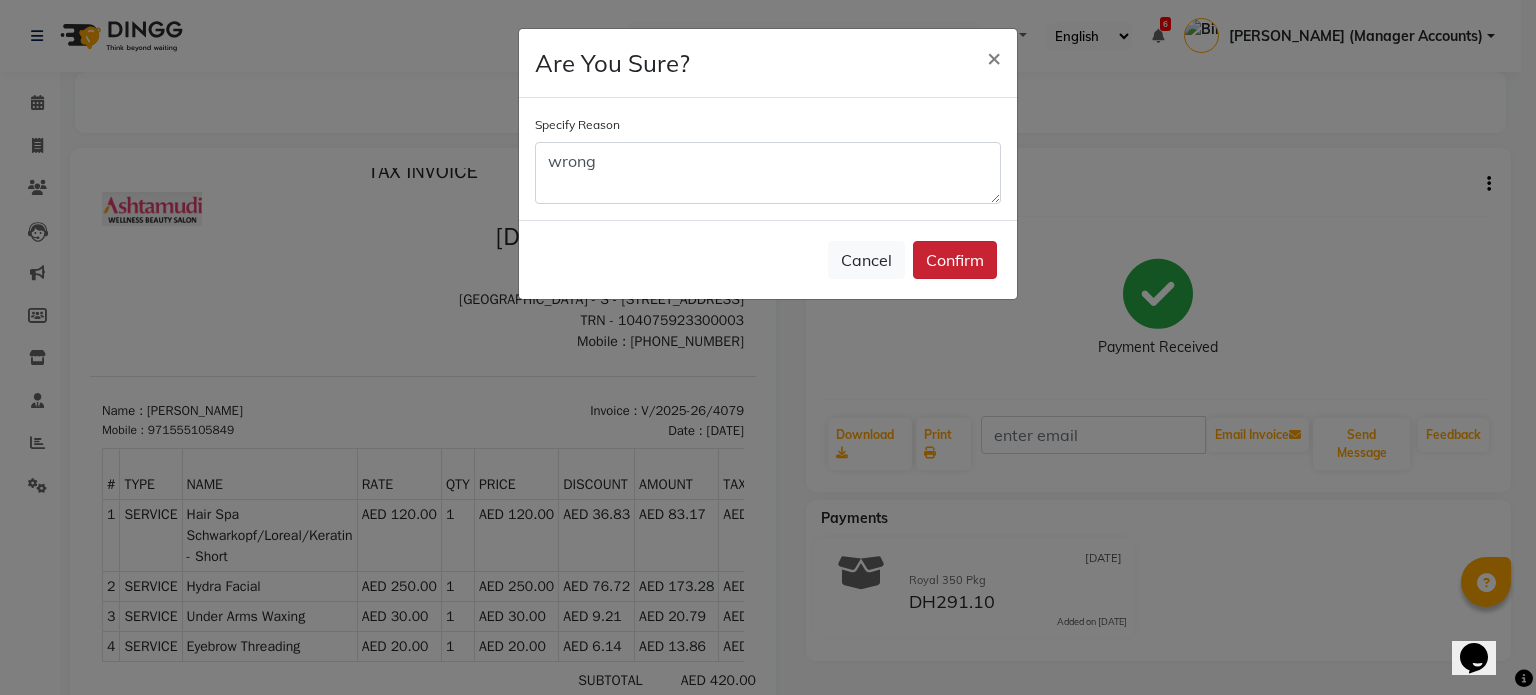 click on "Confirm" 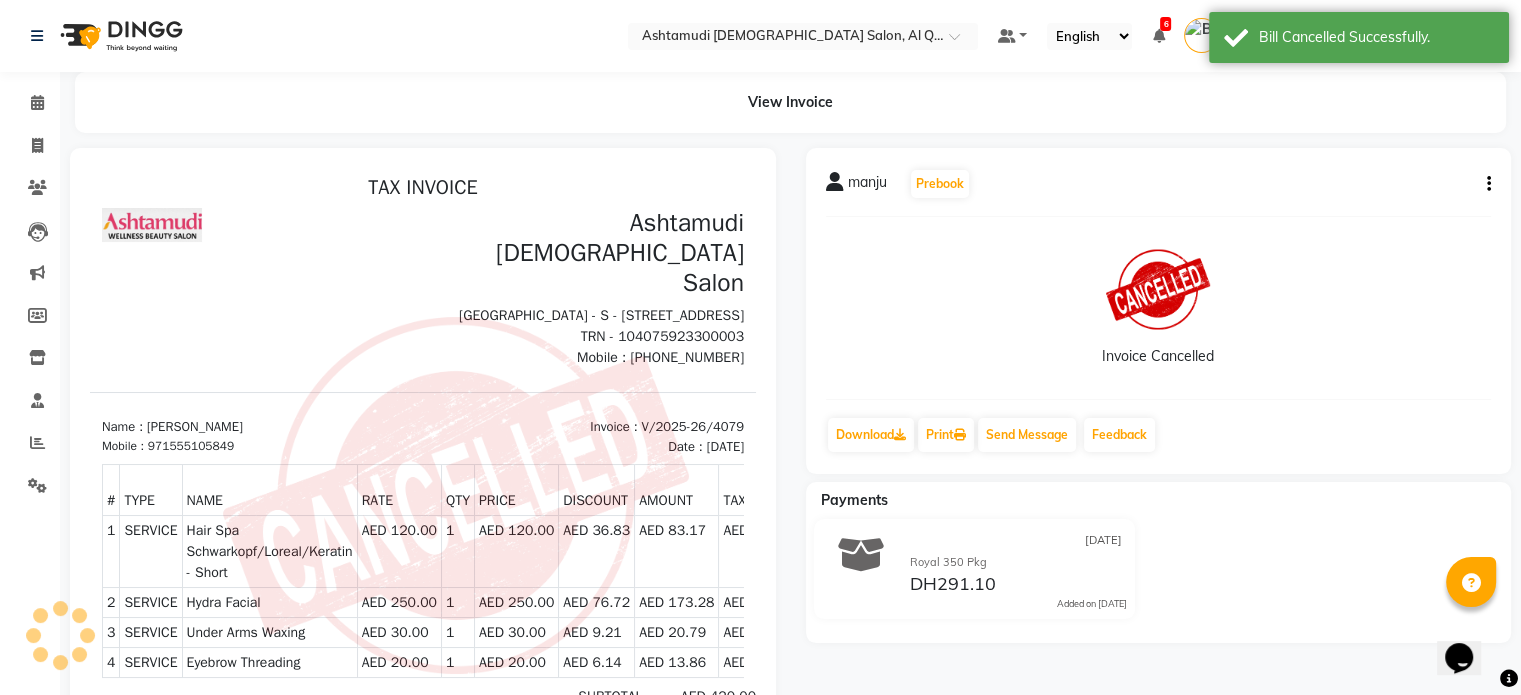 scroll, scrollTop: 16, scrollLeft: 0, axis: vertical 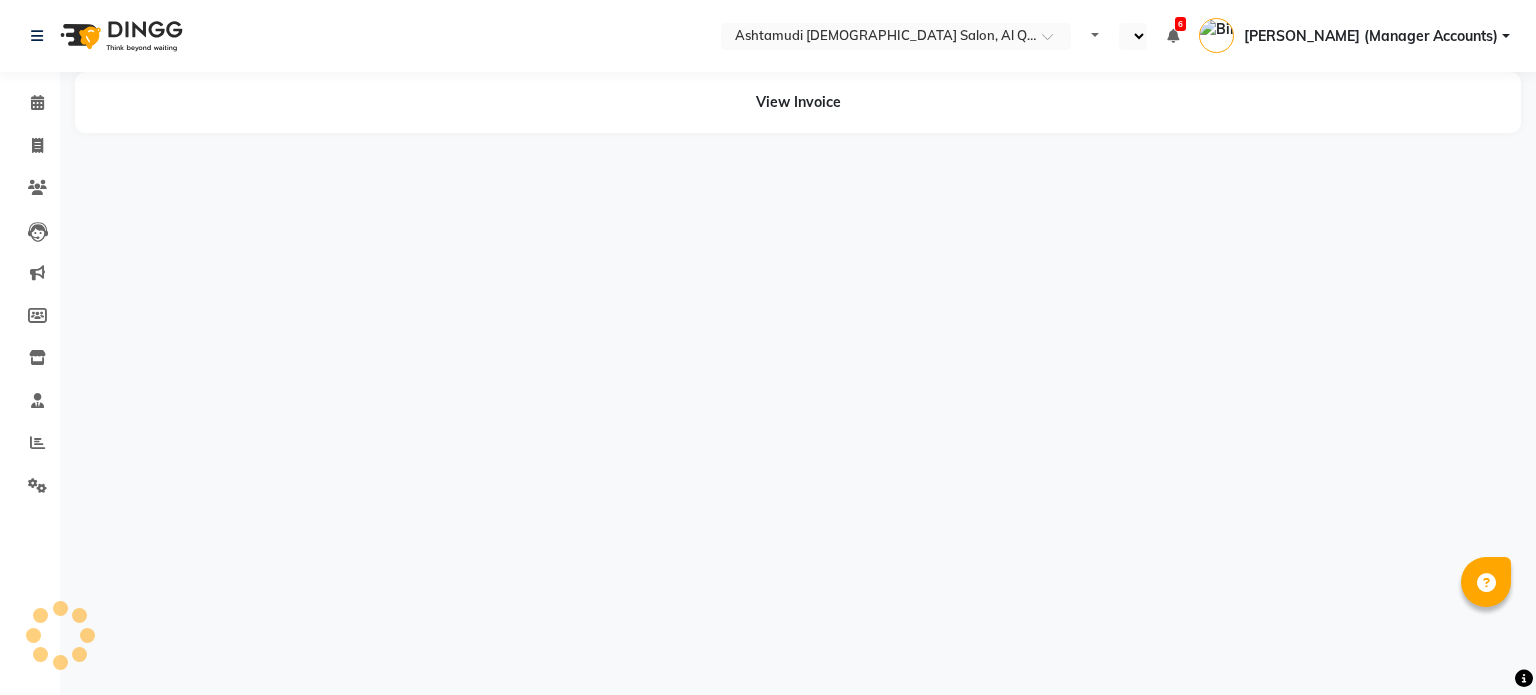 select on "en" 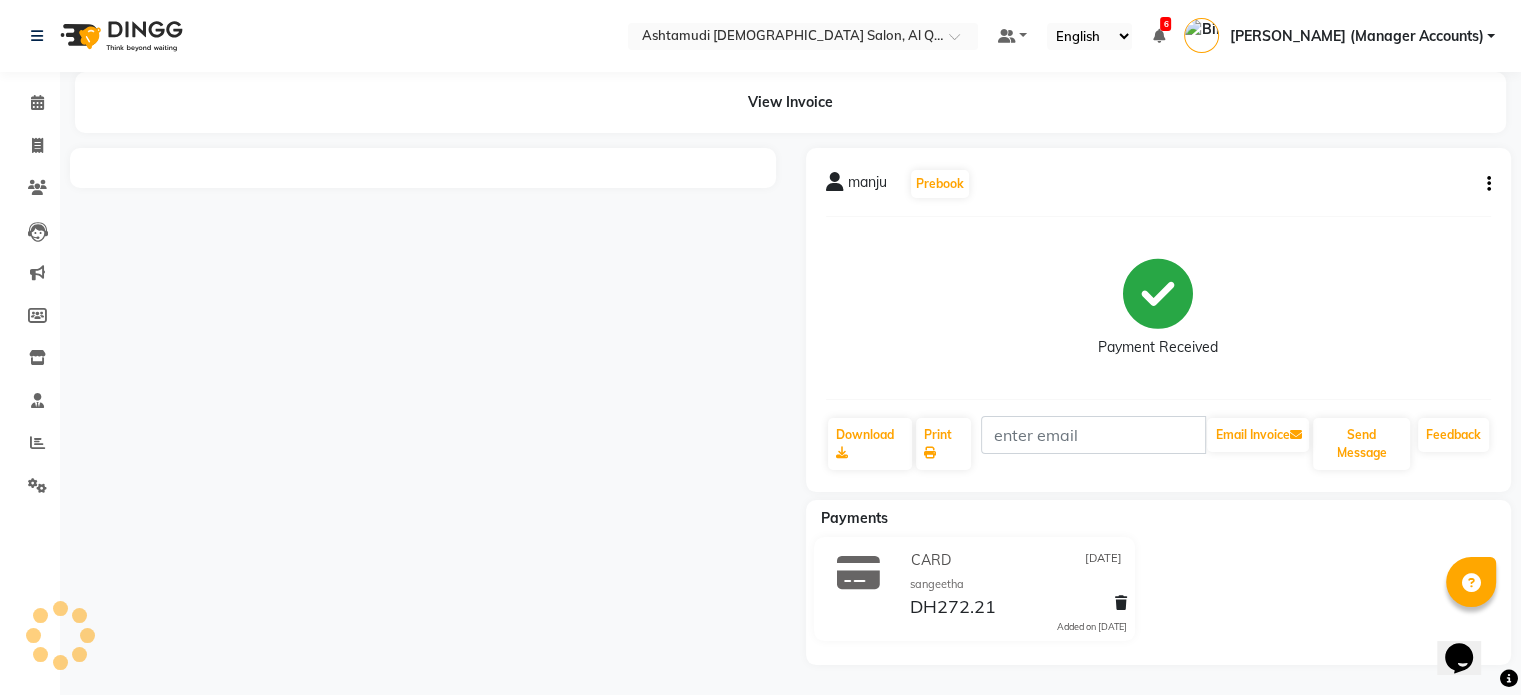 scroll, scrollTop: 0, scrollLeft: 0, axis: both 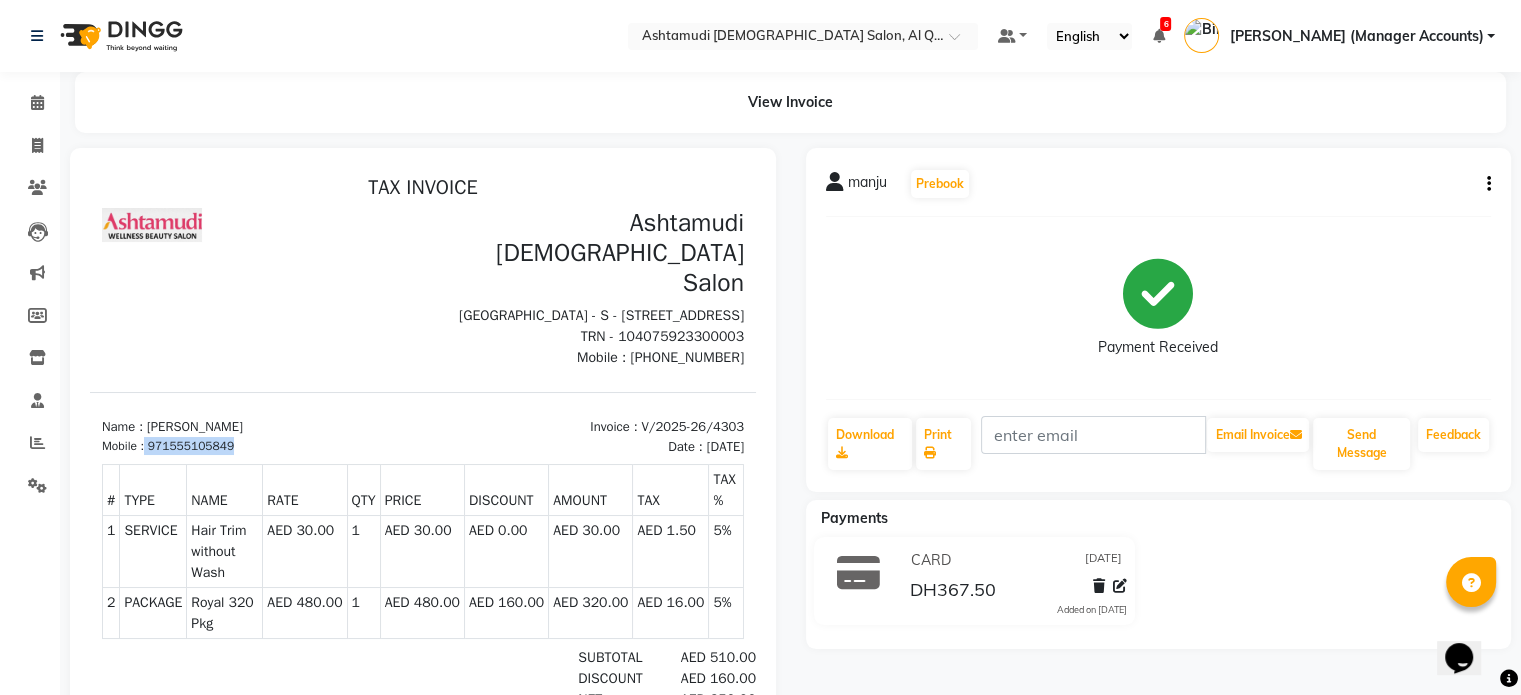 drag, startPoint x: 232, startPoint y: 425, endPoint x: 149, endPoint y: 429, distance: 83.09633 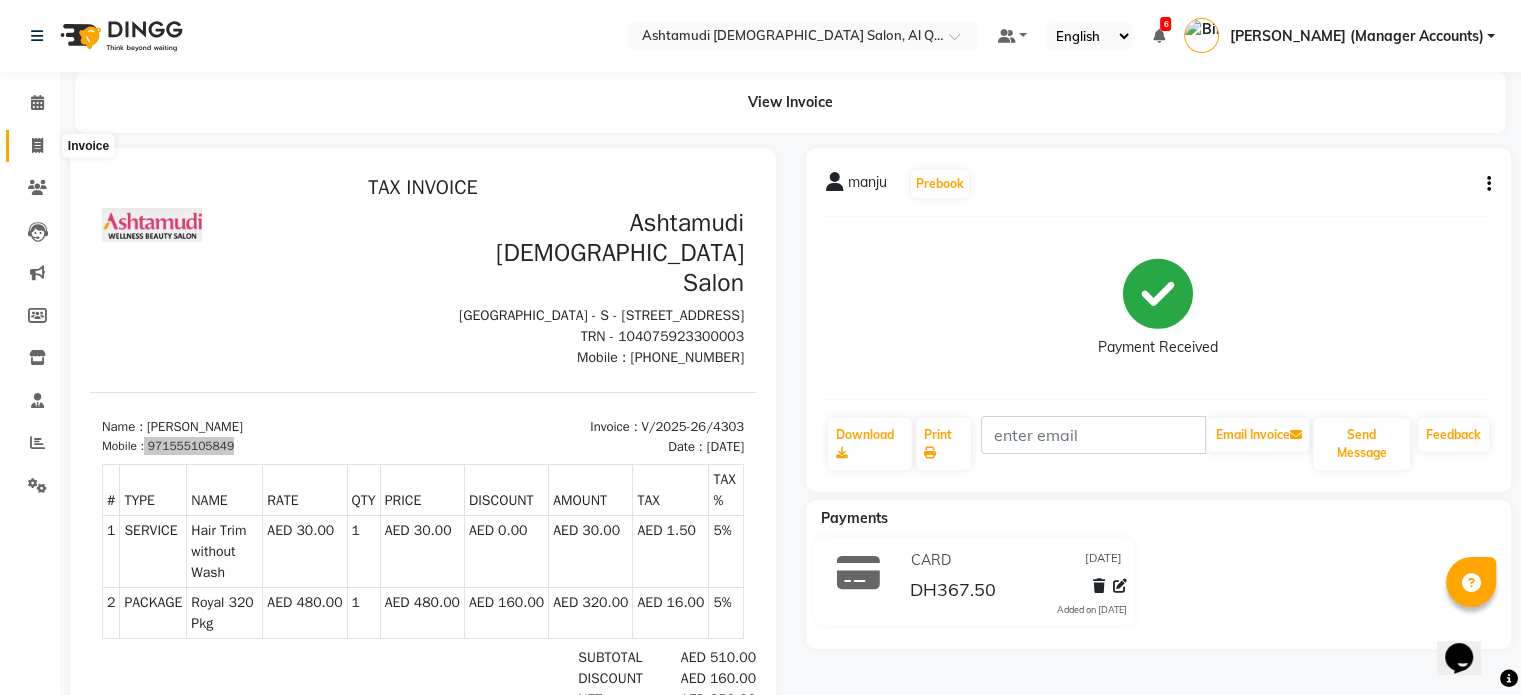 click 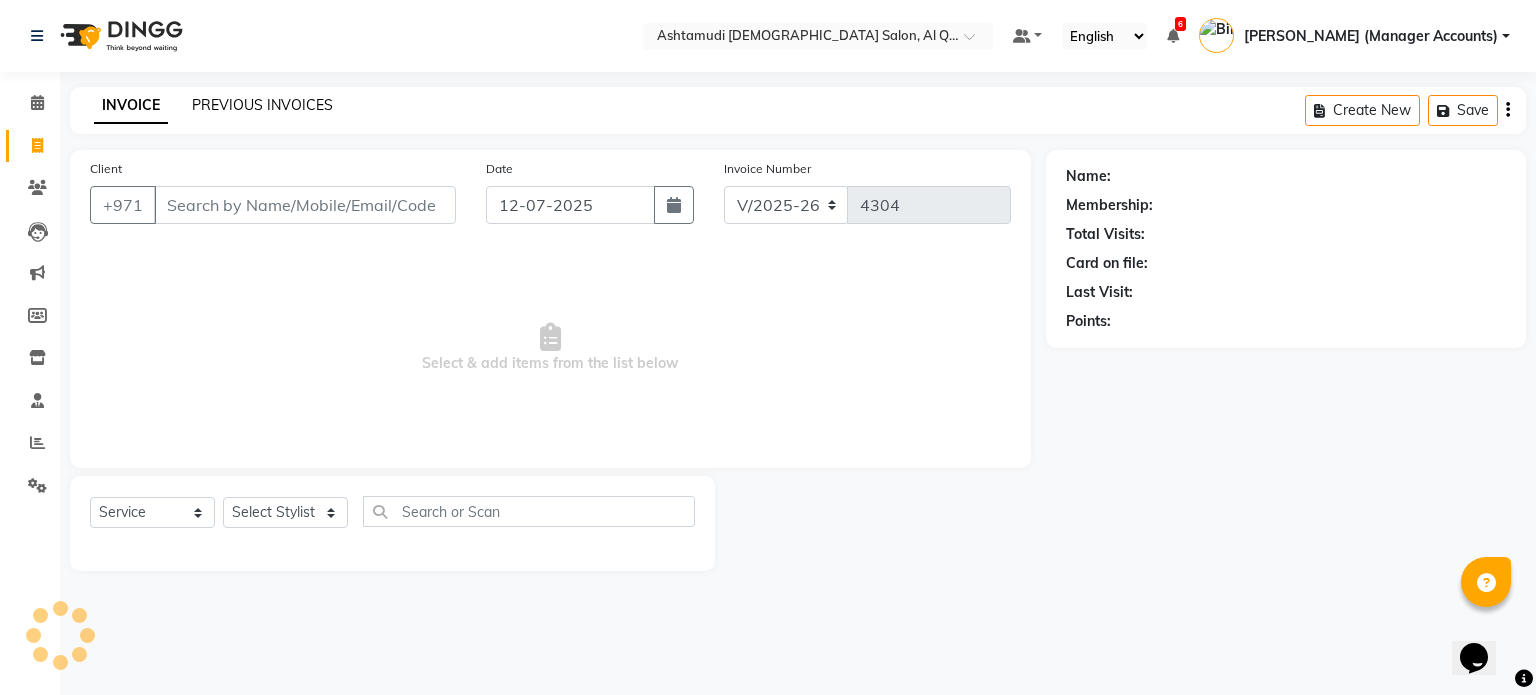 click on "PREVIOUS INVOICES" 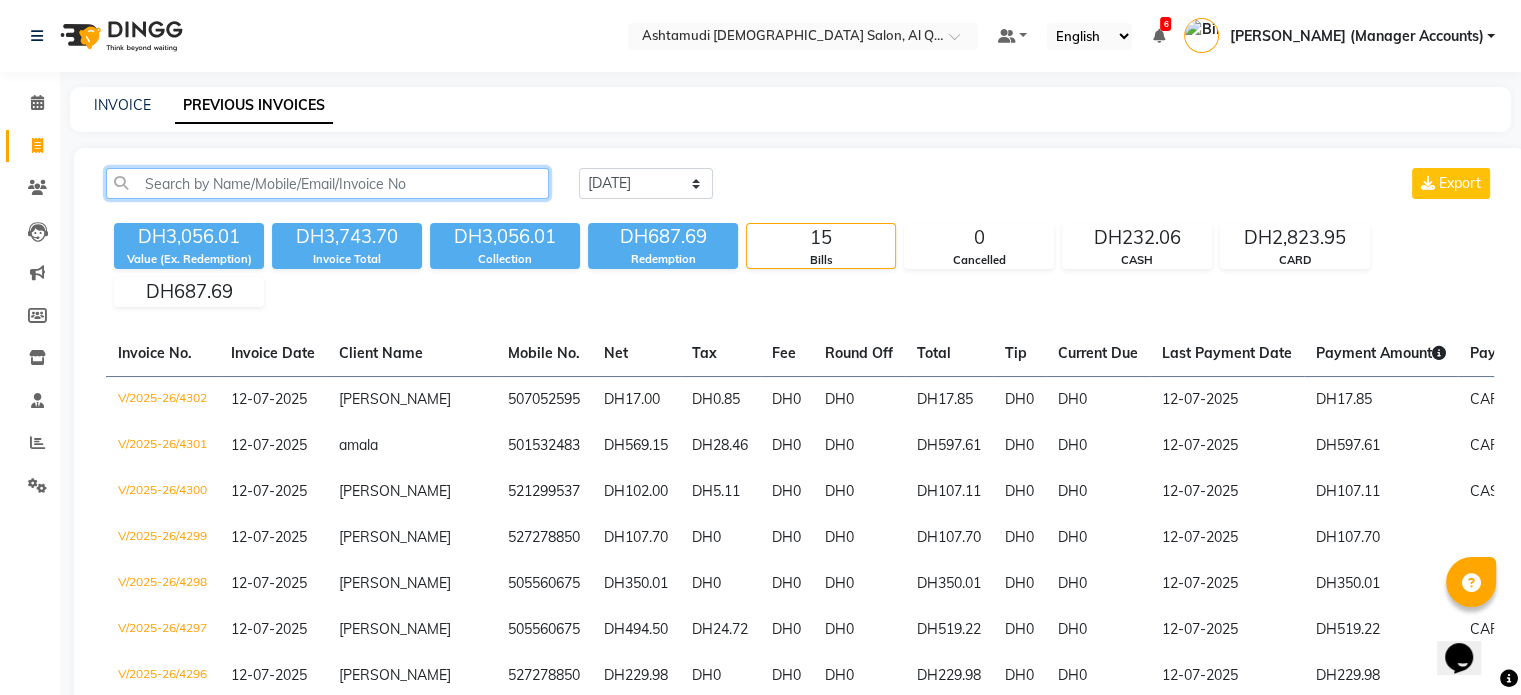 click 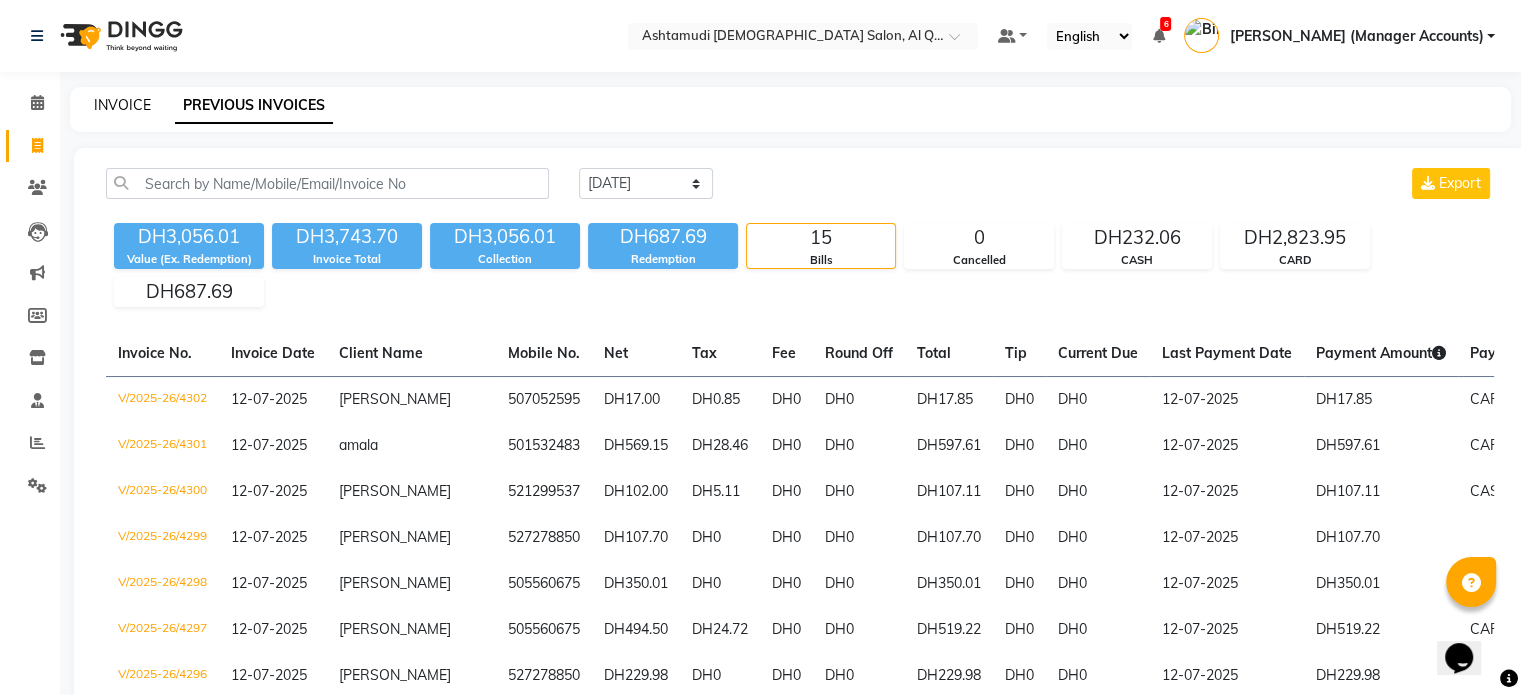 click on "INVOICE" 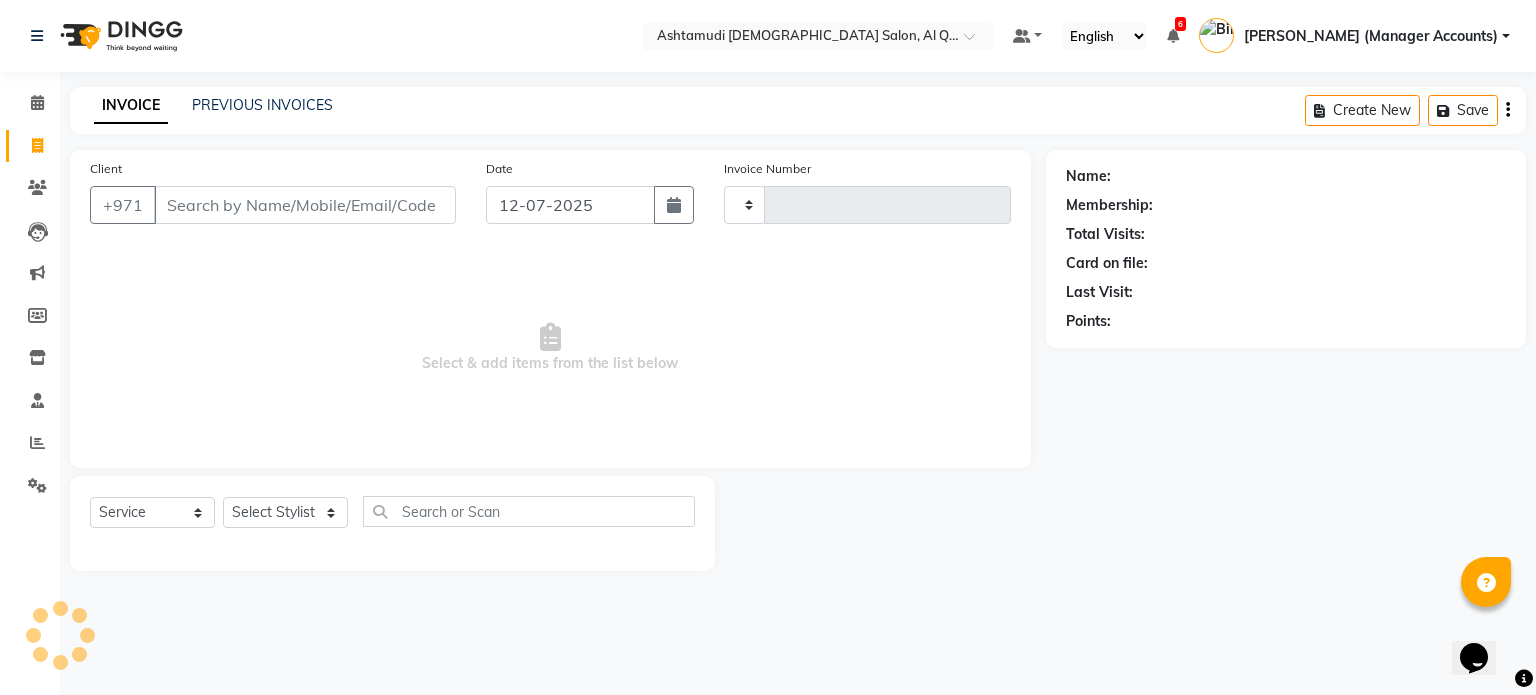 type on "4304" 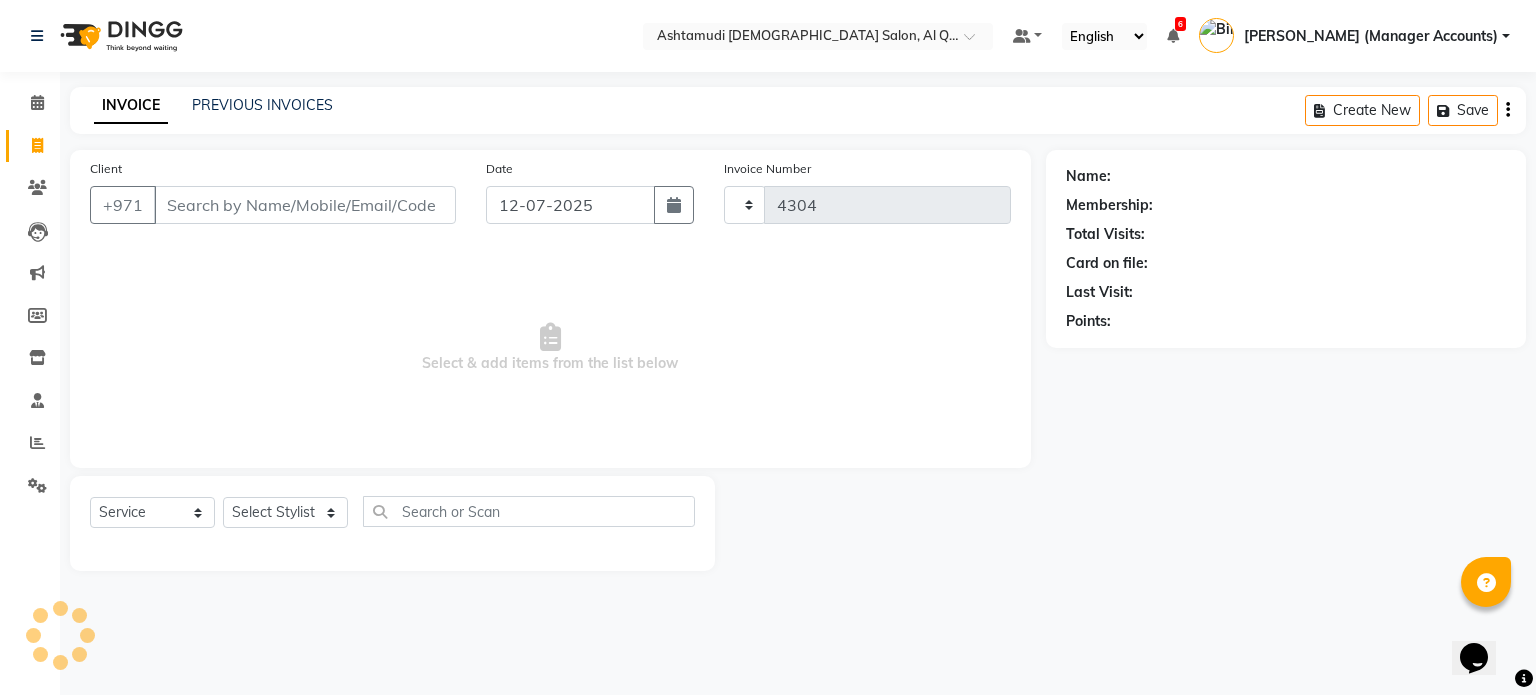 select on "6848" 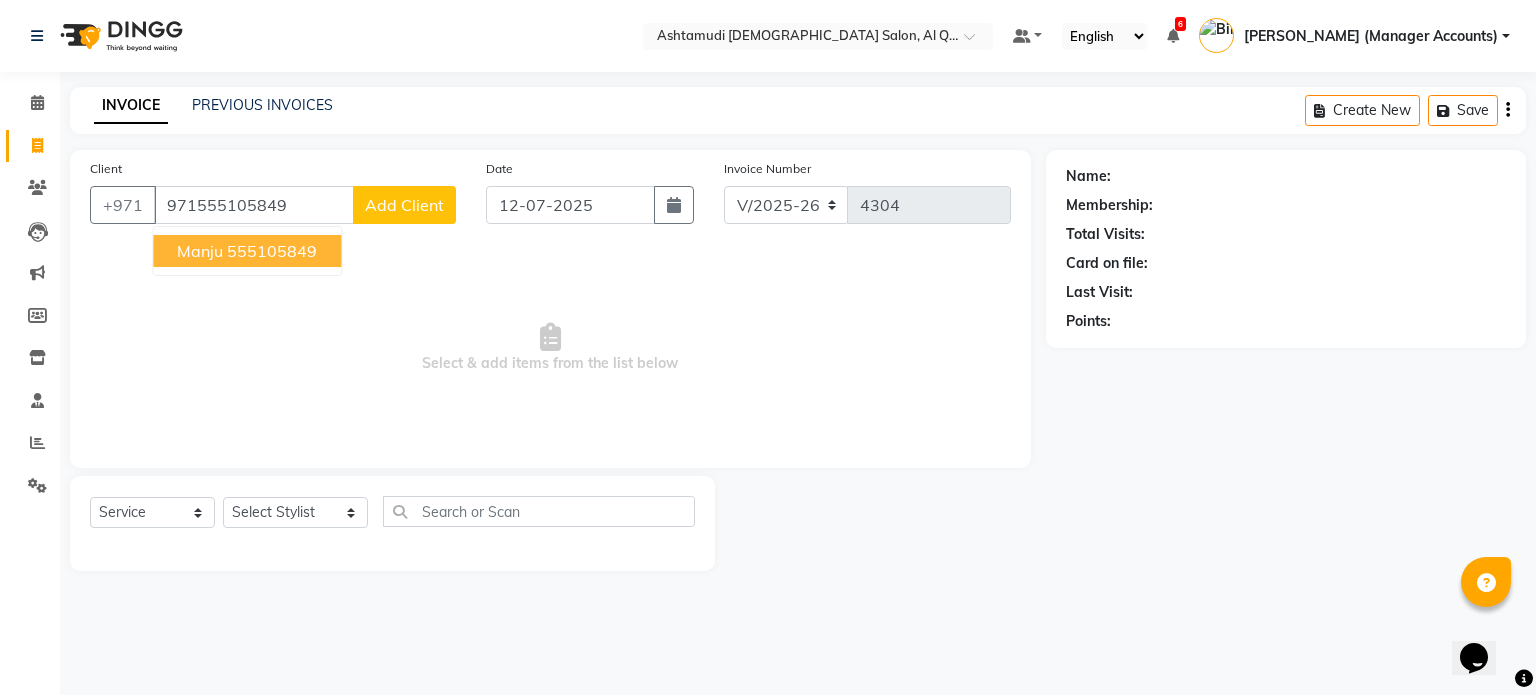 click on "971555105849" at bounding box center [254, 205] 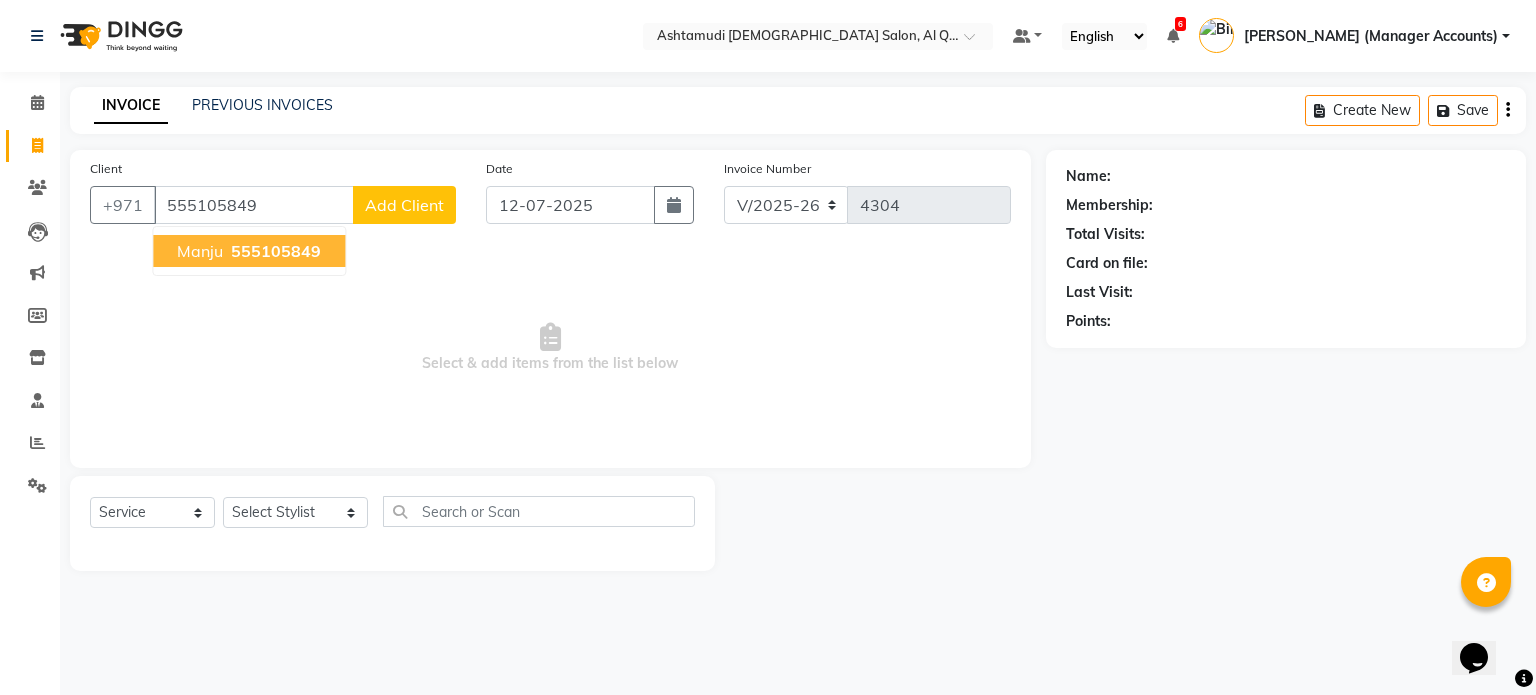 click on "555105849" at bounding box center [276, 251] 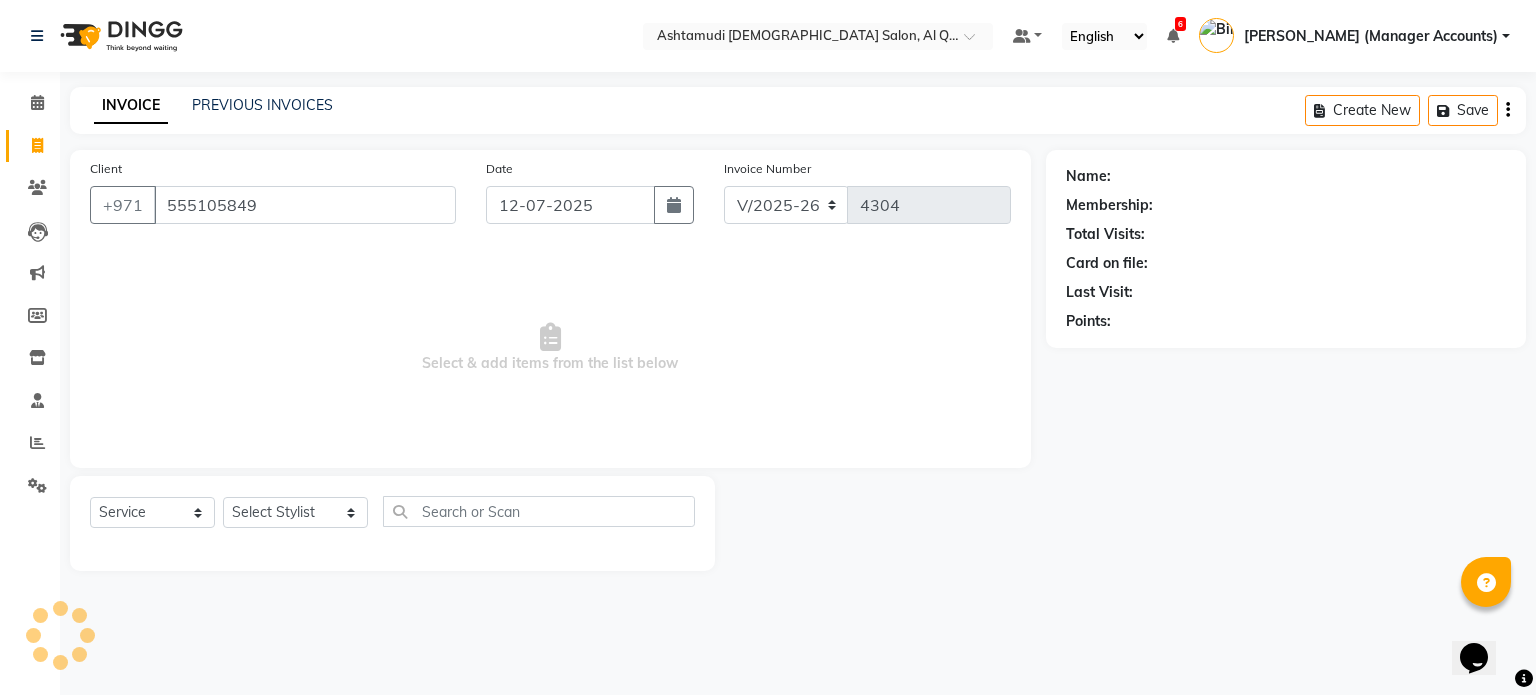 type on "555105849" 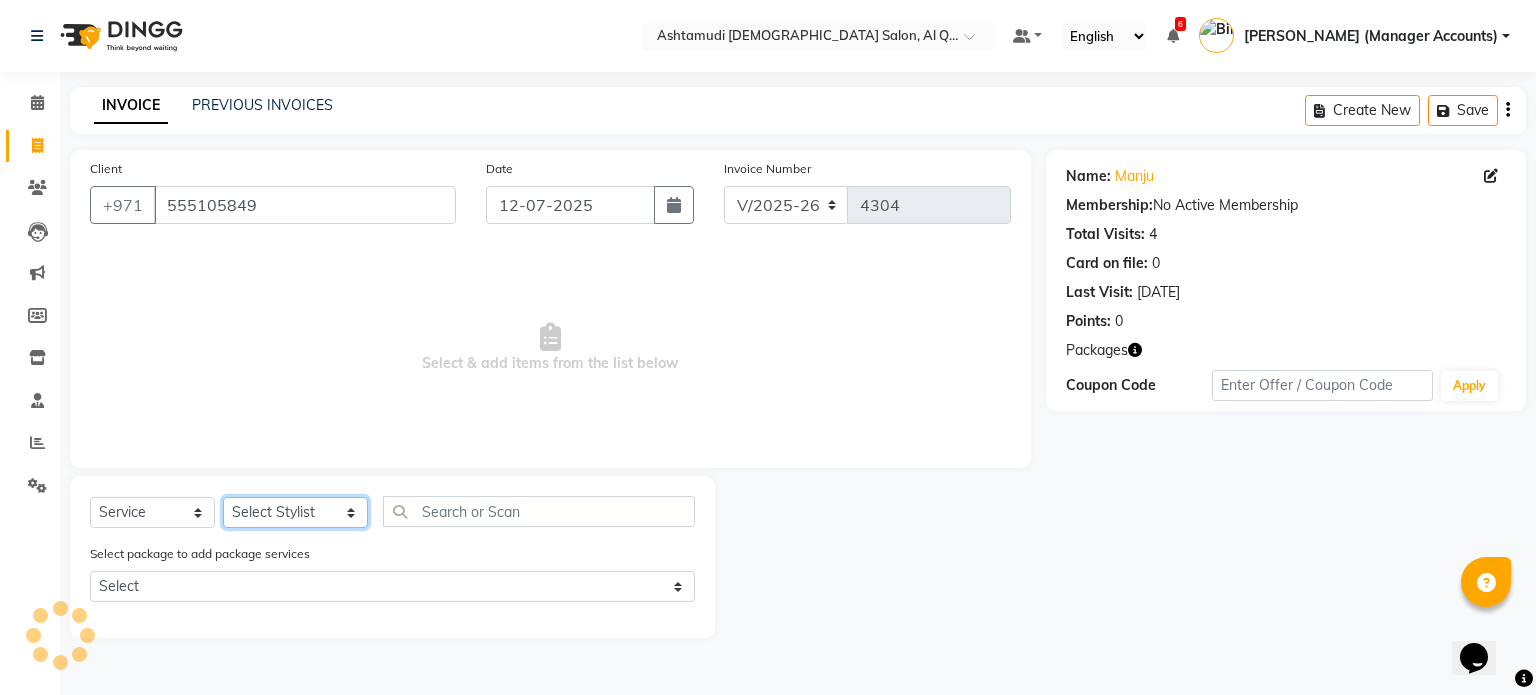 click on "Select Stylist Abeera Adhi Aira Alina AL QUASIS 1 - FRONT OFFICE Amala Bindu (Manager Accounts) Himanshu Akania Jilmy Kabita Adhikari Sachini Sadaf Samira Sangeetha Sannu Shilpa Anil Shriya Vishnu" 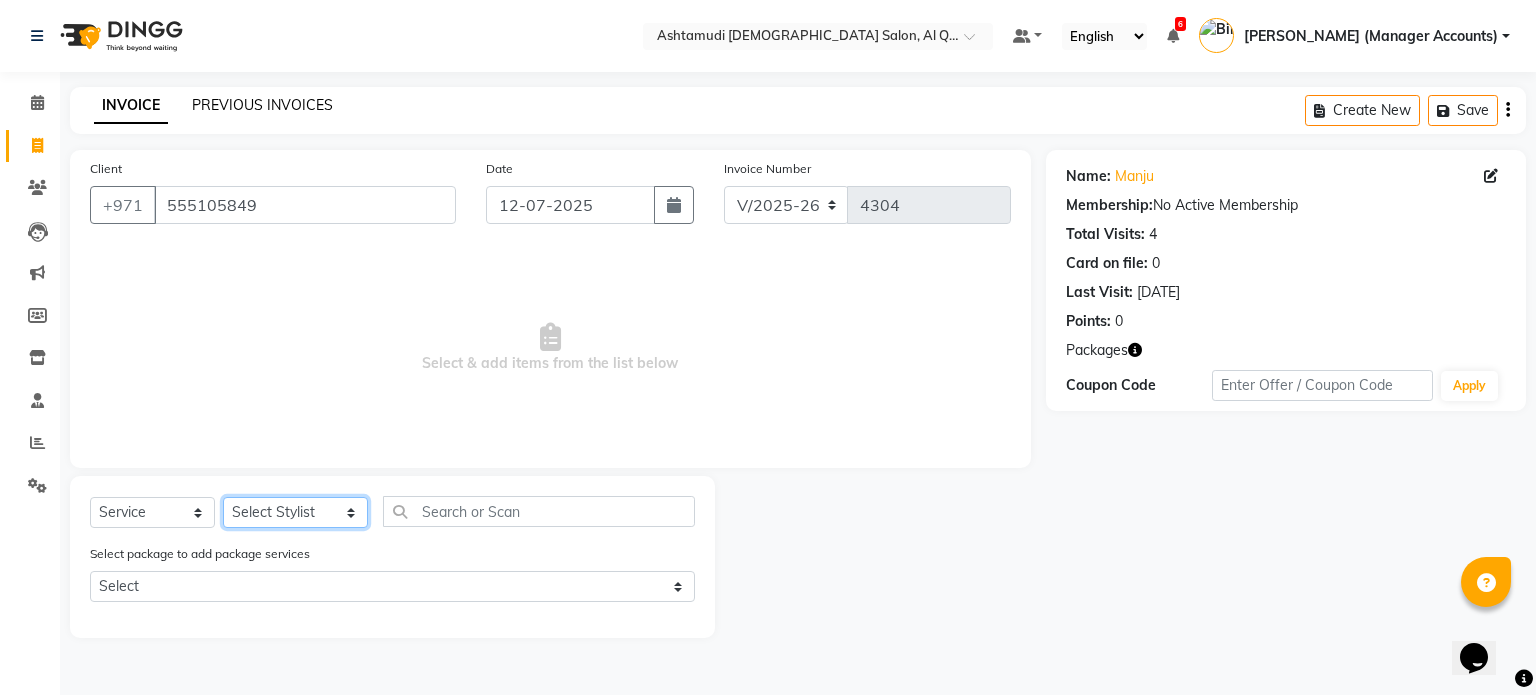 select on "53701" 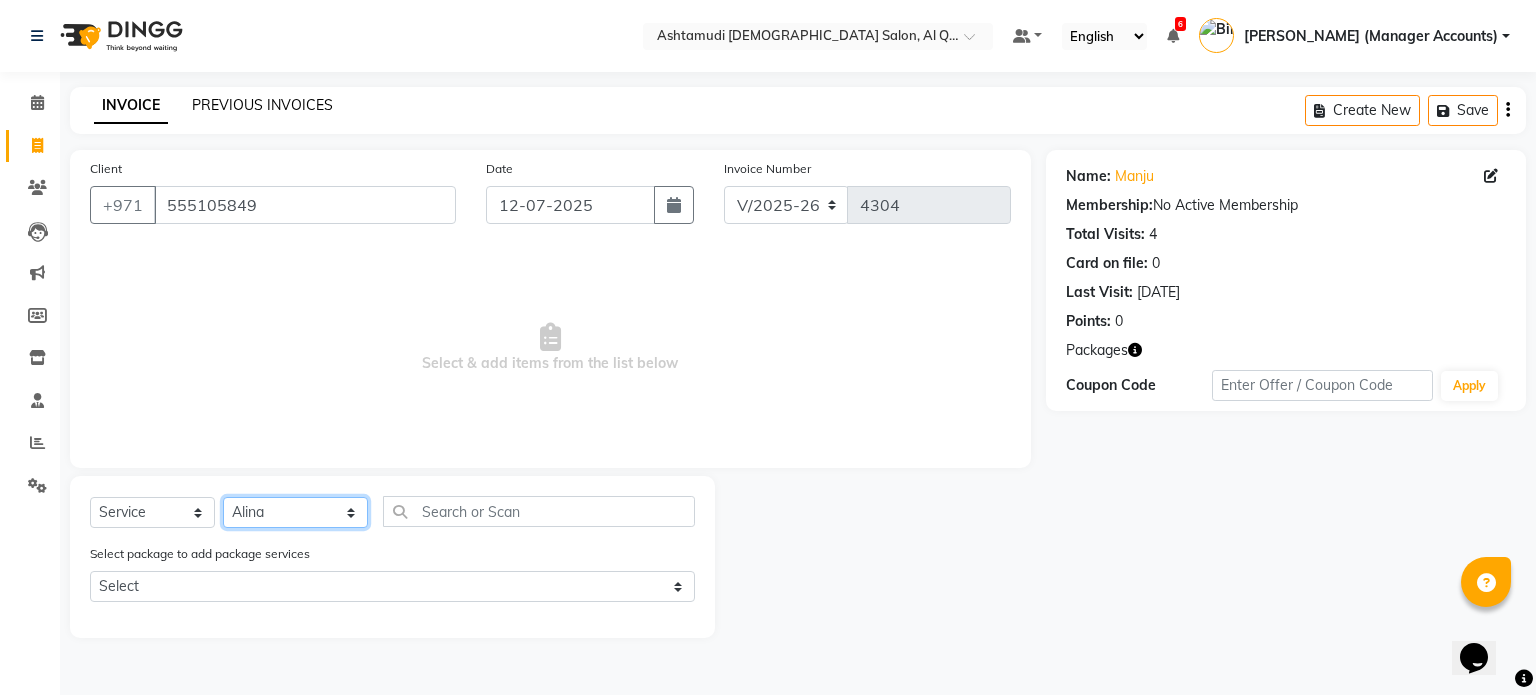 click on "Select Stylist Abeera Adhi Aira Alina AL QUASIS 1 - FRONT OFFICE Amala Bindu (Manager Accounts) Himanshu Akania Jilmy Kabita Adhikari Sachini Sadaf Samira Sangeetha Sannu Shilpa Anil Shriya Vishnu" 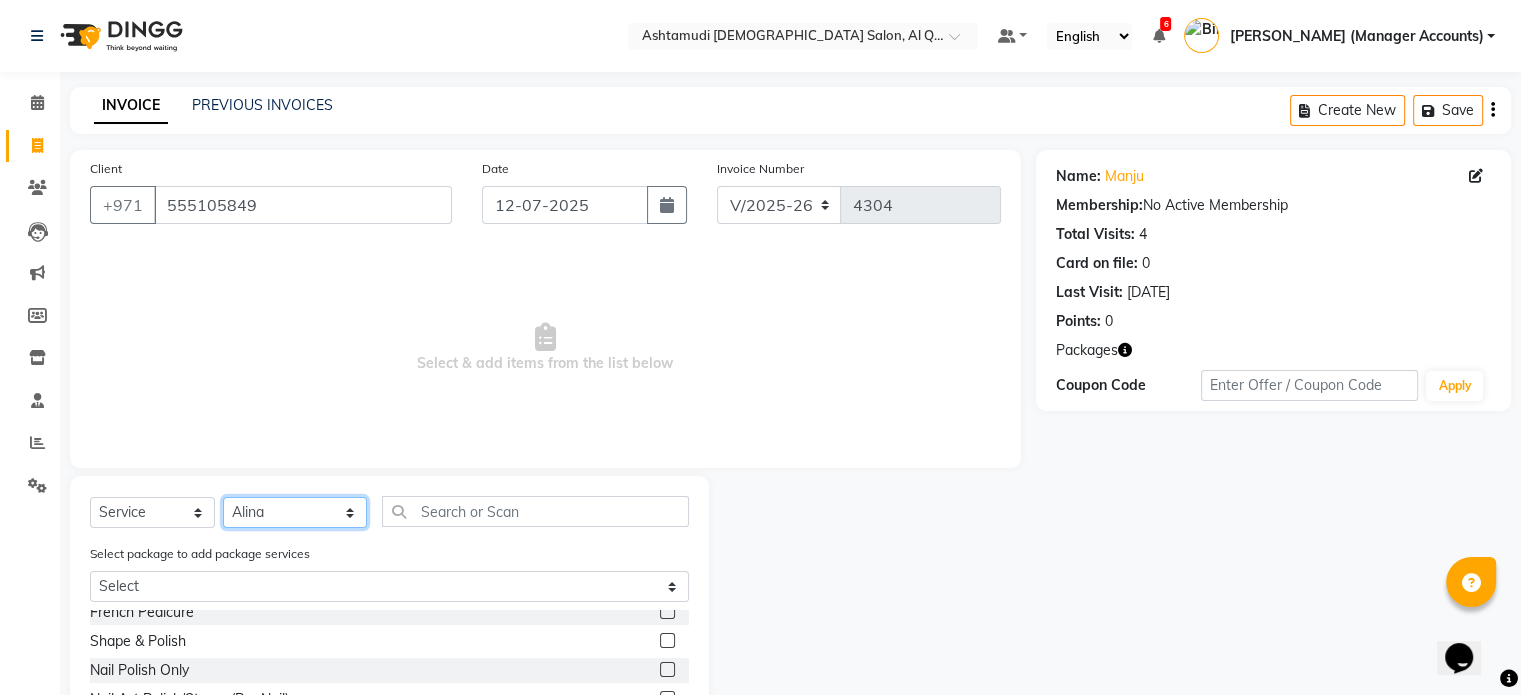 scroll, scrollTop: 0, scrollLeft: 0, axis: both 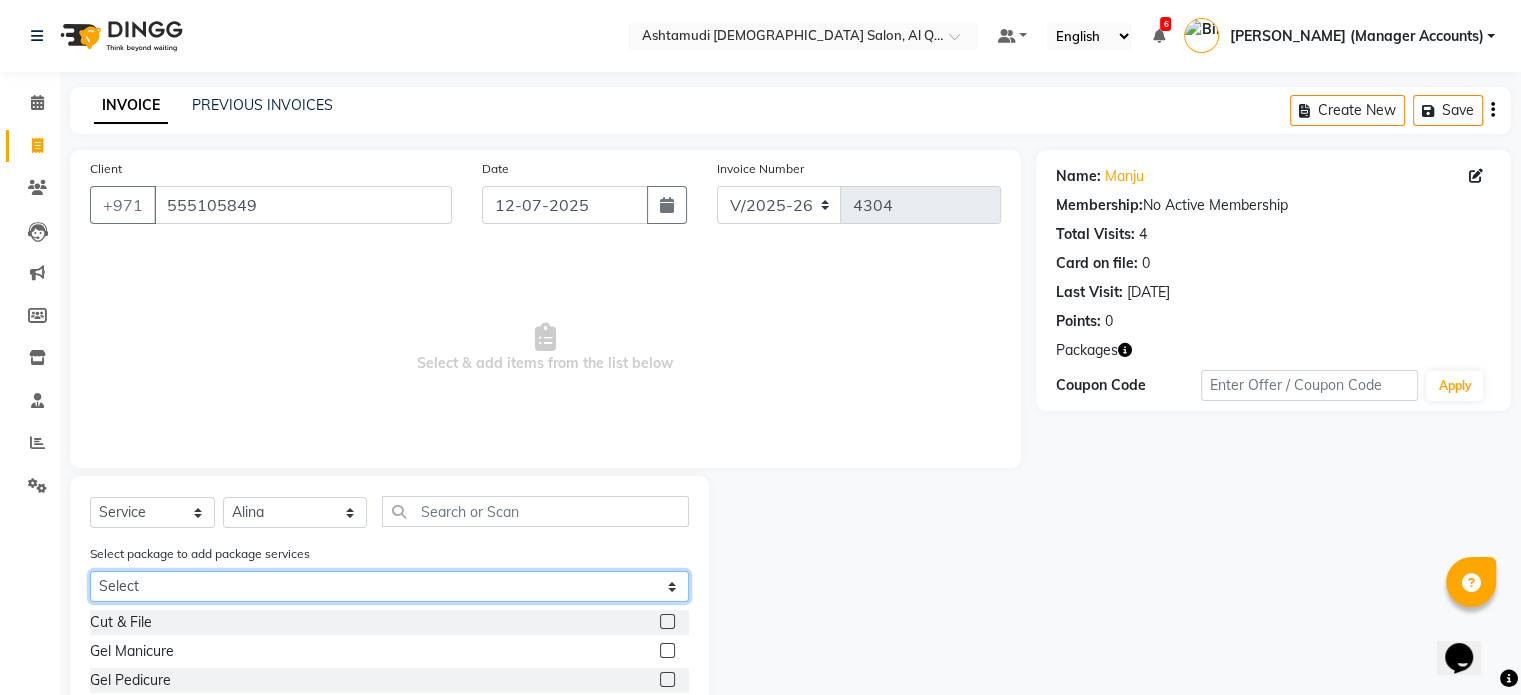 click on "Select Royal 320 Pkg Elite 140 Pkg" 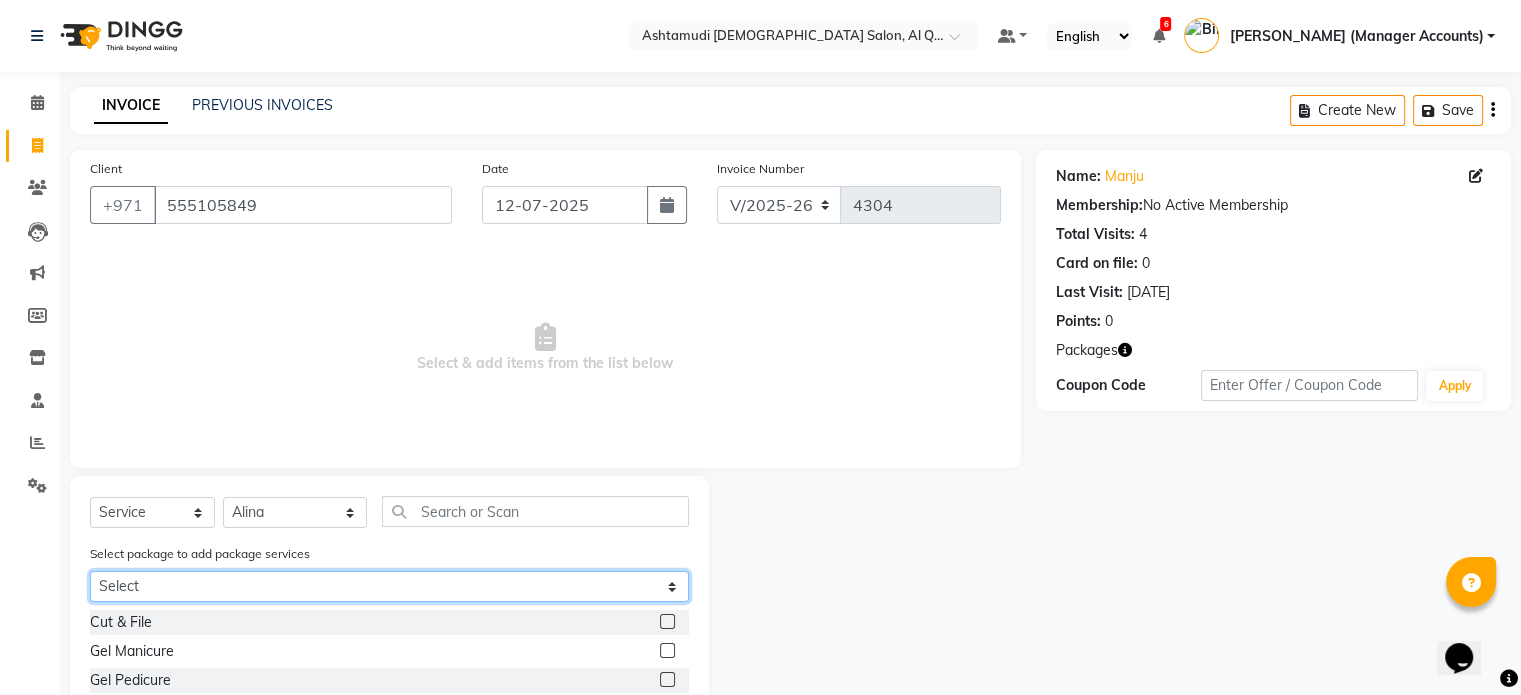 select on "1: Object" 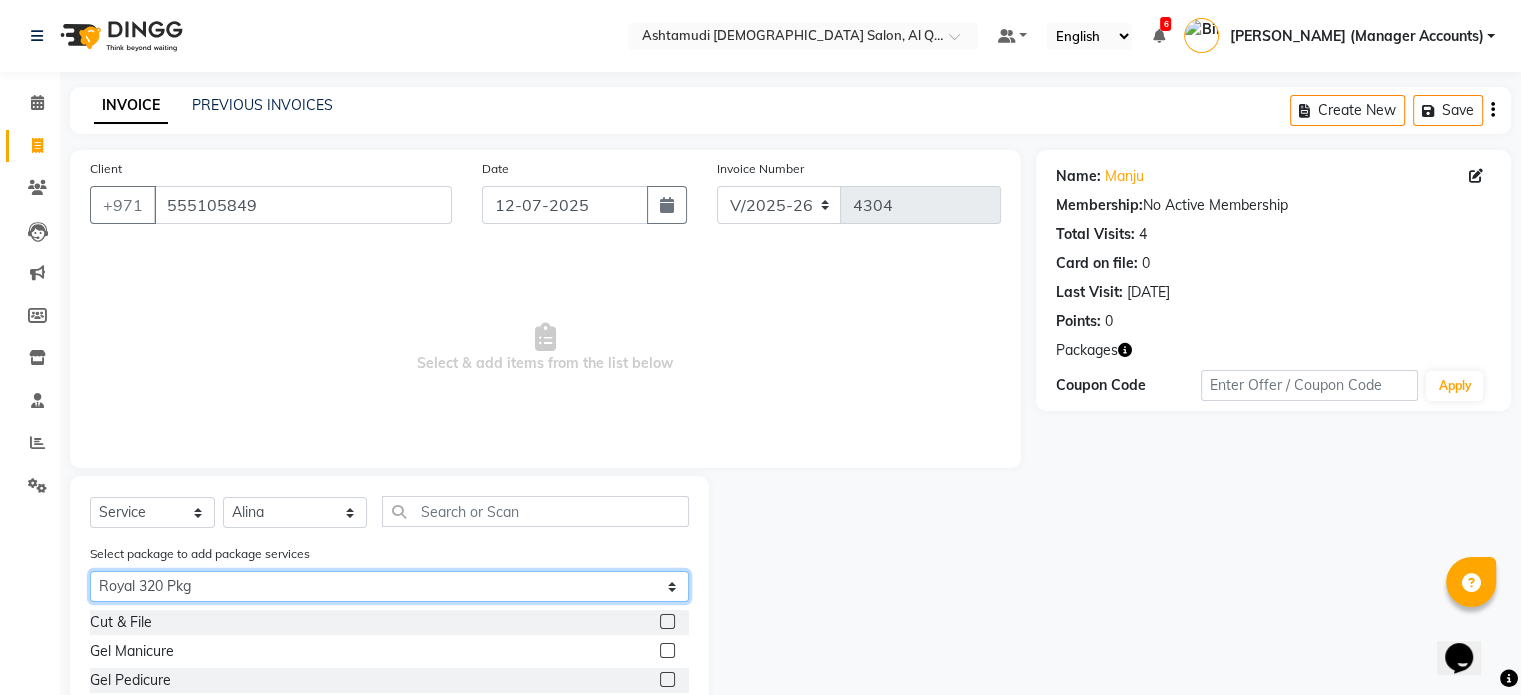 click on "Select Royal 320 Pkg Elite 140 Pkg" 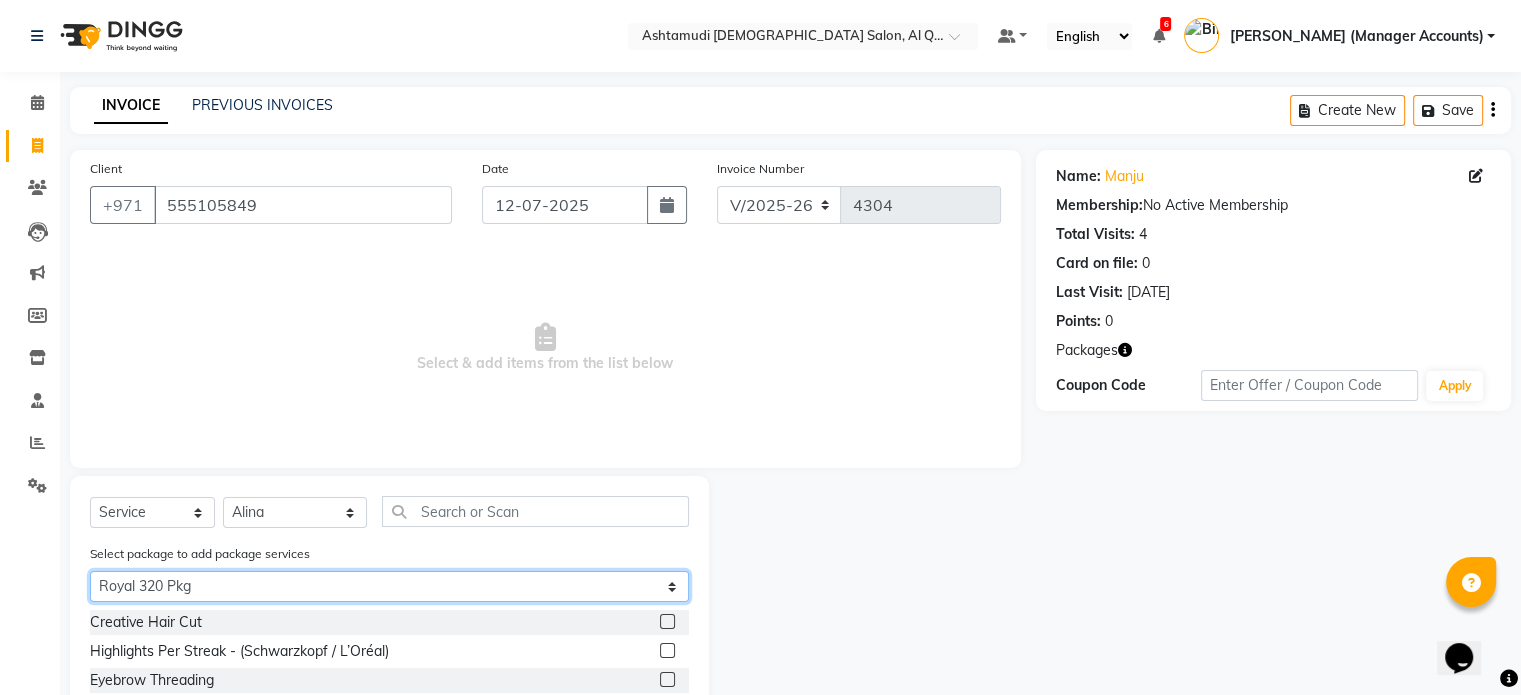 scroll, scrollTop: 61, scrollLeft: 0, axis: vertical 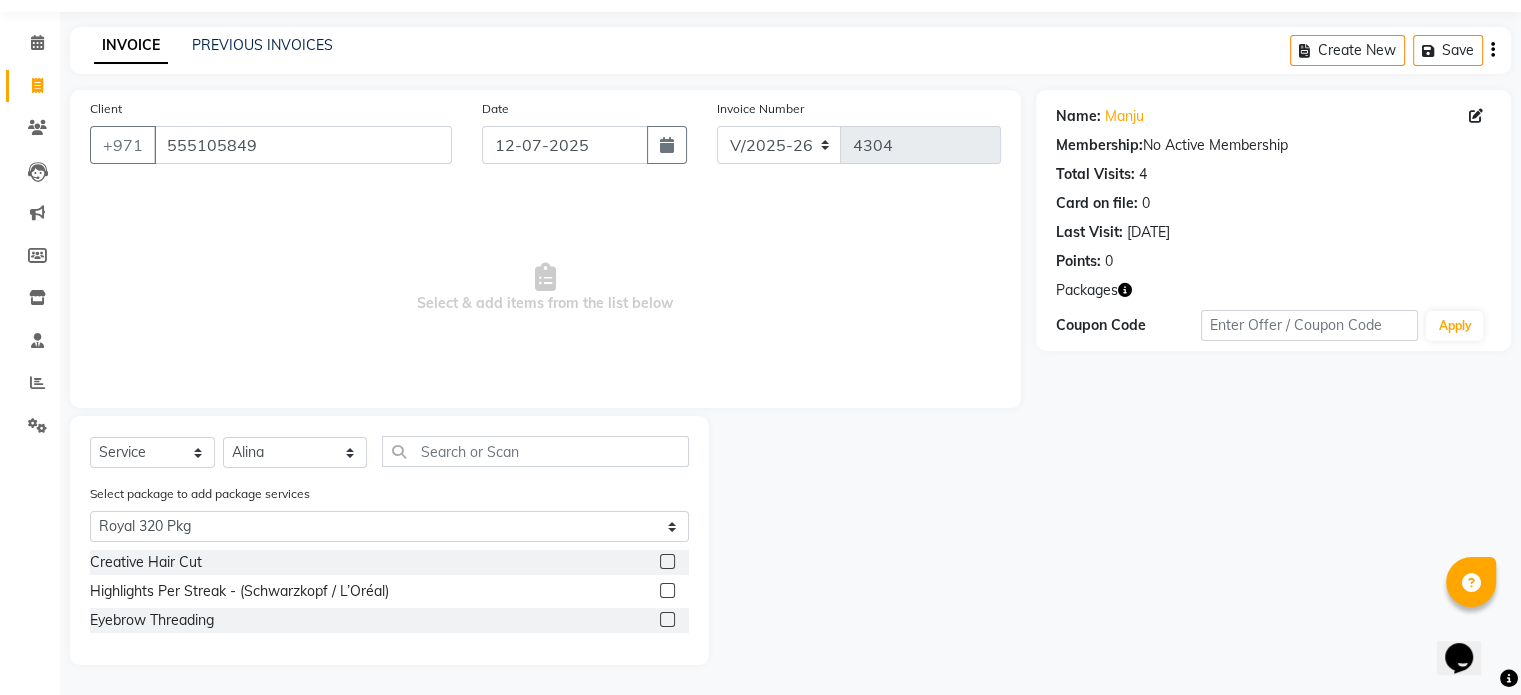 click 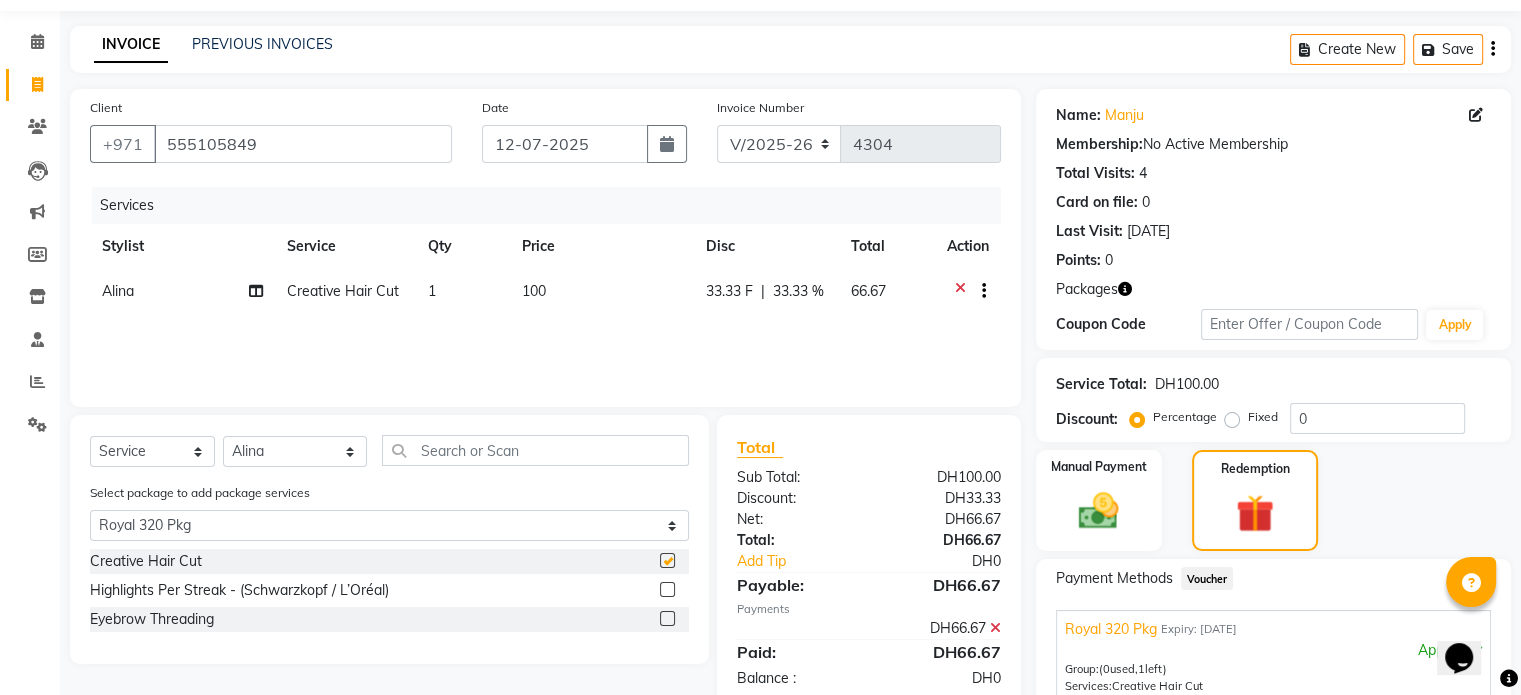 checkbox on "false" 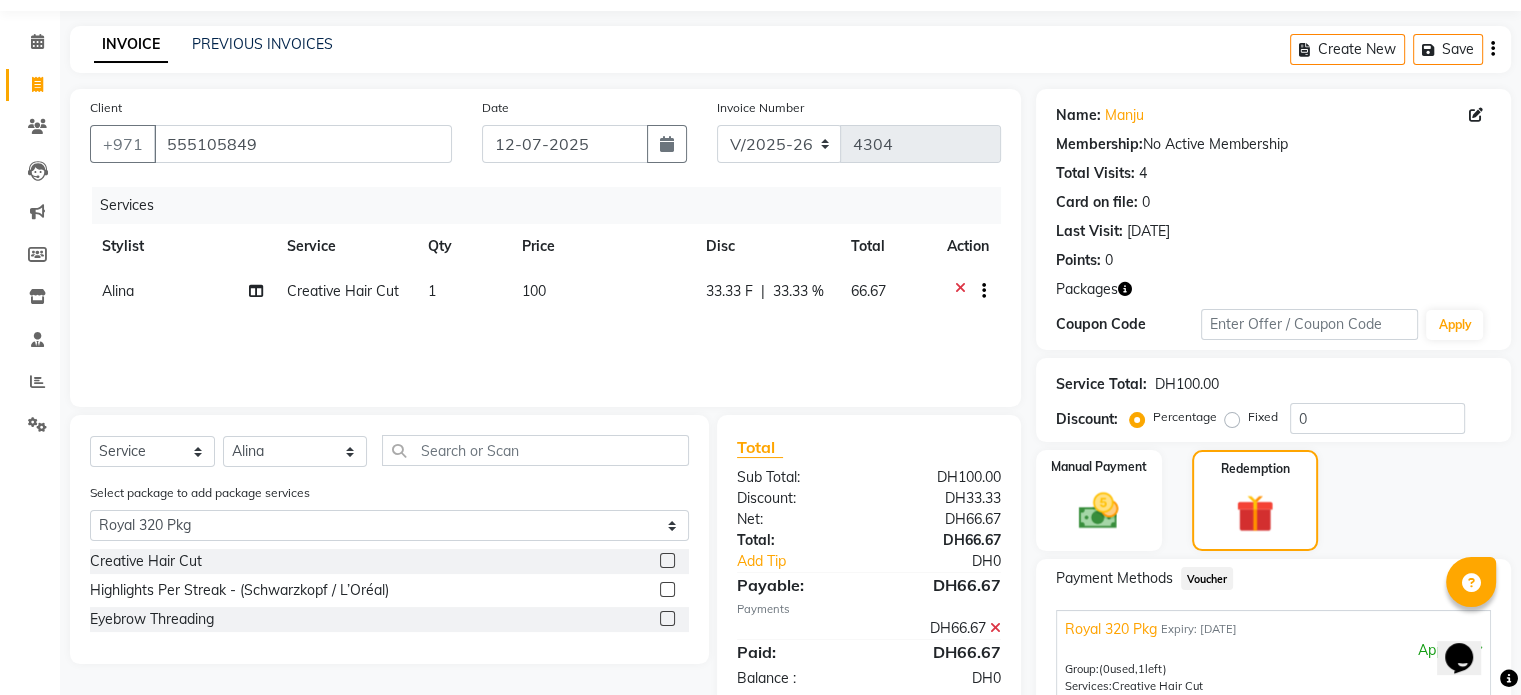 click 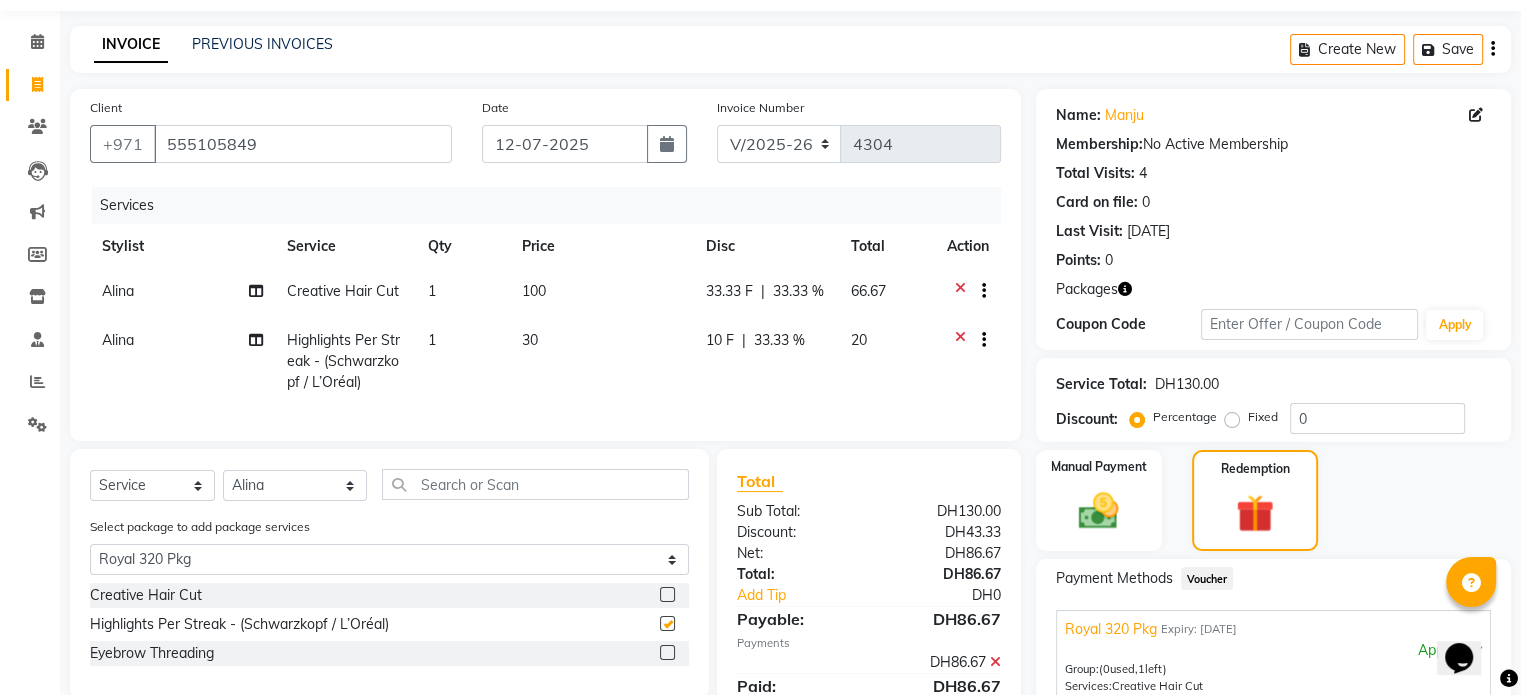 checkbox on "false" 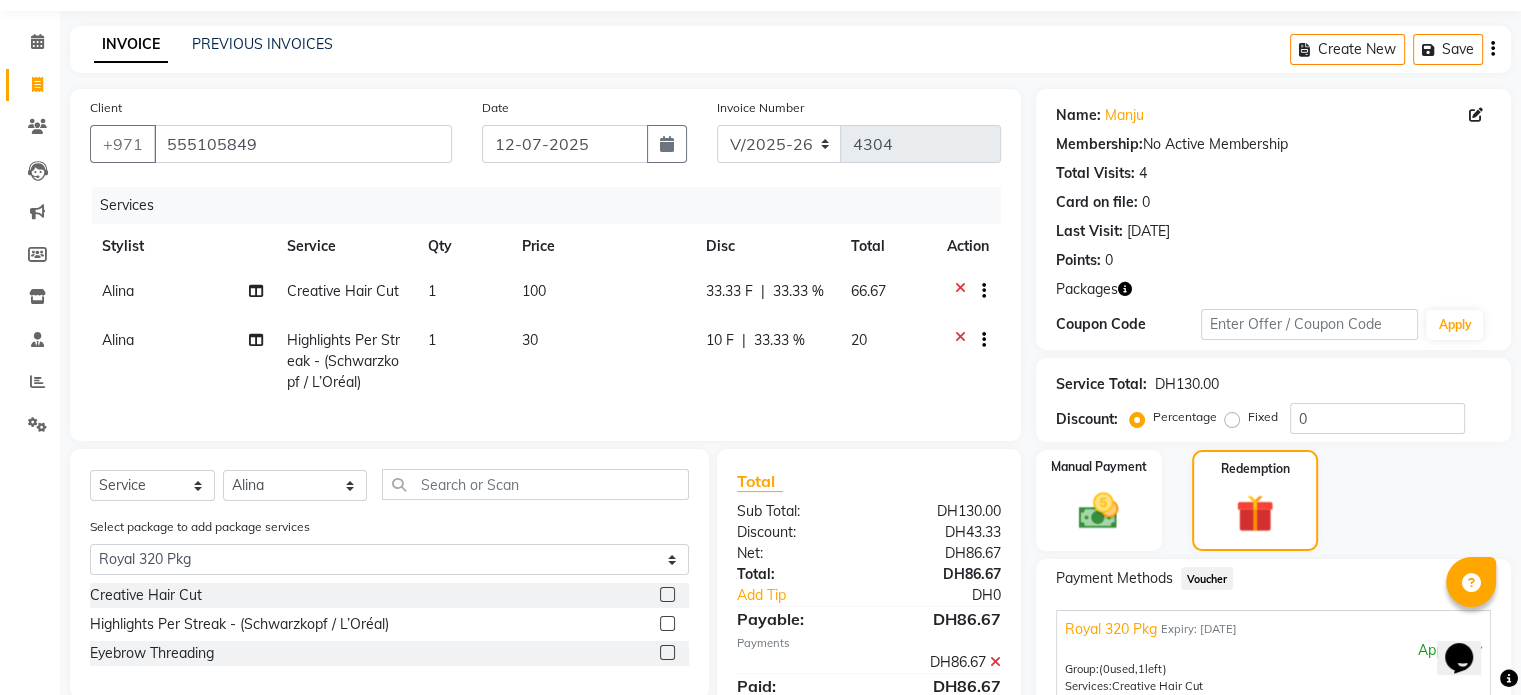click 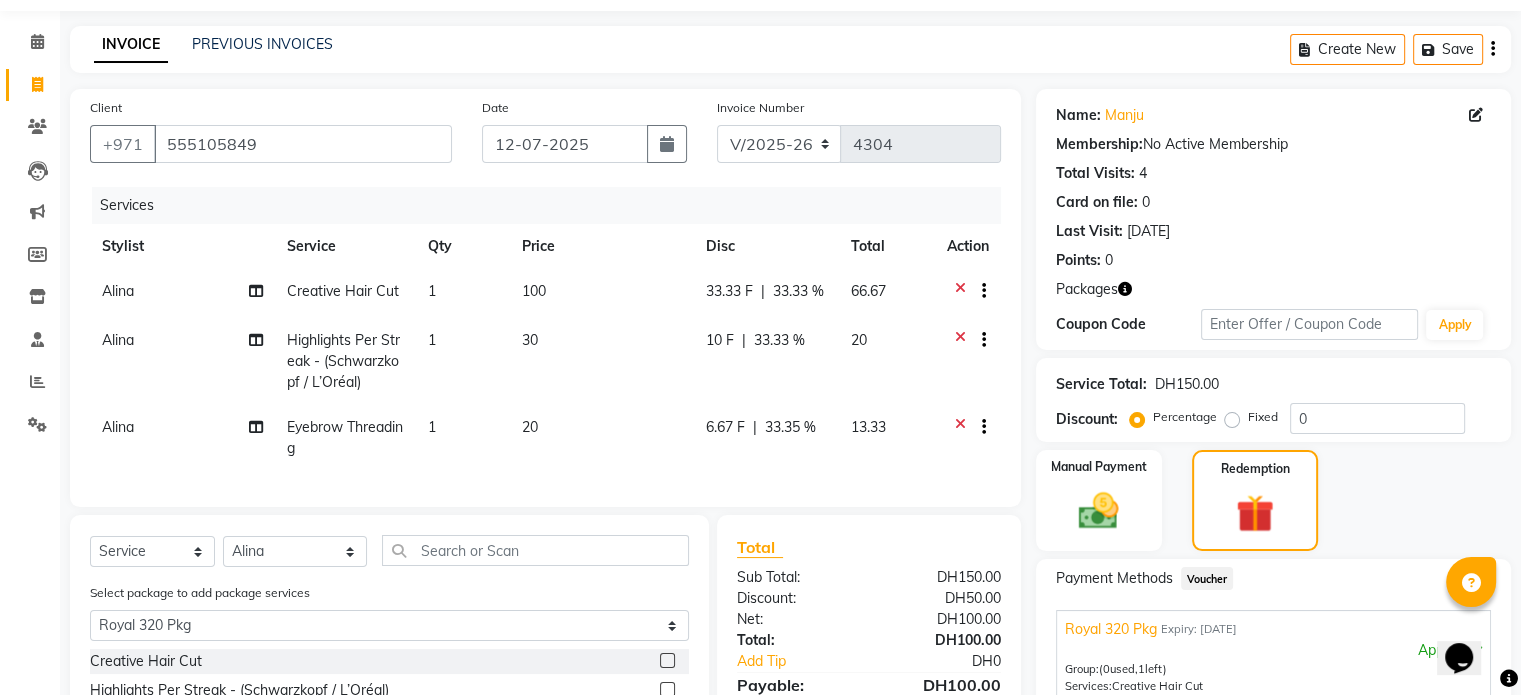 checkbox on "false" 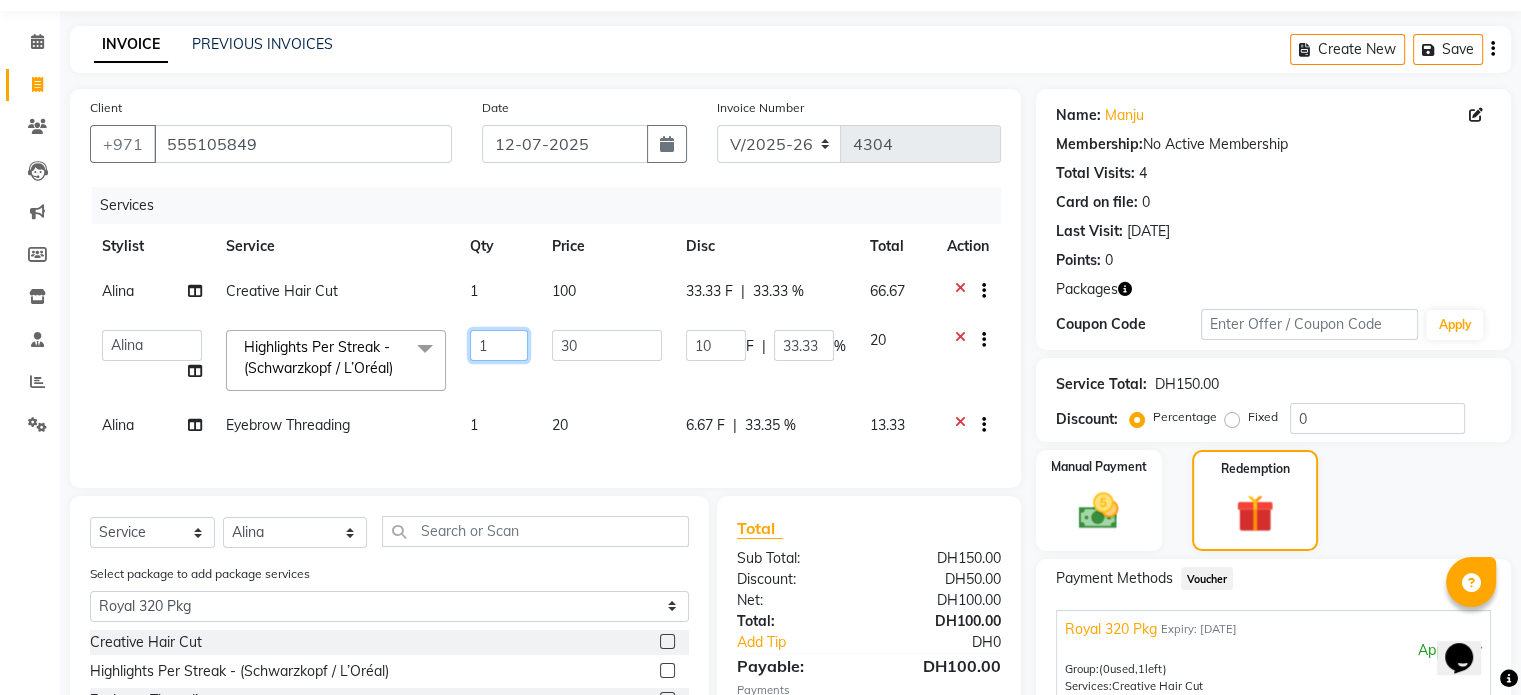 click on "1" 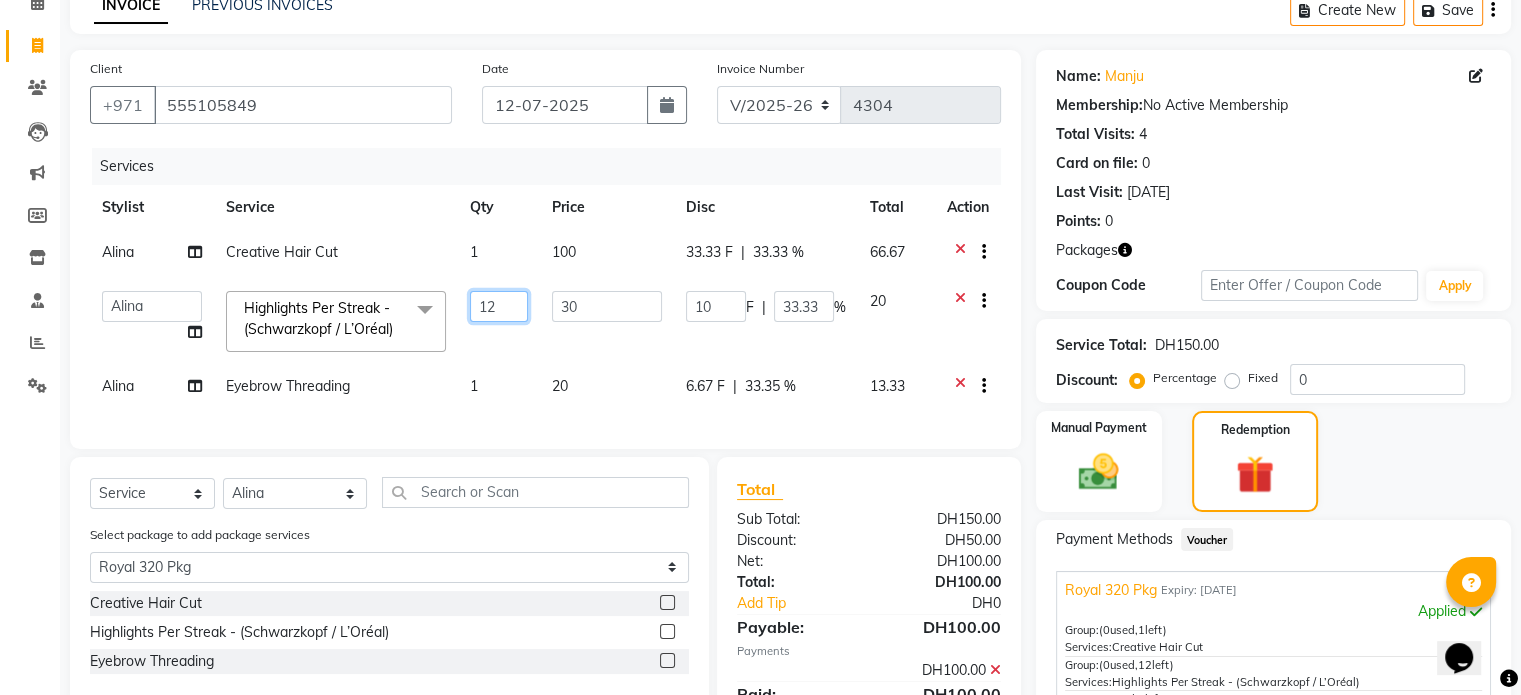 scroll, scrollTop: 89, scrollLeft: 0, axis: vertical 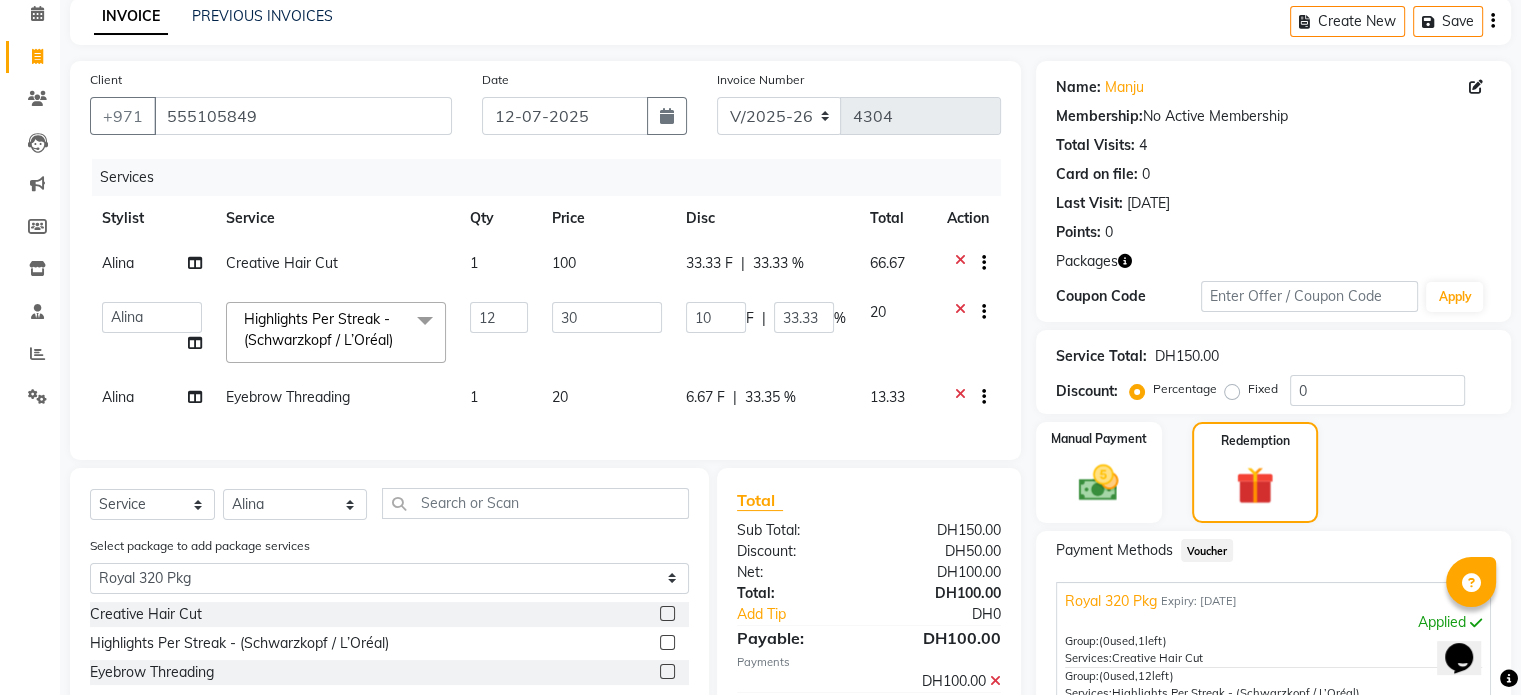 click on "Disc" 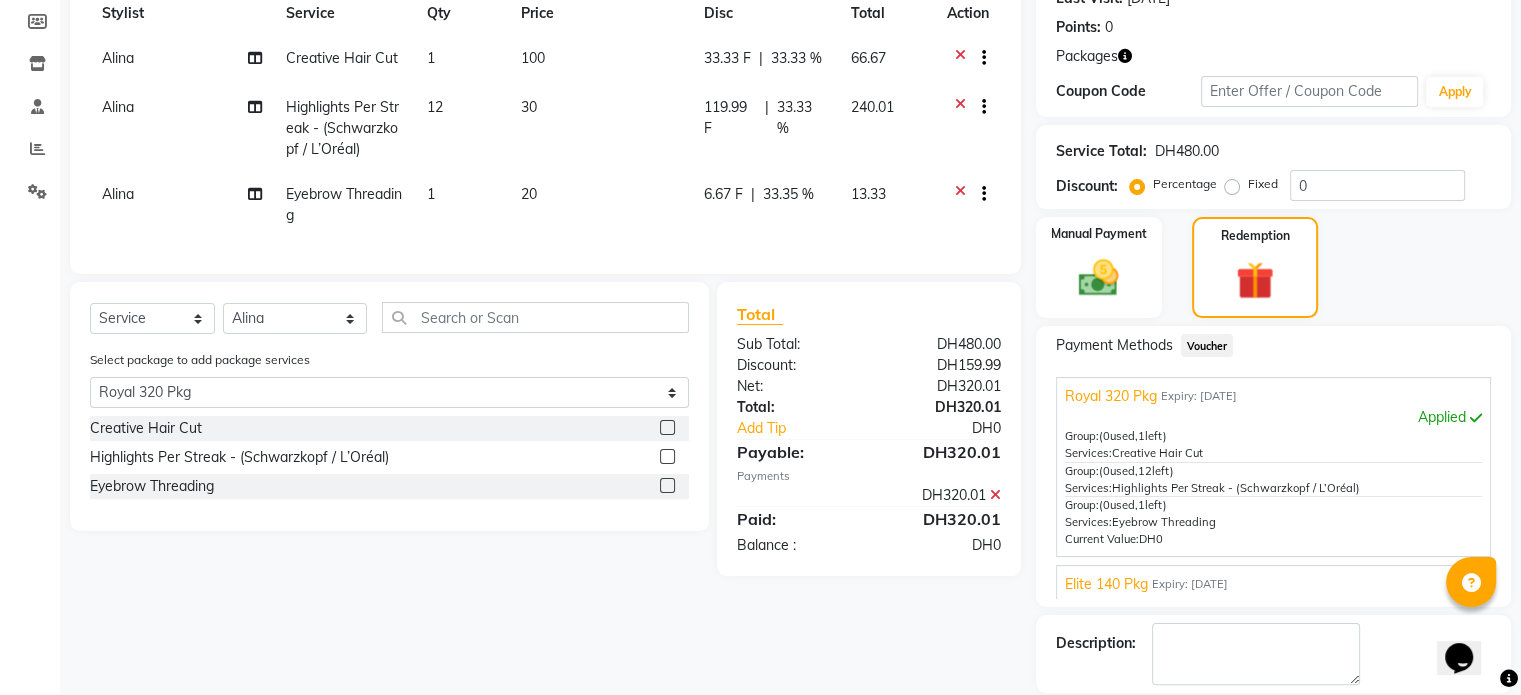 scroll, scrollTop: 389, scrollLeft: 0, axis: vertical 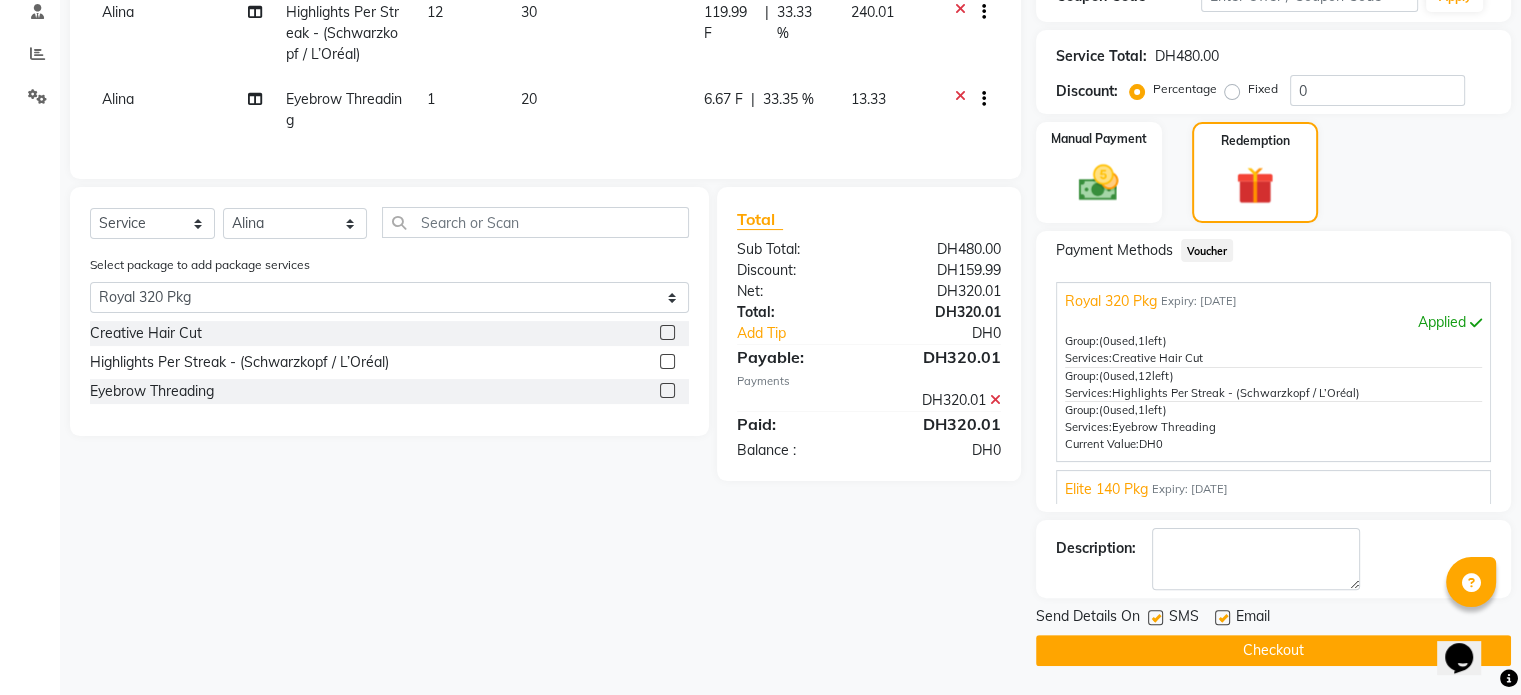 click on "Checkout" 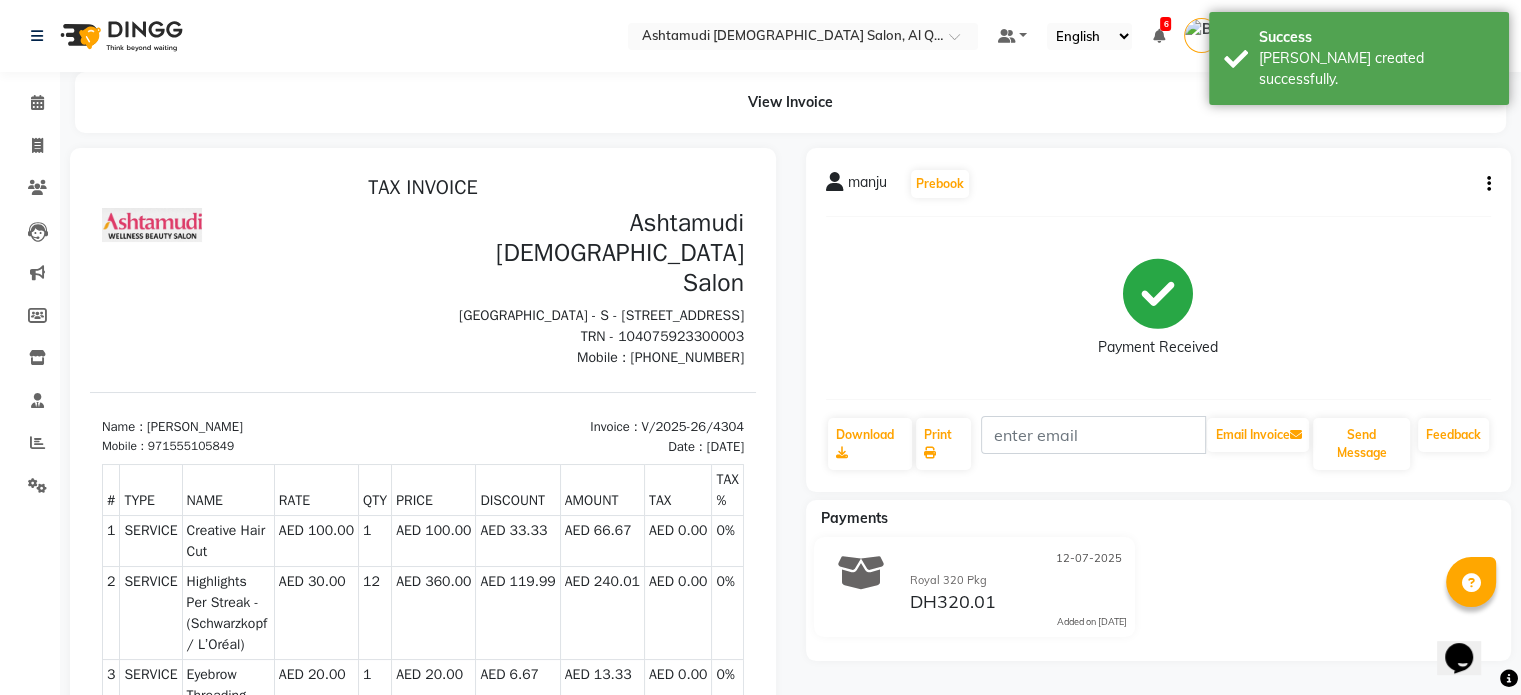 scroll, scrollTop: 0, scrollLeft: 0, axis: both 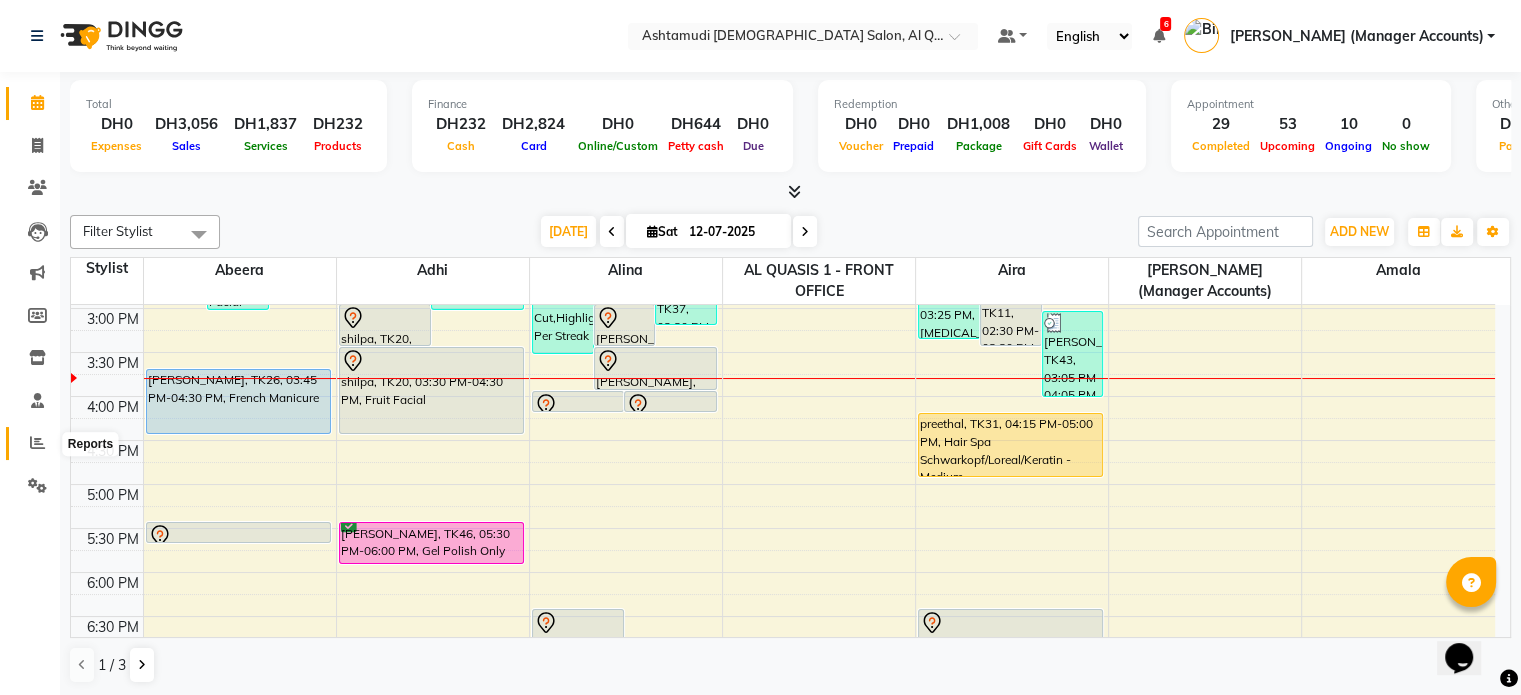 click 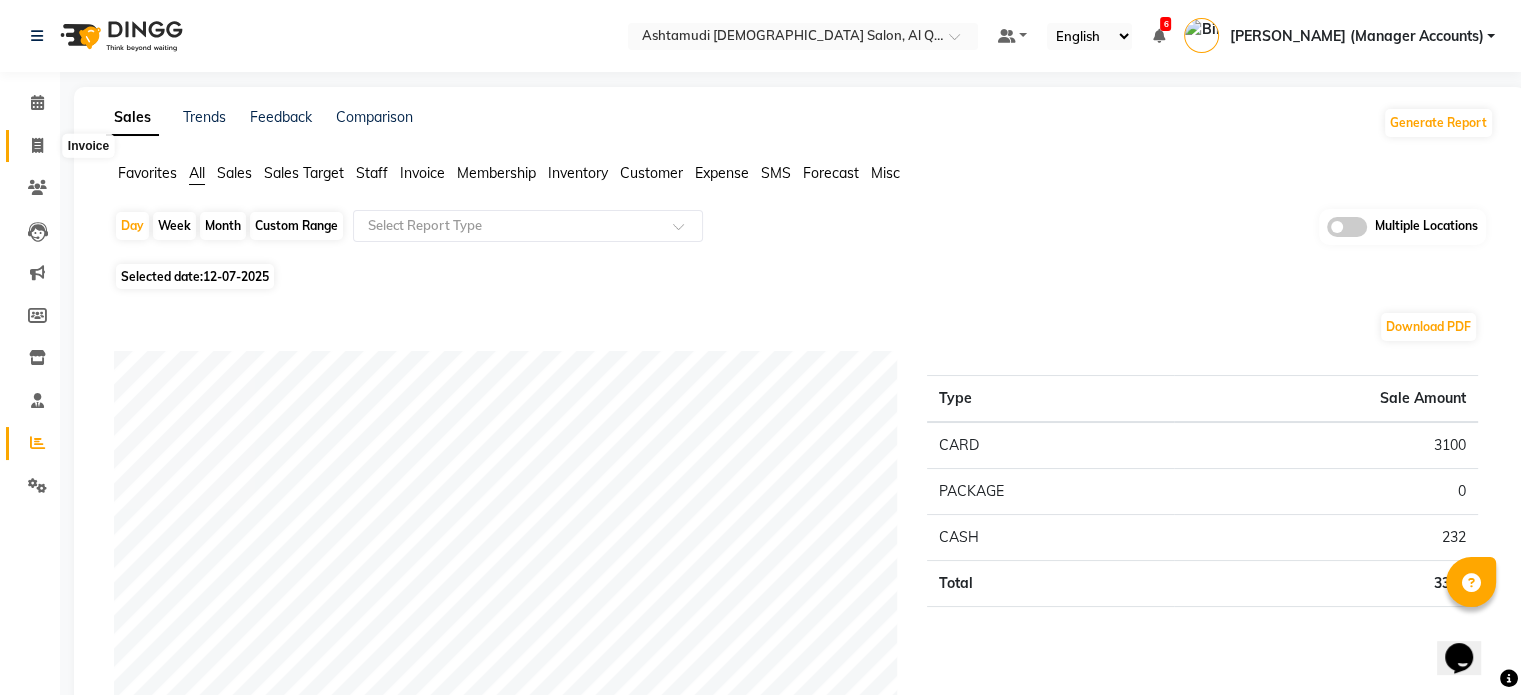 click 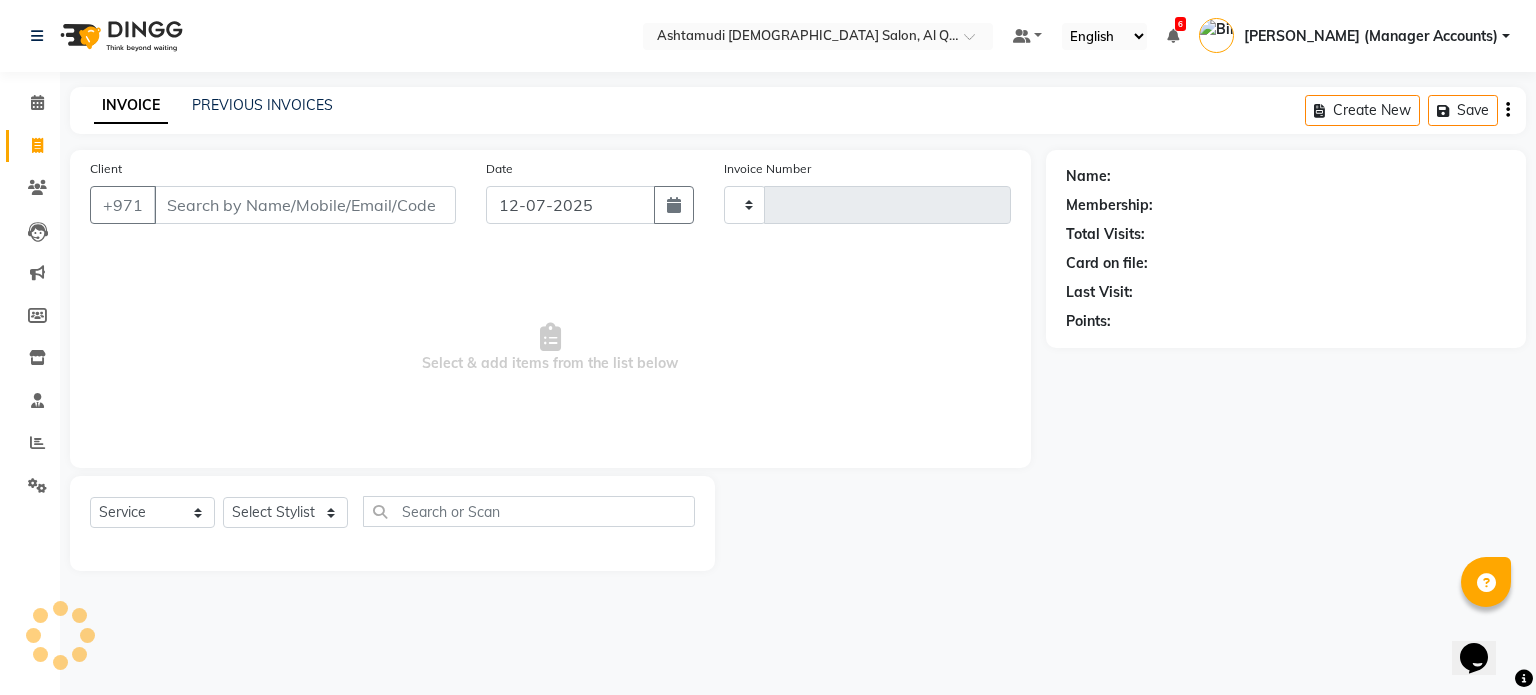type on "4308" 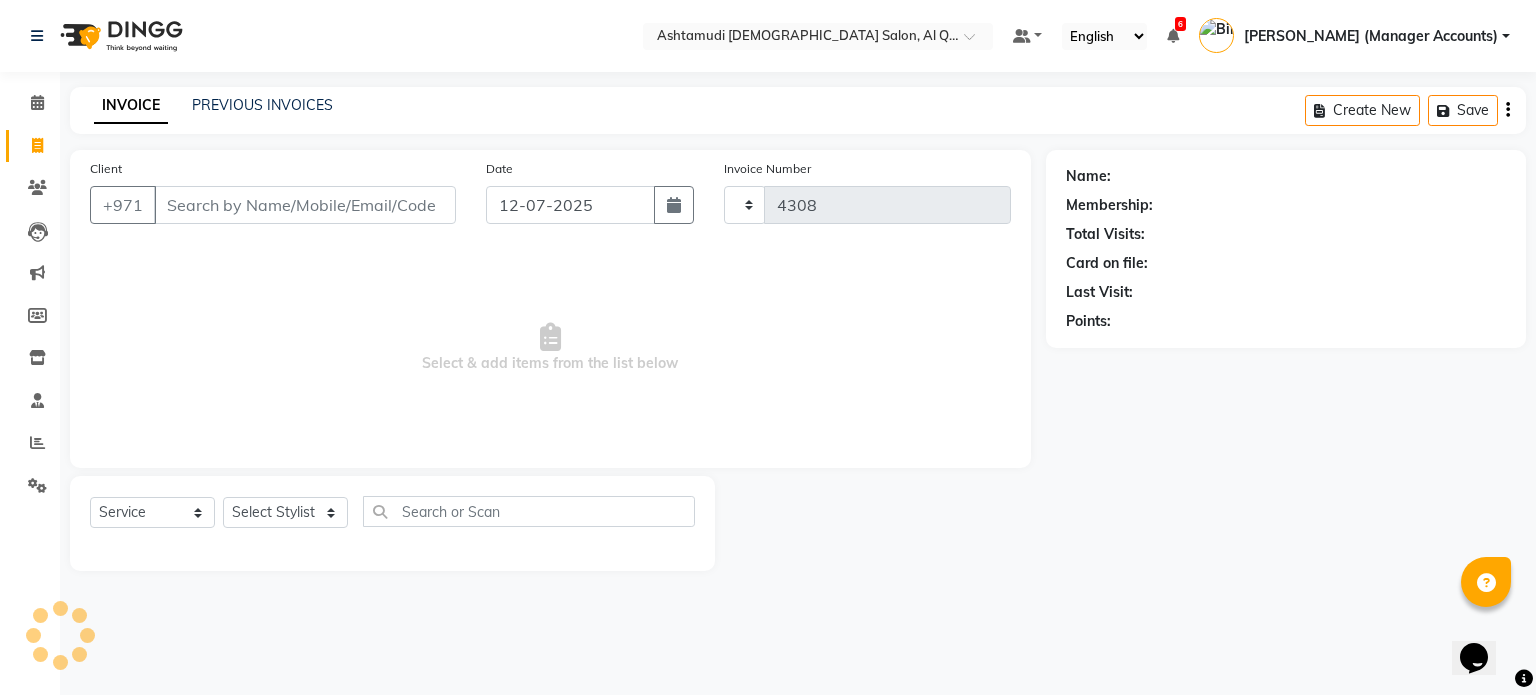select on "6848" 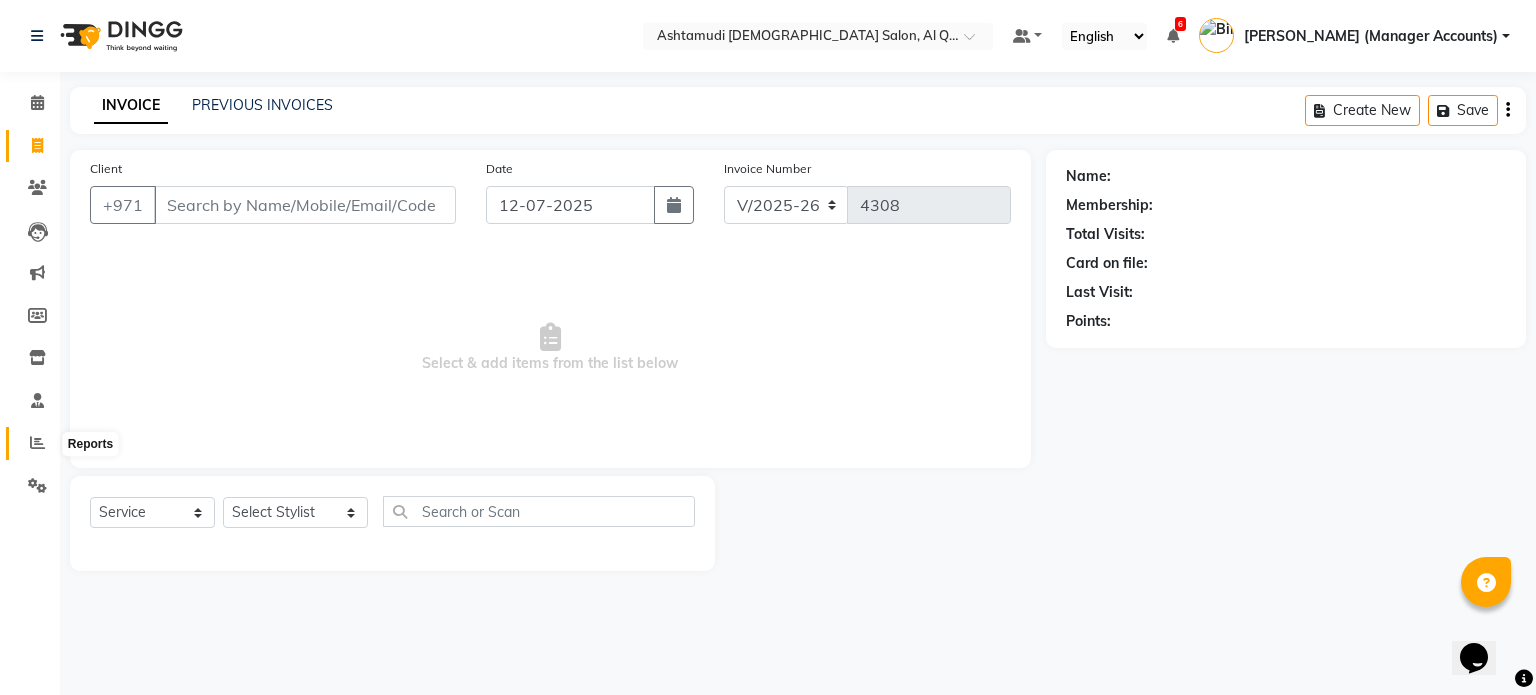 click 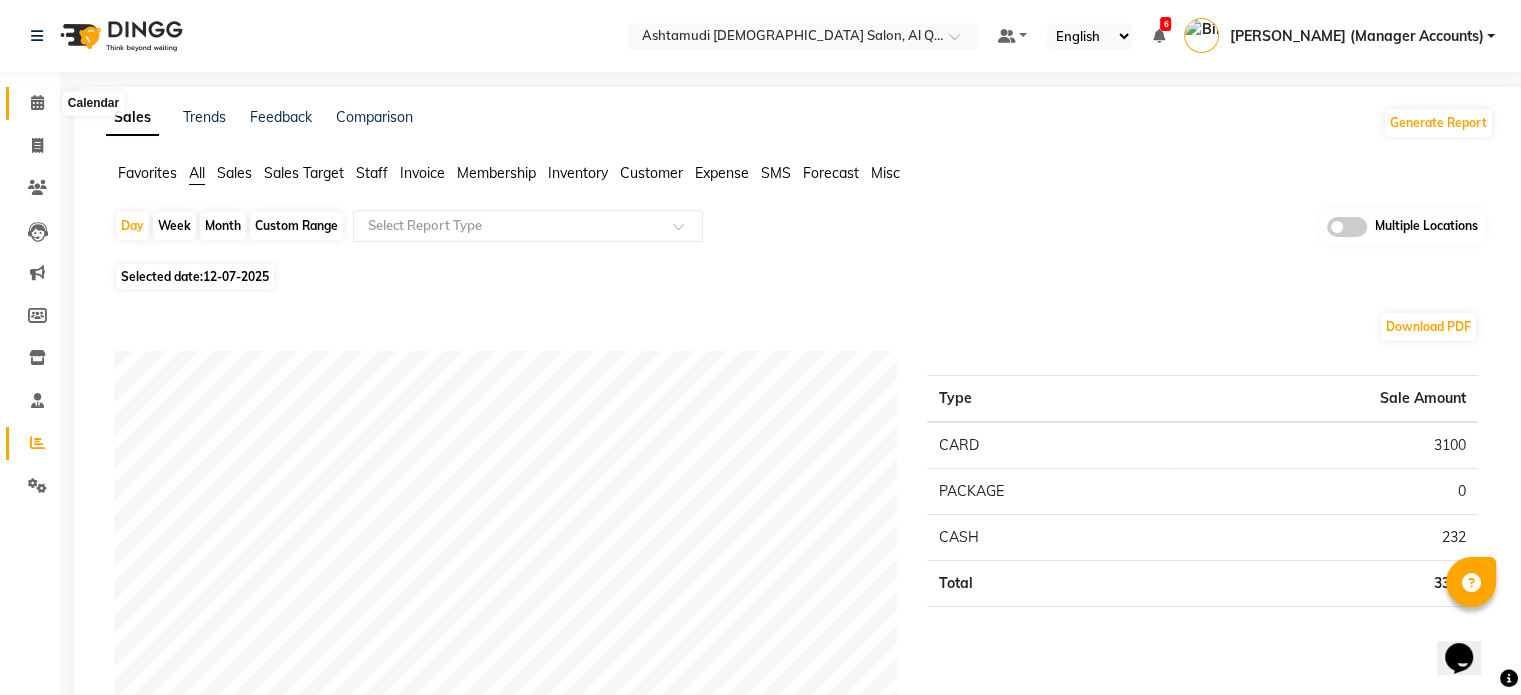 click 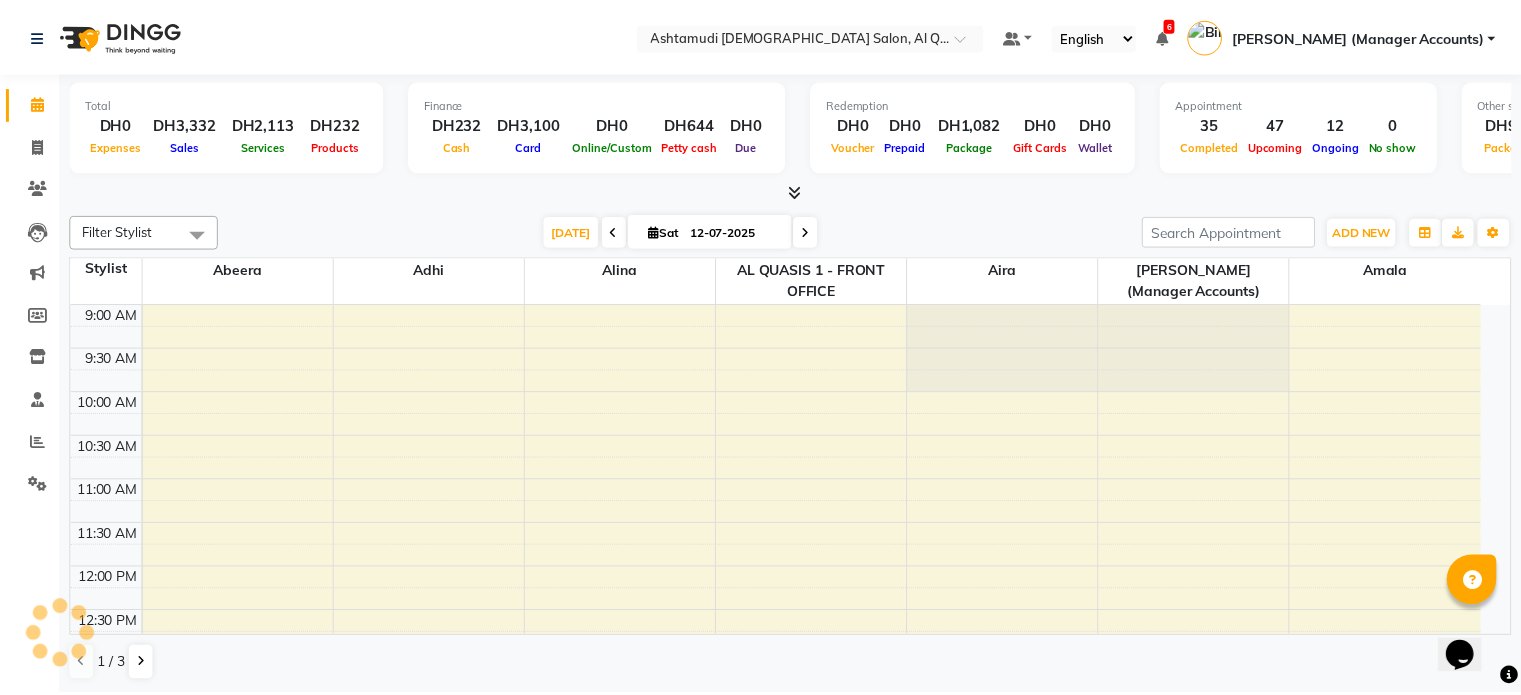scroll, scrollTop: 611, scrollLeft: 0, axis: vertical 